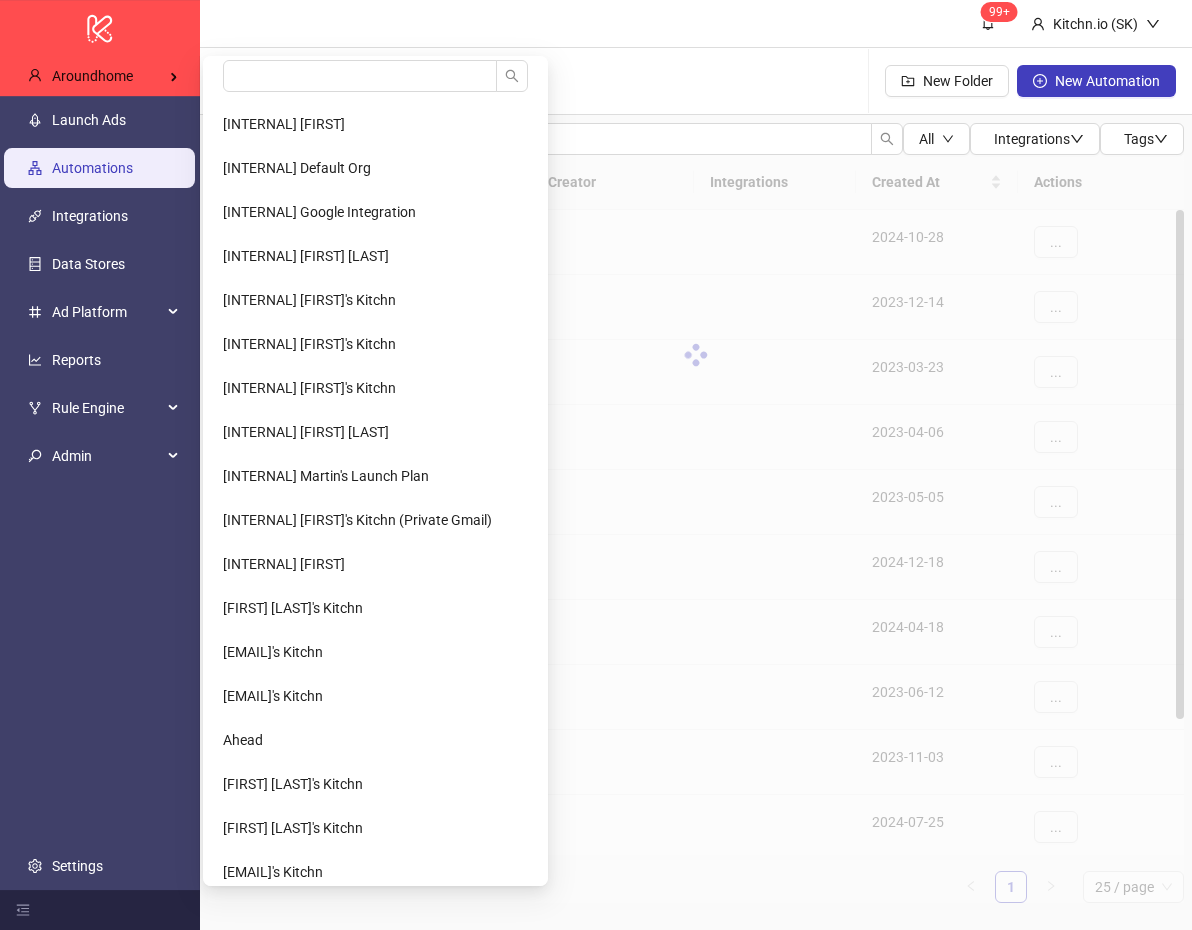 scroll, scrollTop: 0, scrollLeft: 0, axis: both 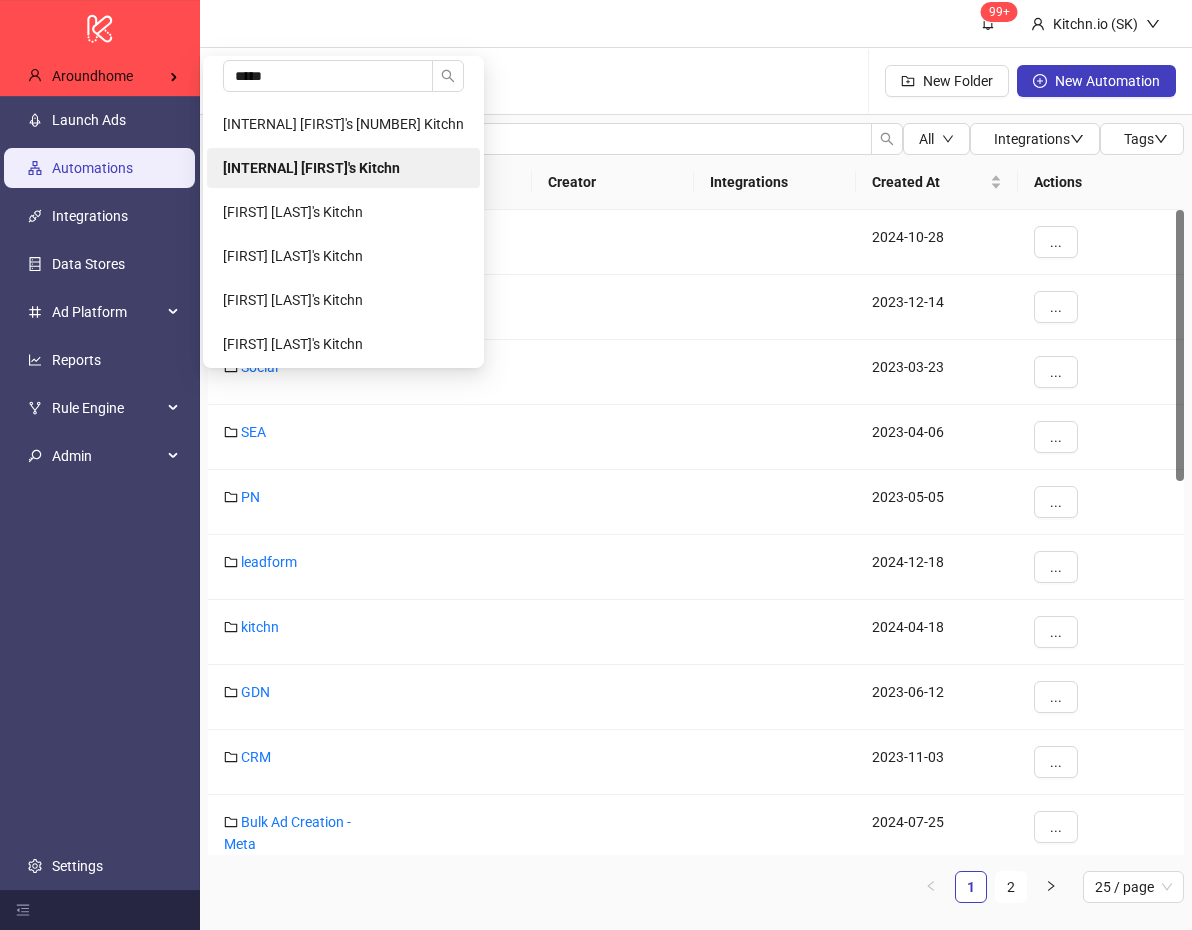 type on "*****" 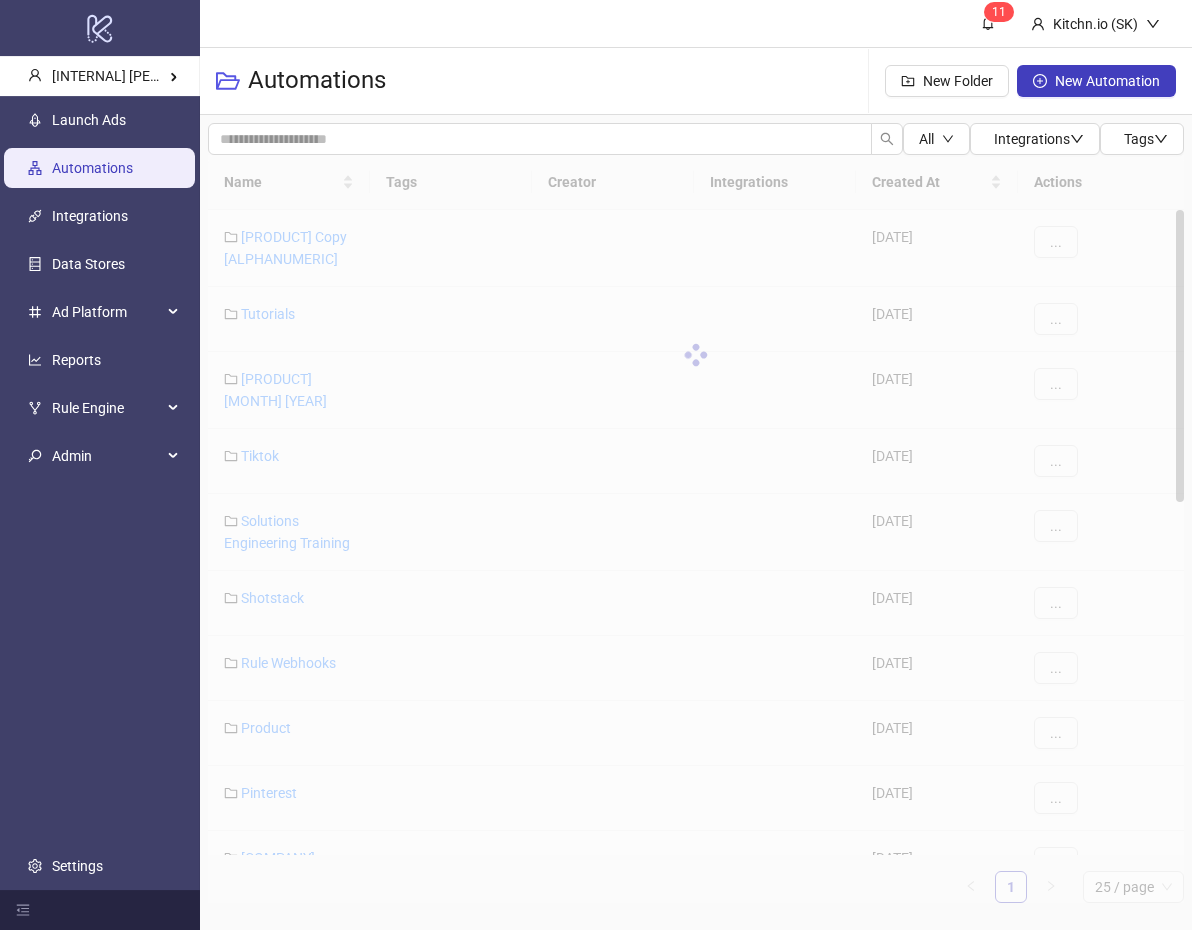 scroll, scrollTop: 0, scrollLeft: 0, axis: both 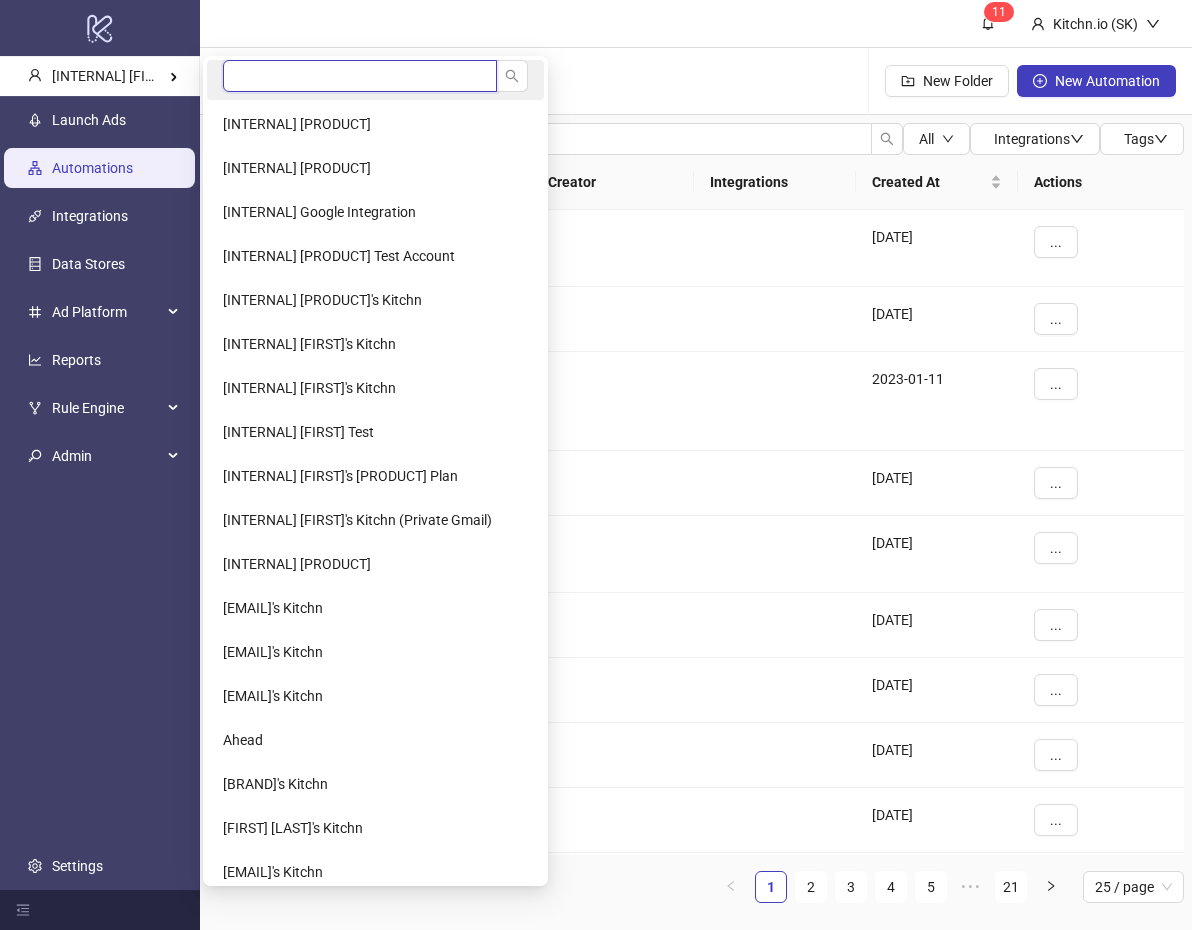 click at bounding box center (360, 76) 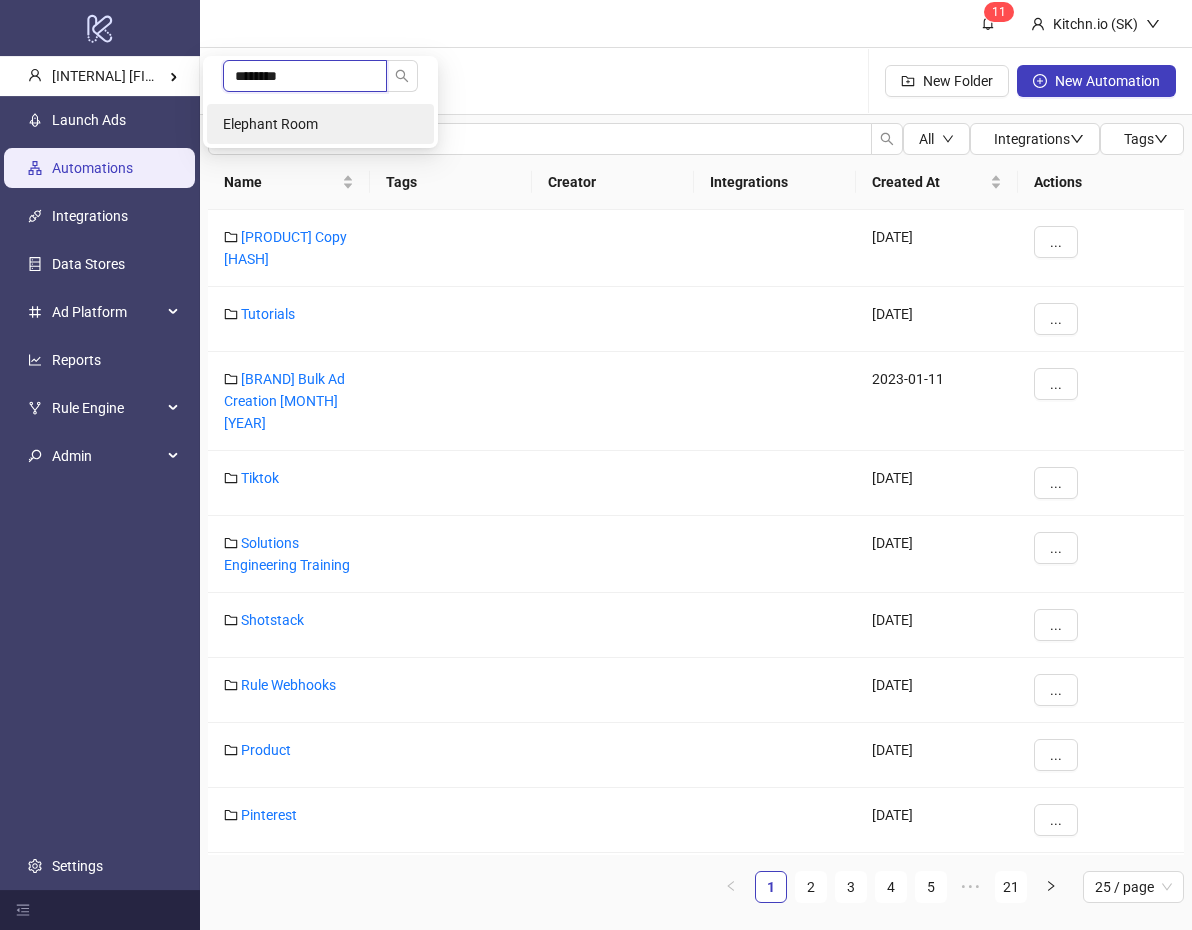 type on "********" 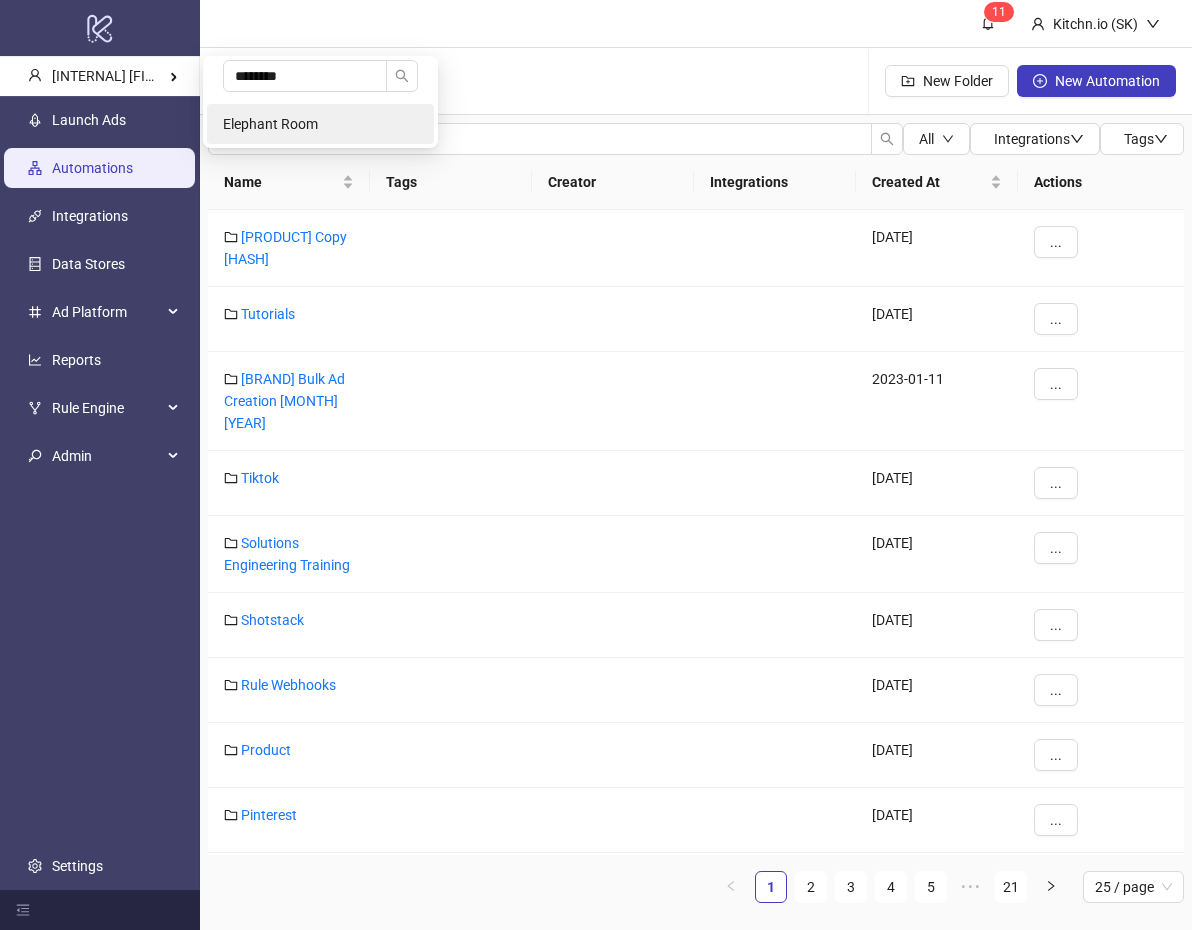 click on "[BRAND]" at bounding box center (320, 124) 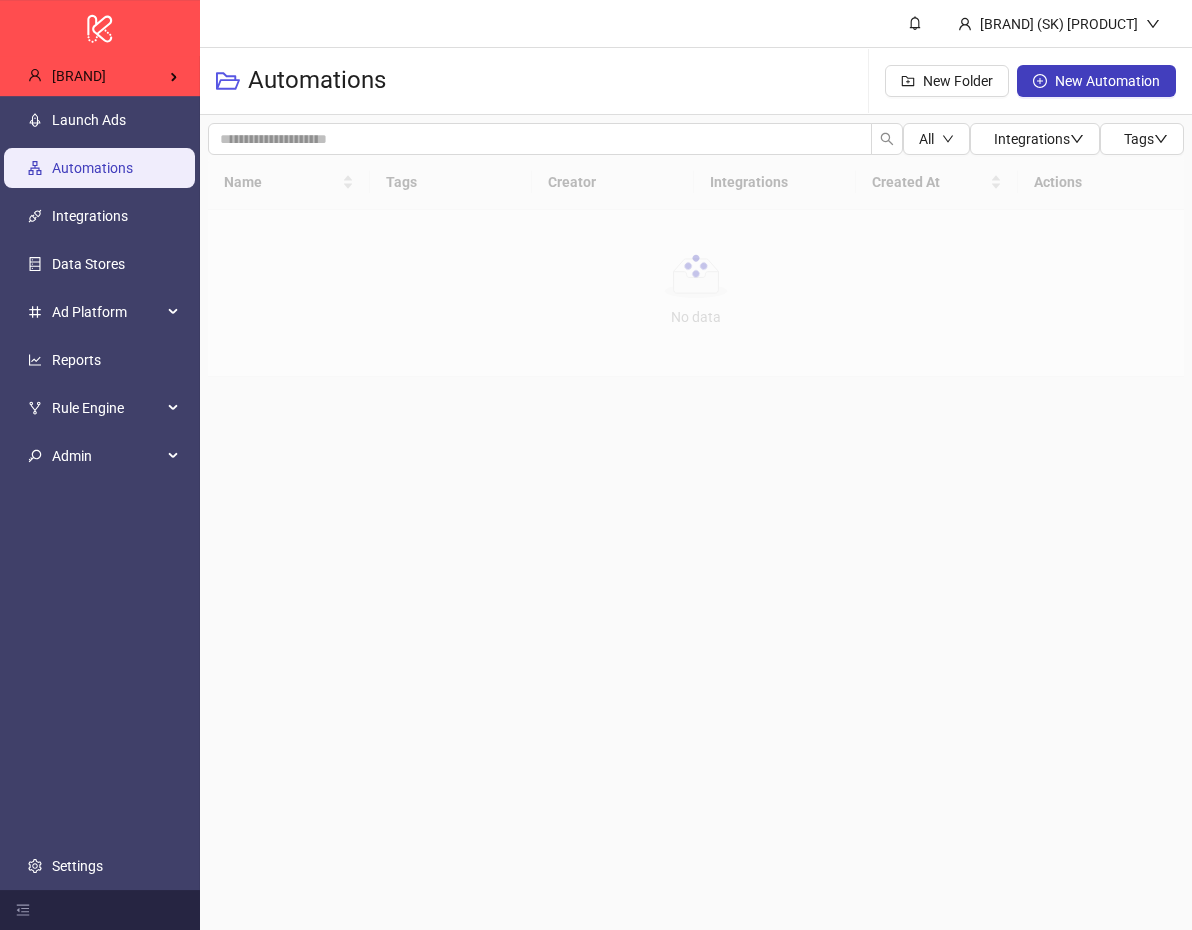 scroll, scrollTop: 0, scrollLeft: 0, axis: both 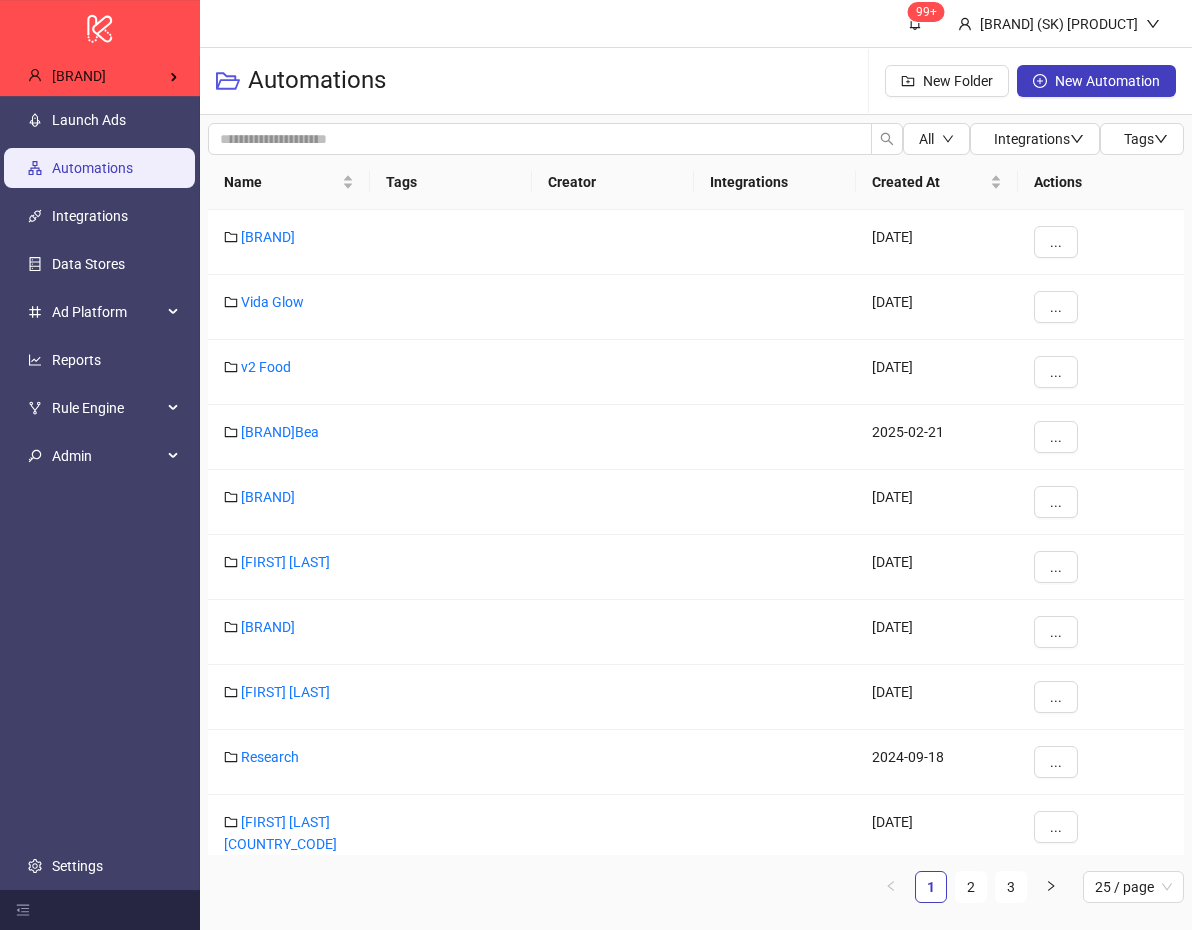 click on "Automations New Folder New Automation" at bounding box center (696, 81) 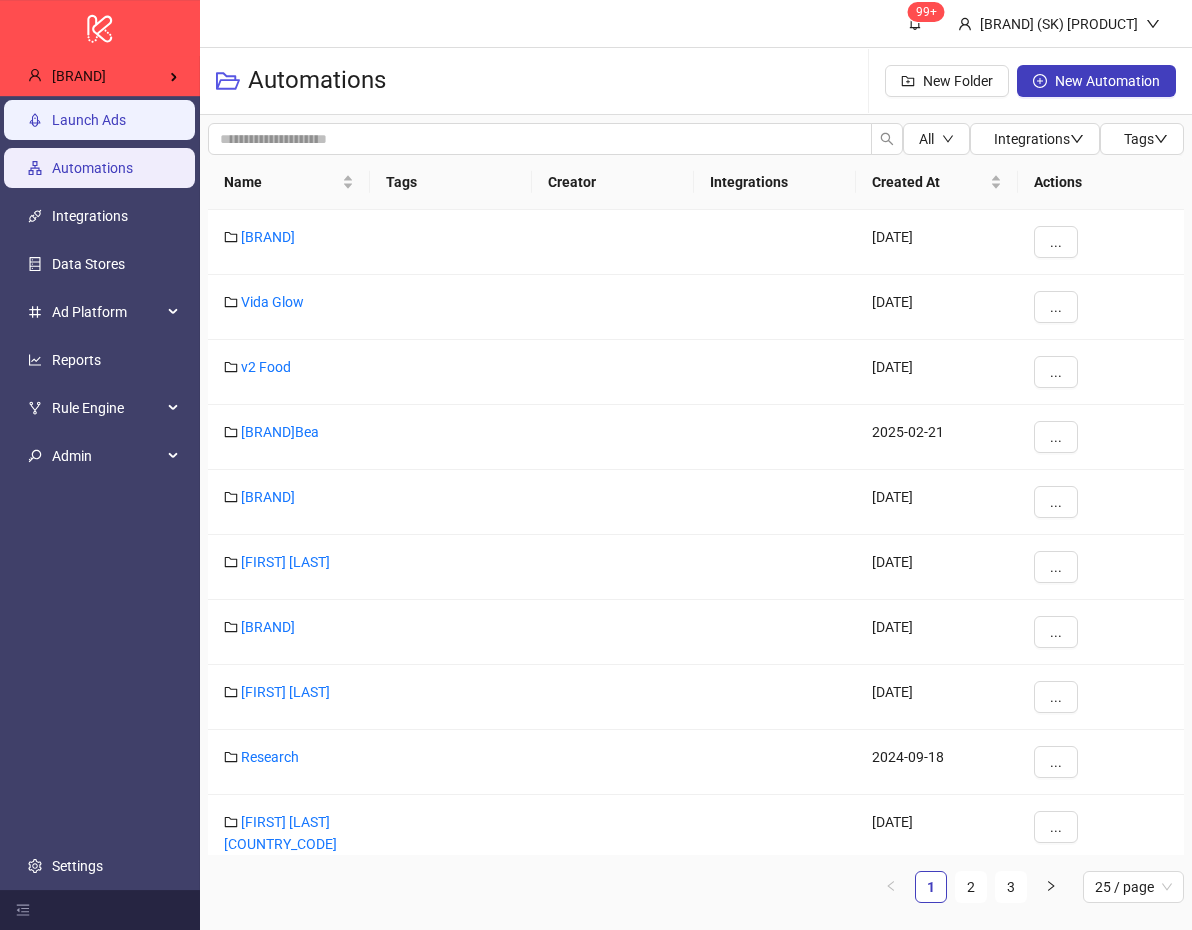 click on "Launch Ads" at bounding box center (89, 120) 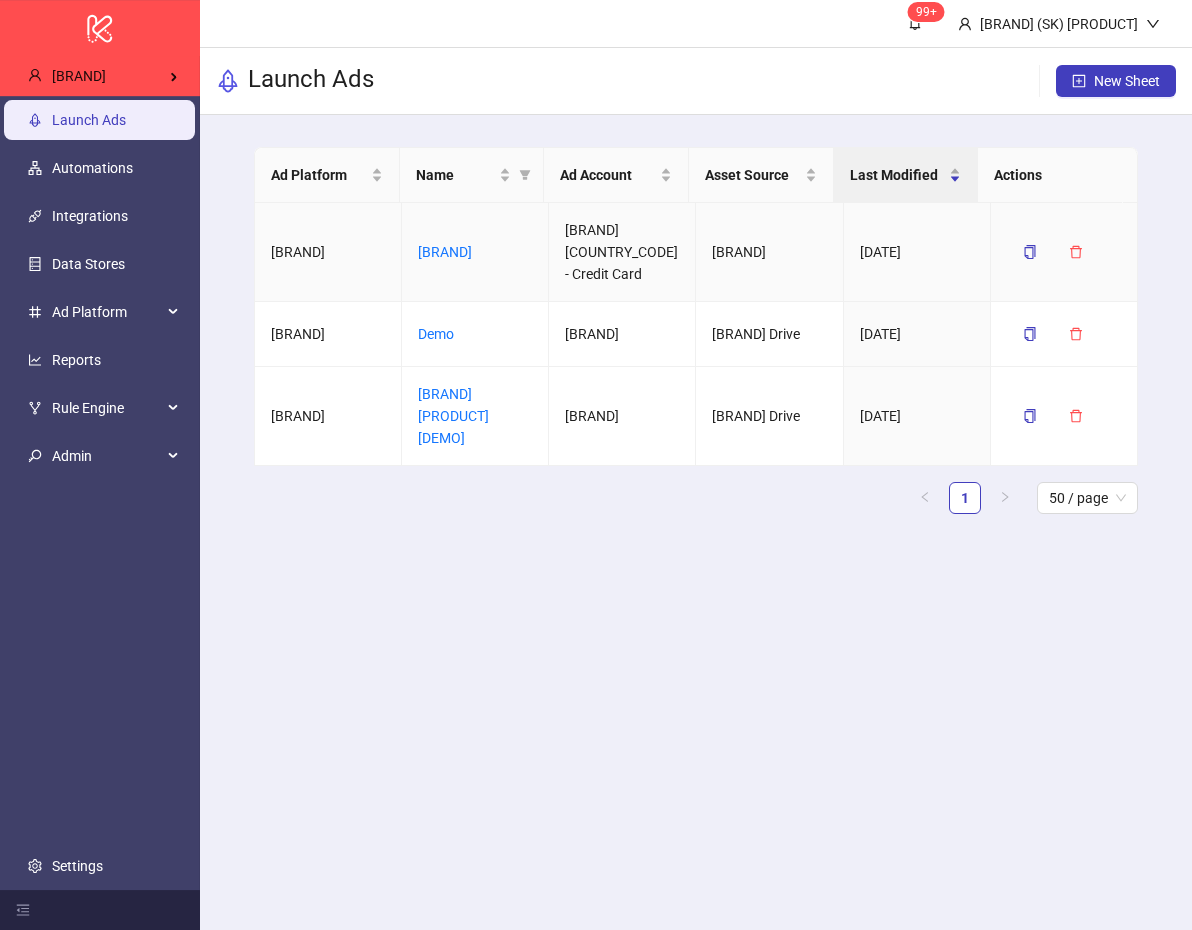 click on "[BRAND]" at bounding box center [445, 252] 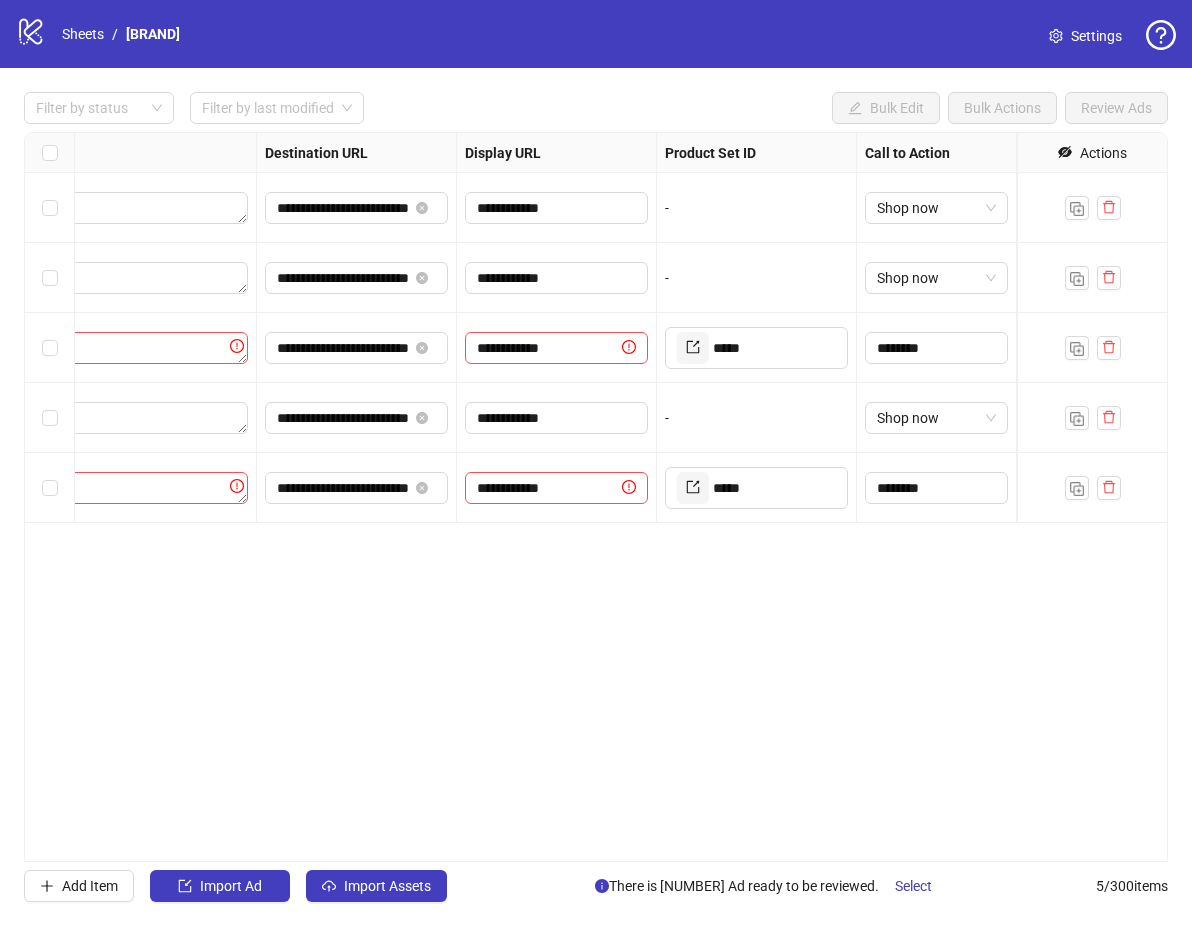 scroll, scrollTop: 0, scrollLeft: 0, axis: both 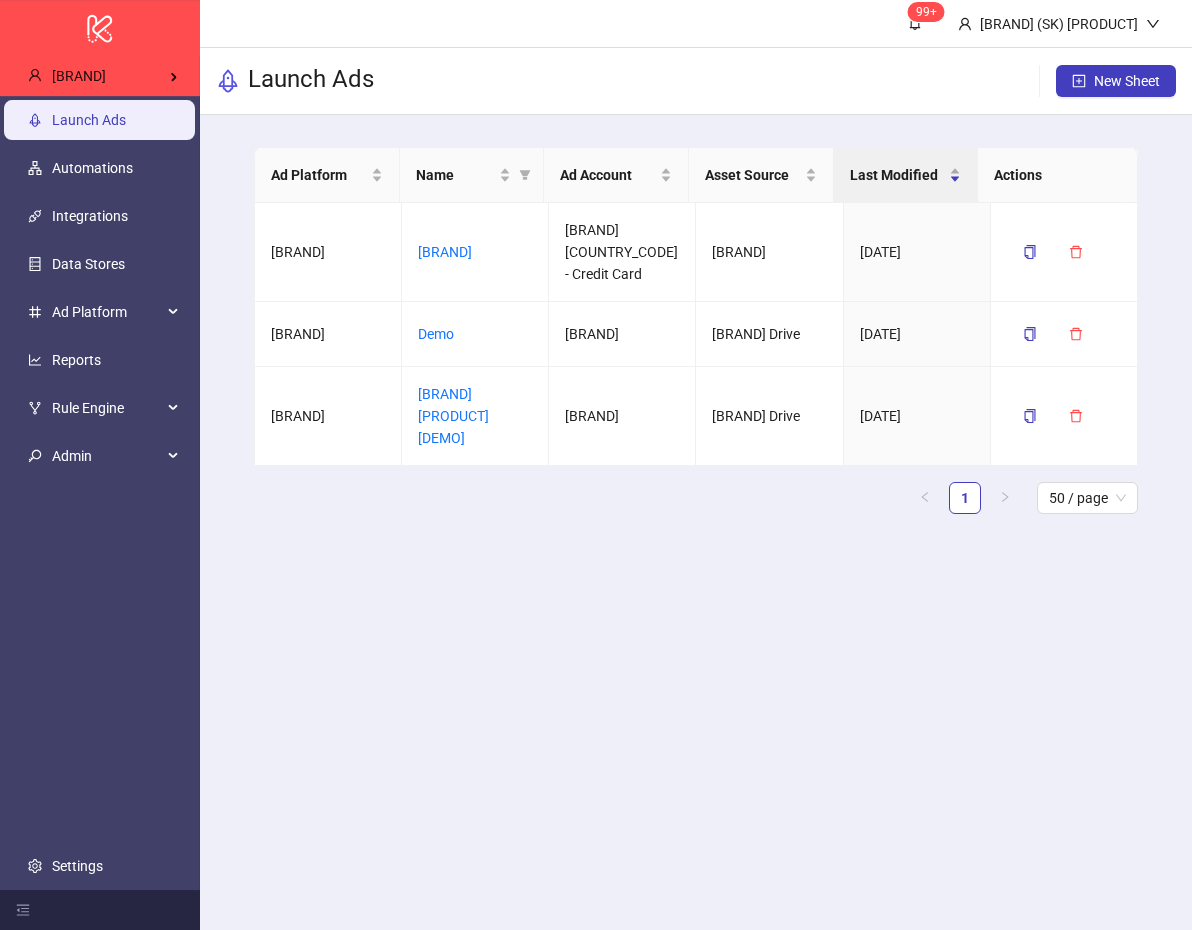 click on "Launch Ads New Sheet Ad Platform Name Ad Account Asset Source Last Modified Actions             Meta [BRAND] [BRAND] [COUNTRY_CODE] - Credit Card Dropbox [DATE] Meta [BRAND] Google Drive [DATE] Meta [BRAND] Launch Sheet [Demo] [BRAND] Google Drive [DATE] [NUMBER] [NUMBER] / page" at bounding box center (696, 465) 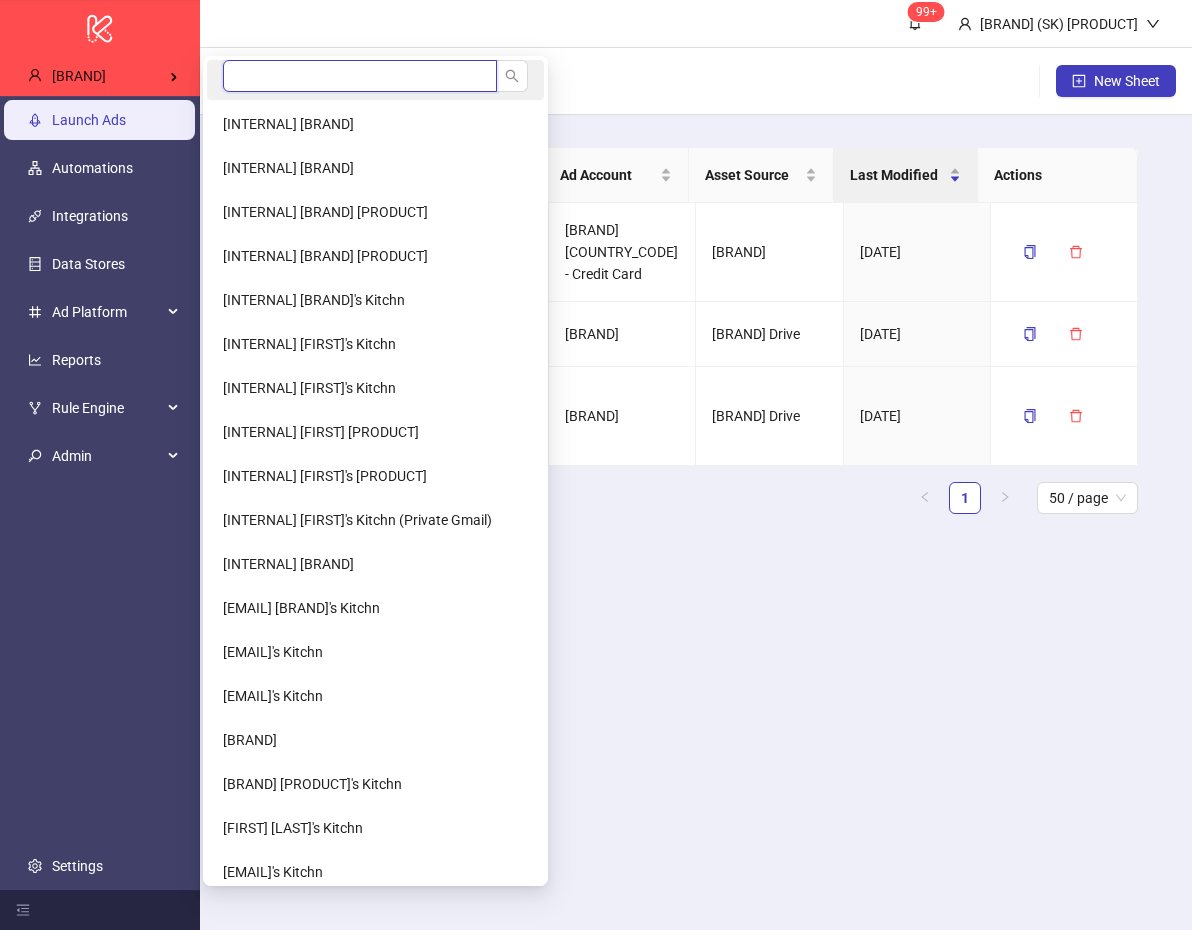 click at bounding box center (360, 76) 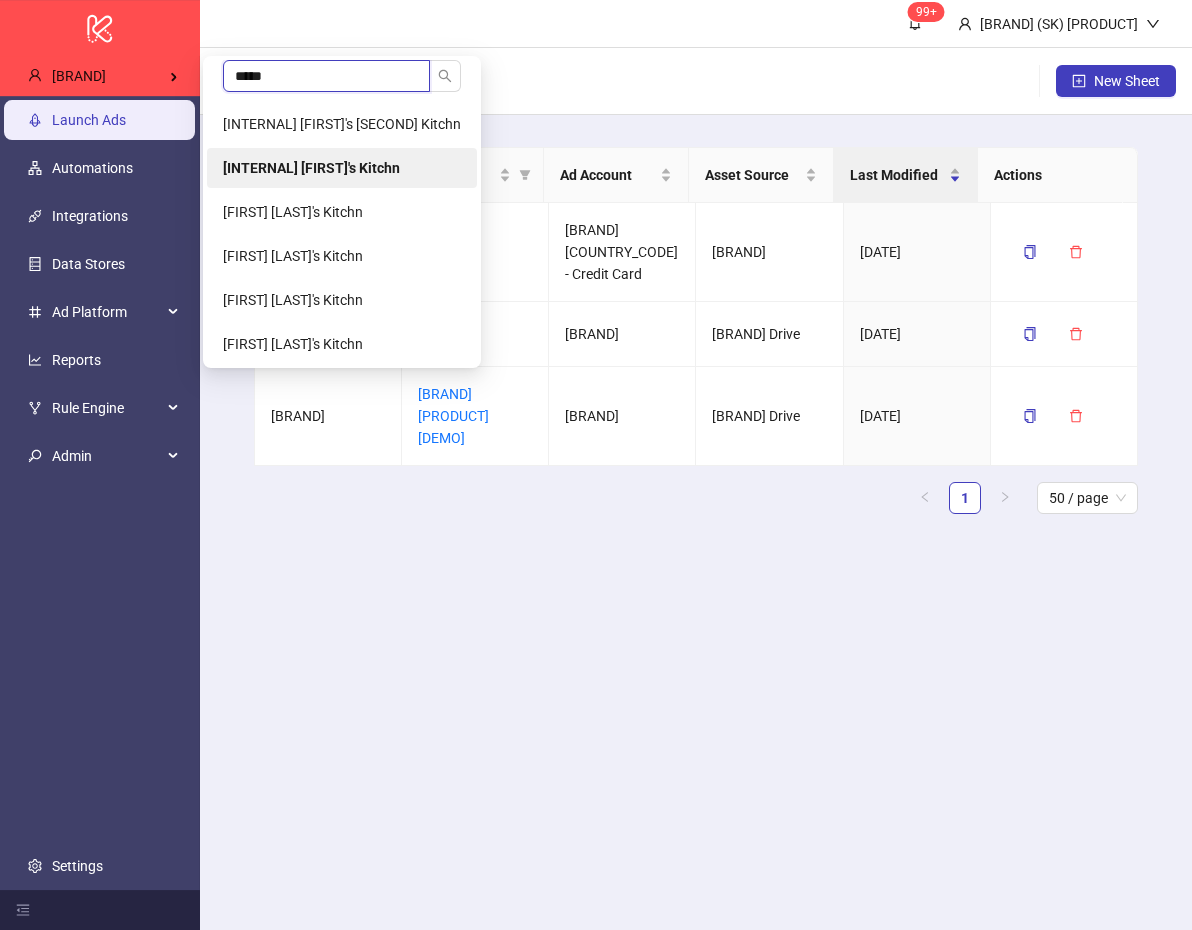 type on "*****" 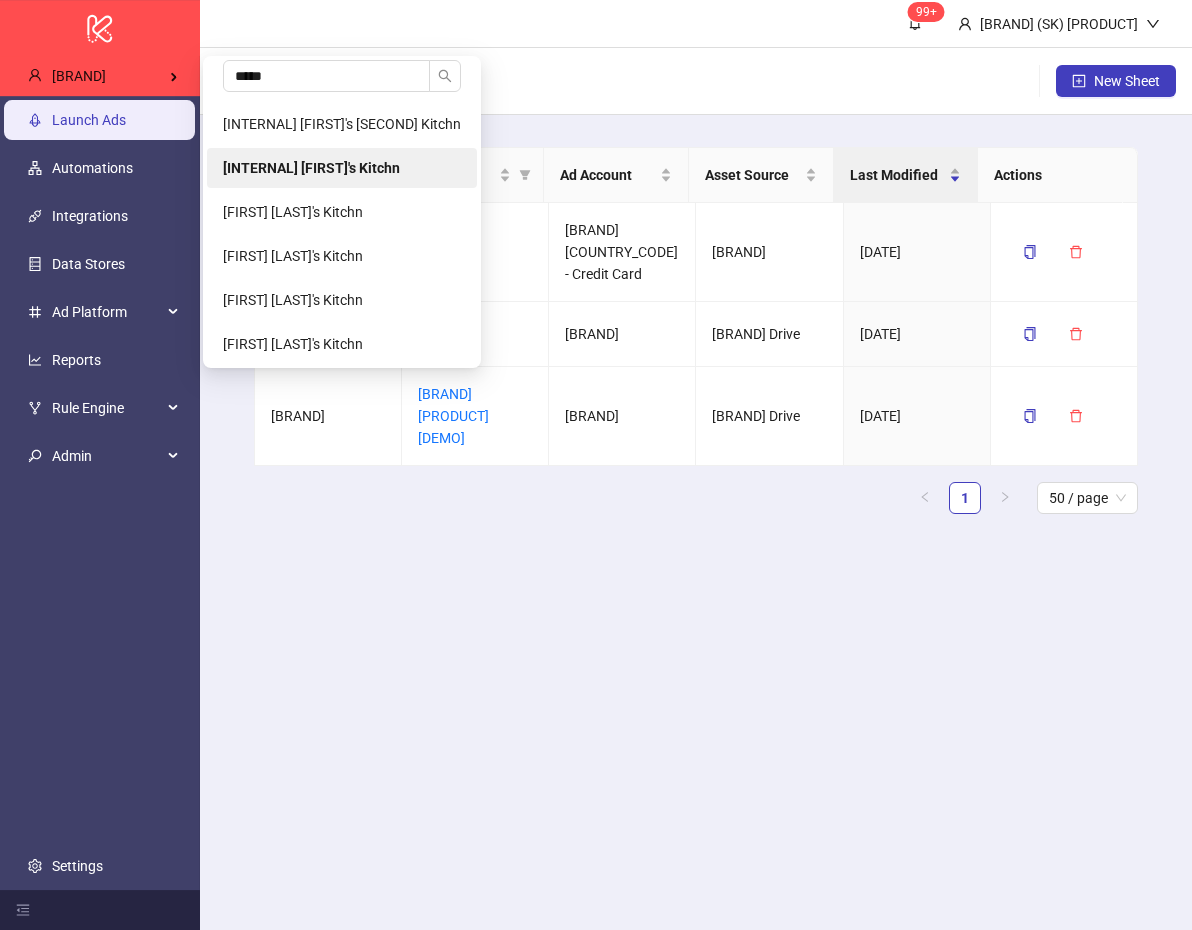 click on "[INTERNAL] [FIRST]'s Kitchn" at bounding box center (342, 168) 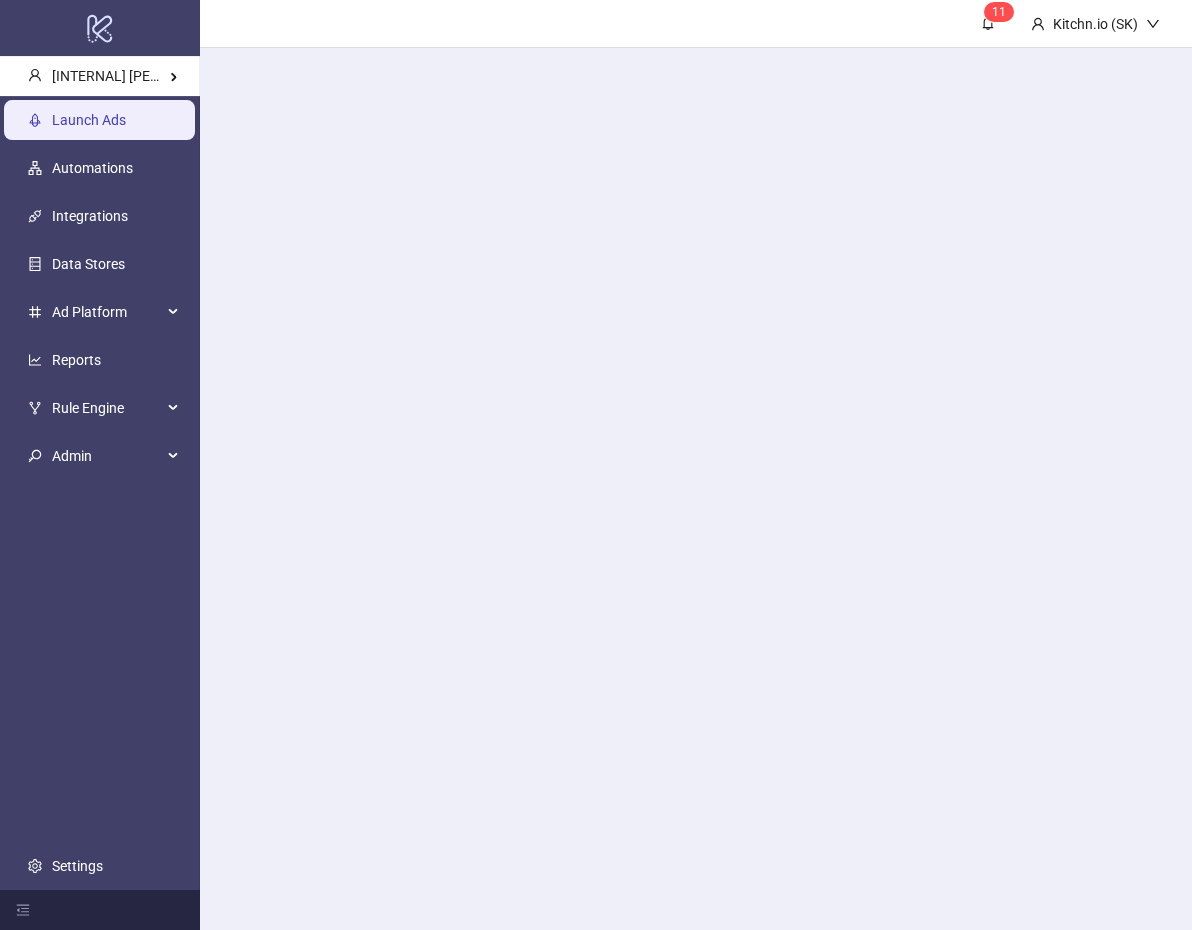 scroll, scrollTop: 0, scrollLeft: 0, axis: both 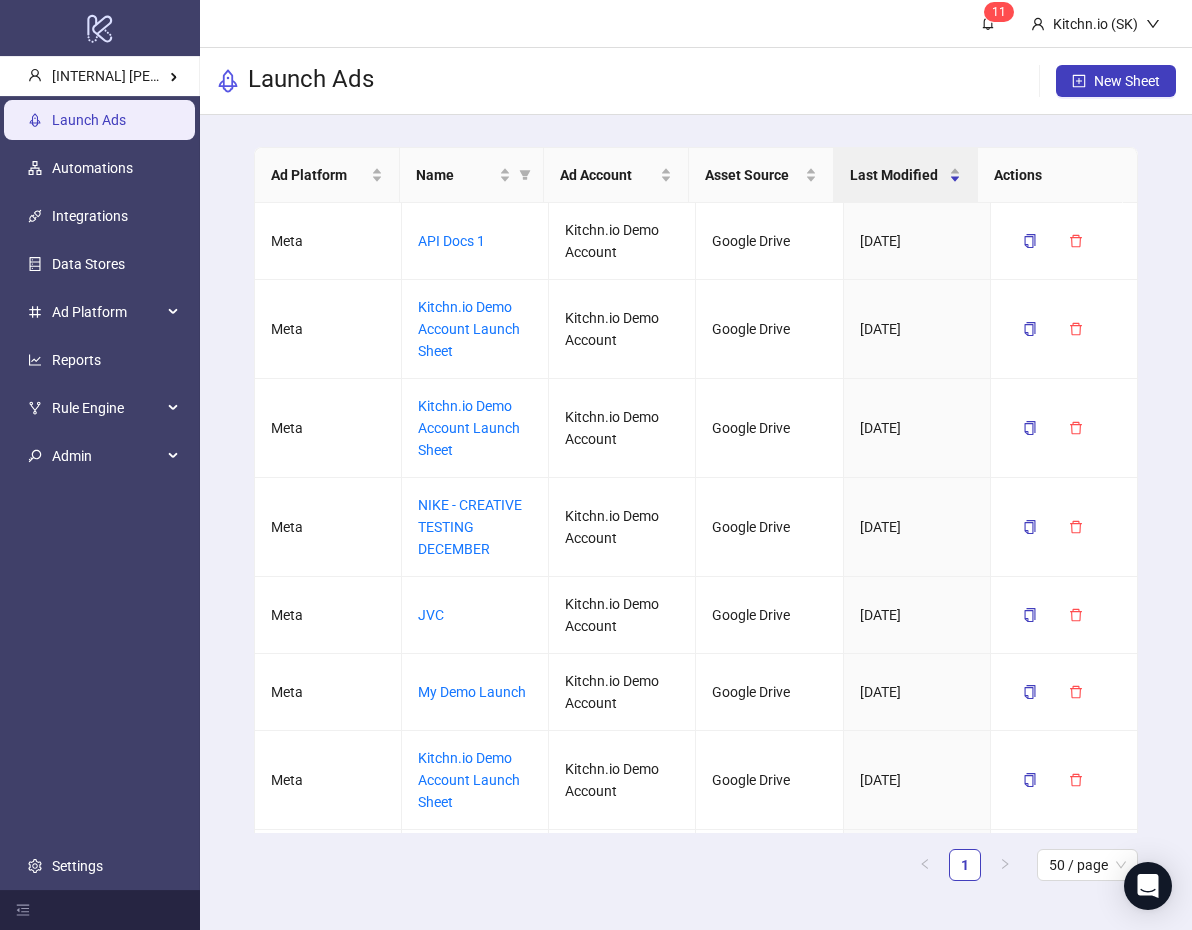 click on "Ad Platform Name Ad Account Asset Source Last Modified Actions             Meta API Docs 1 Kitchn.io Demo Account Google Drive 06/24/2025 Meta Kitchn.io Demo Account Launch Sheet Kitchn.io Demo Account Google Drive 06/23/2025 Meta Kitchn.io Demo Account Launch Sheet Kitchn.io Demo Account Google Drive 06/13/2025 Meta NIKE - CREATIVE TESTING DECEMBER Kitchn.io Demo Account Google Drive 06/11/2025 Meta JVC Kitchn.io Demo Account Google Drive 06/09/2025 Meta My Demo Launch  Kitchn.io Demo Account Google Drive 05/22/2025 Meta Kitchn.io Demo Account Launch Sheet Kitchn.io Demo Account Google Drive 05/21/2025 Meta Kynship Demo Sheet Kitchn.io Demo Account Dropbox 05/14/2025 Meta Kitchn.io Demo Account Launch Sheet Kitchn.io Demo Account Dropbox 05/08/2025 Meta New test Kitchn.io Demo Account Google Drive 05/07/2025 Meta makup - Fenti Kitchn.io Demo Account Google Drive 05/06/2025 Meta Kitchn.io Demo Account Launch Sheet Kitchn.io Demo Account Google Drive 04/29/2025 Meta Kitchn.io Demo Account Launch Sheet 1" at bounding box center (696, 522) 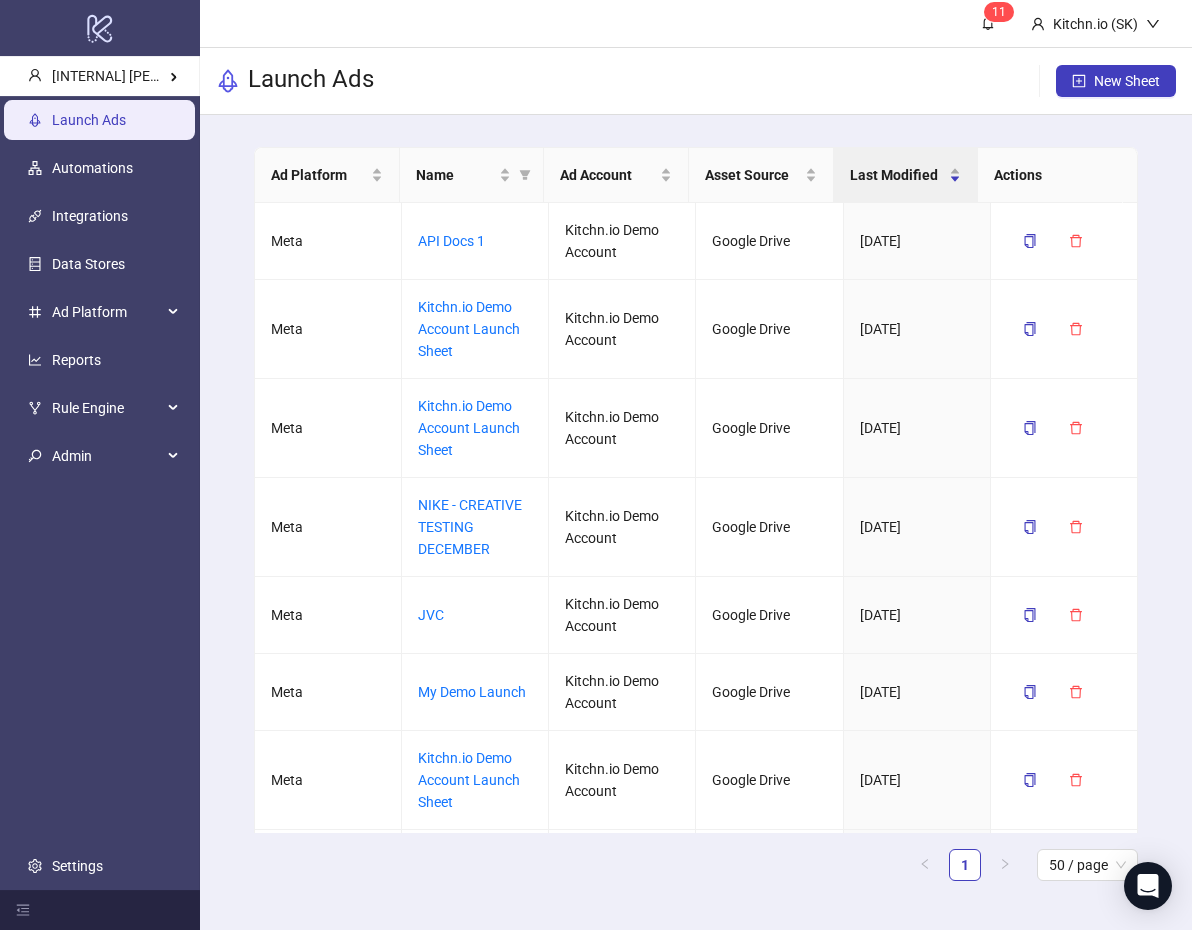 click on "Launch Ads New Sheet" at bounding box center (696, 81) 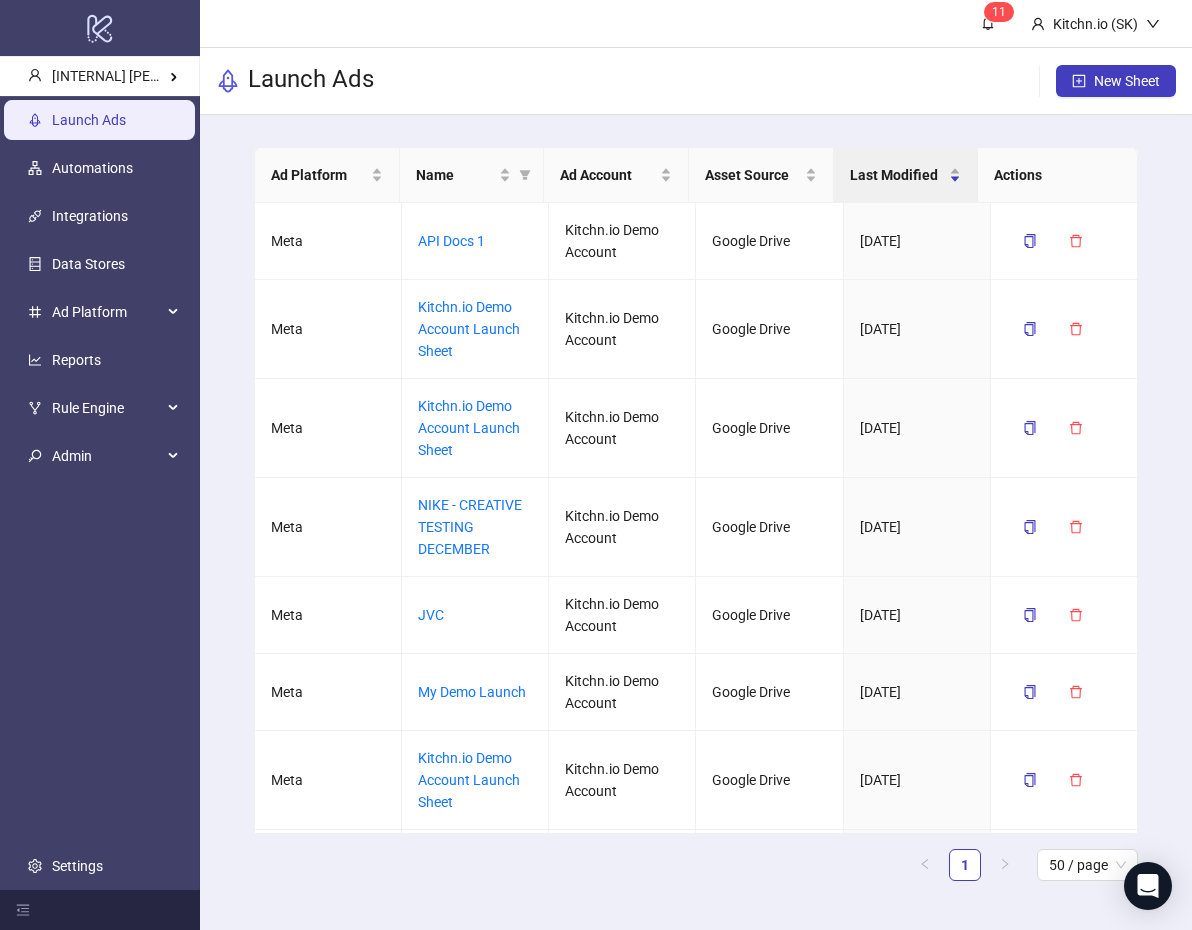 click on "Launch Ads New Sheet" at bounding box center [696, 81] 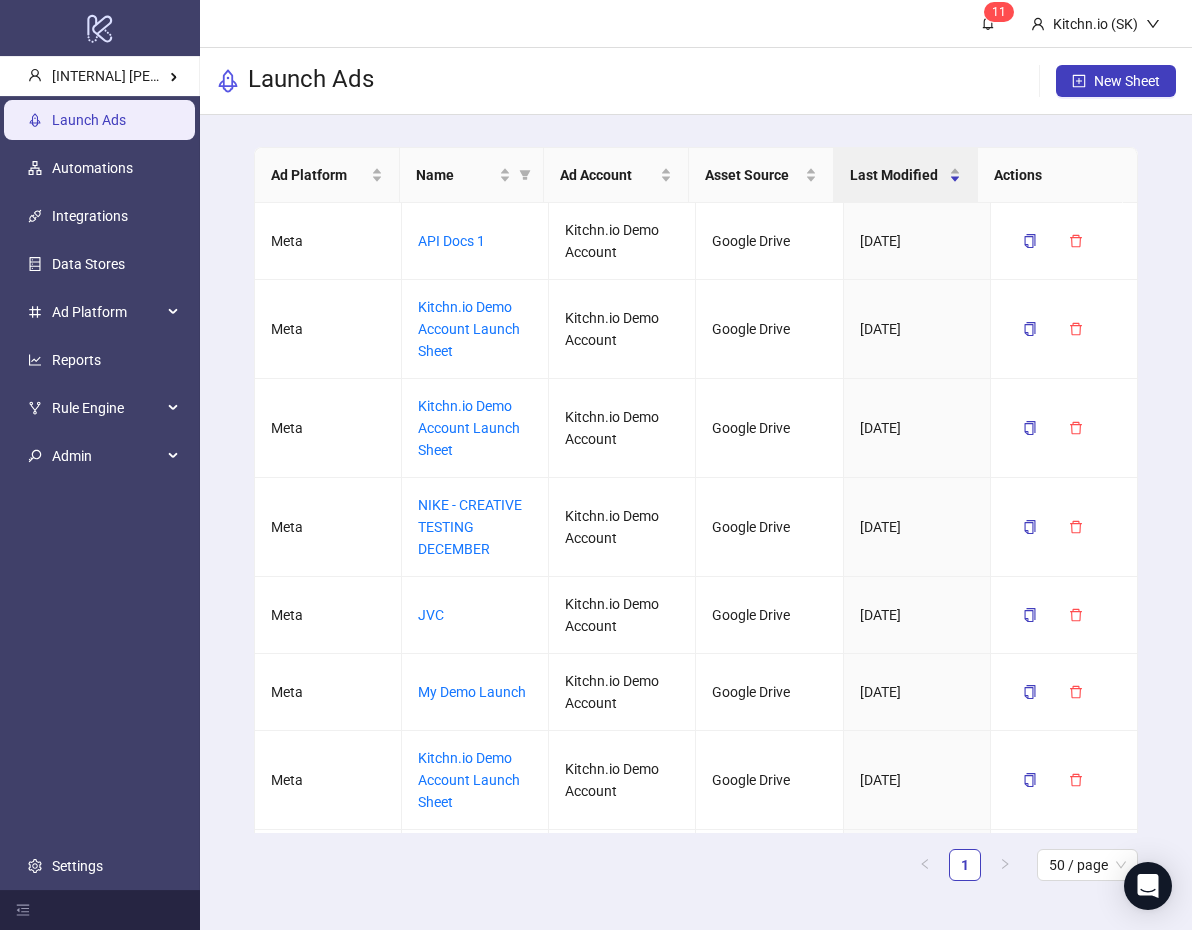 click on "Launch Ads New Sheet" at bounding box center [696, 81] 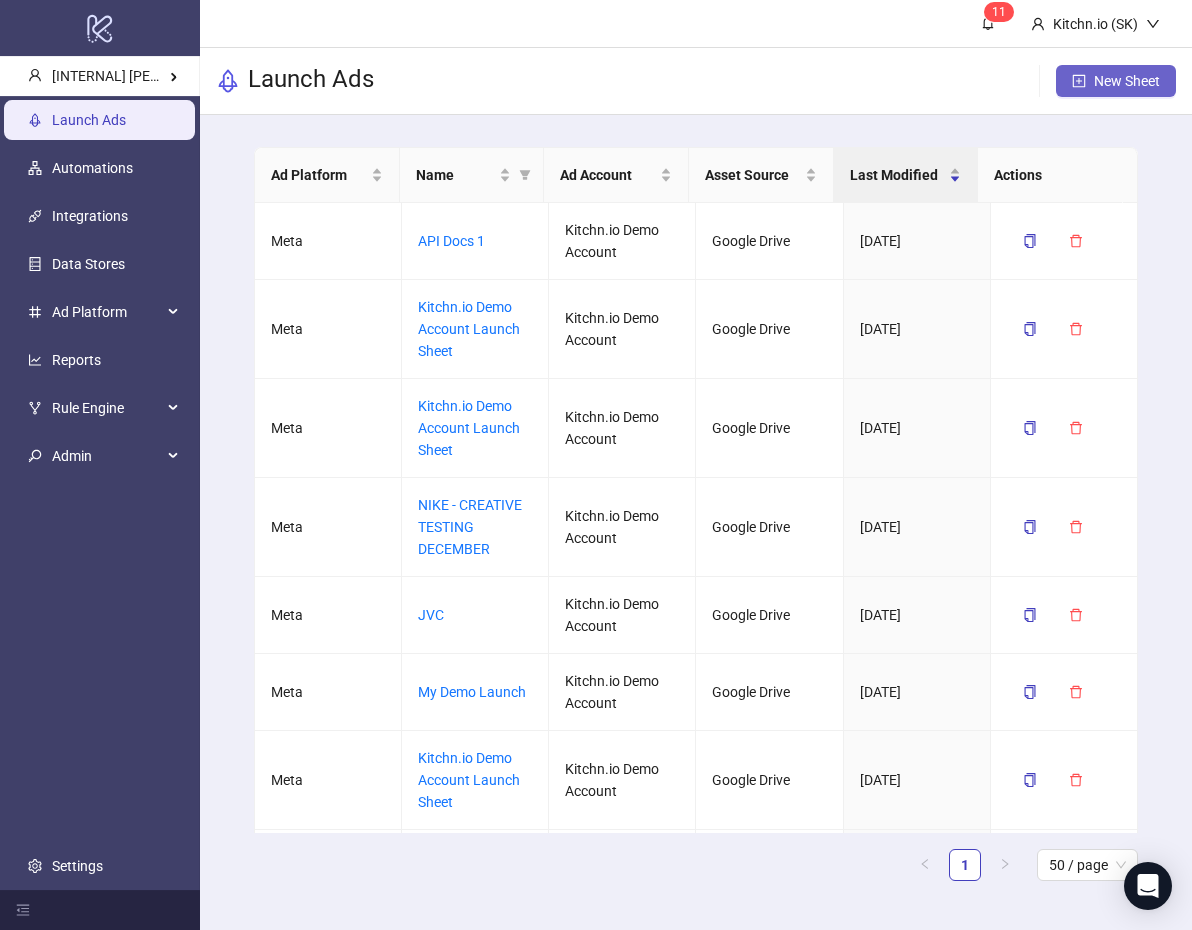 click on "New Sheet" at bounding box center [1127, 81] 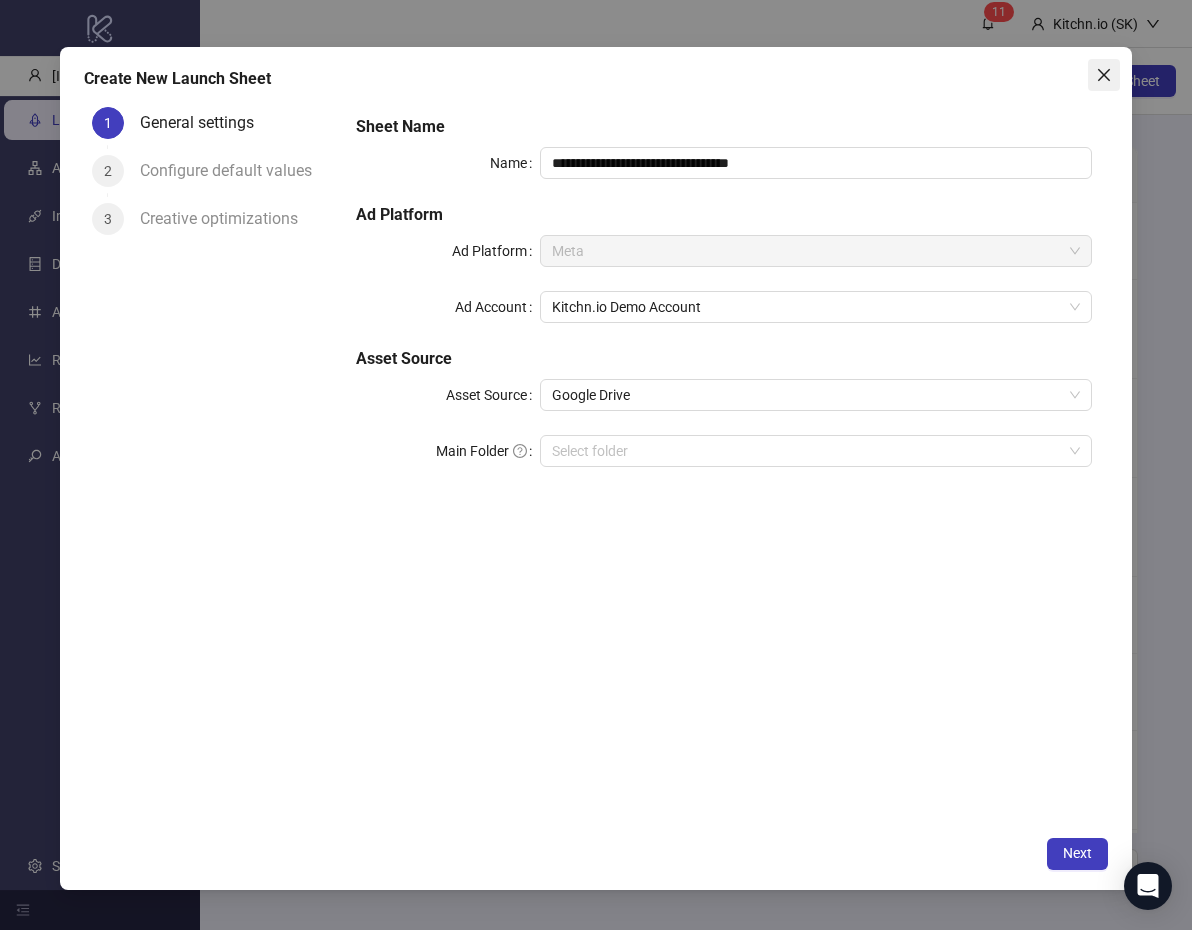 click at bounding box center [1104, 75] 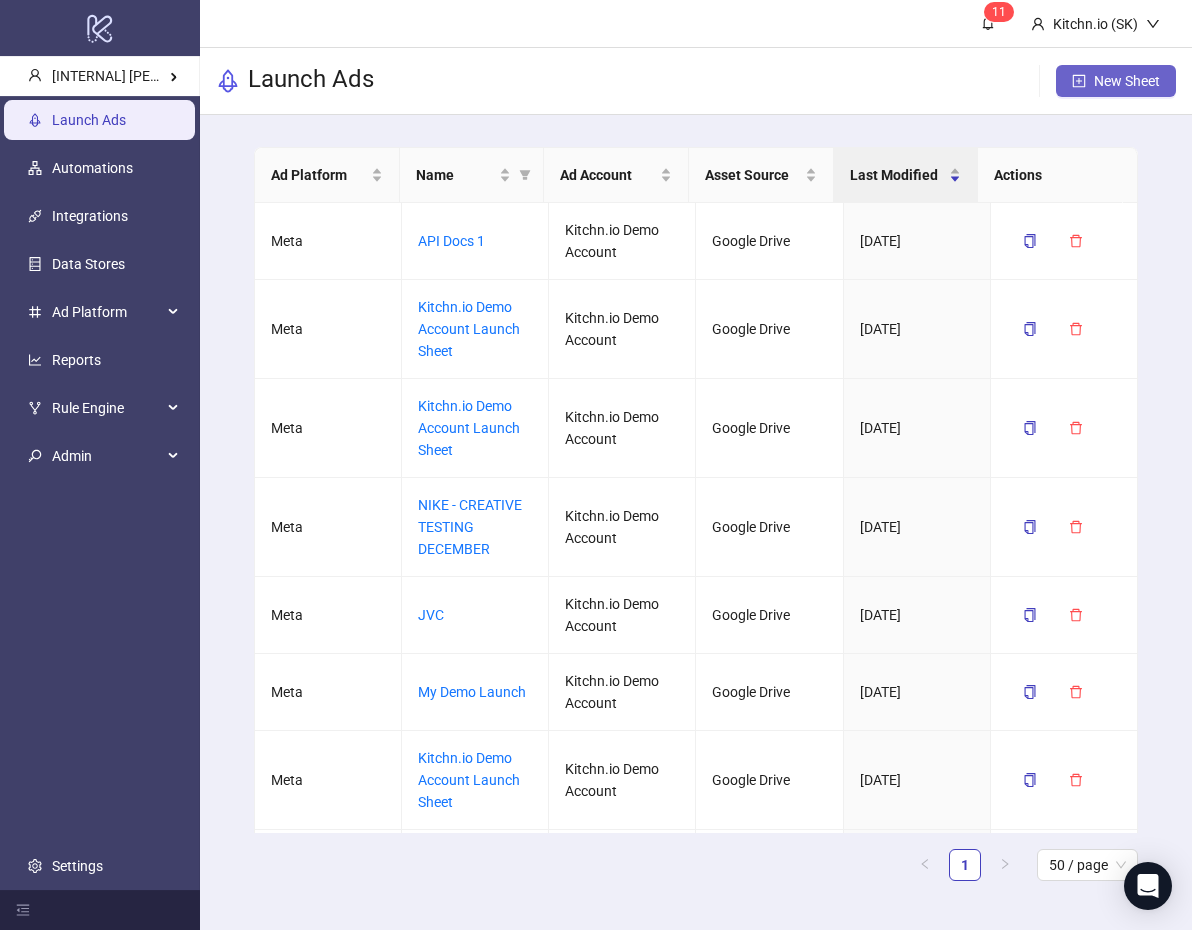 click on "New Sheet" at bounding box center (1127, 81) 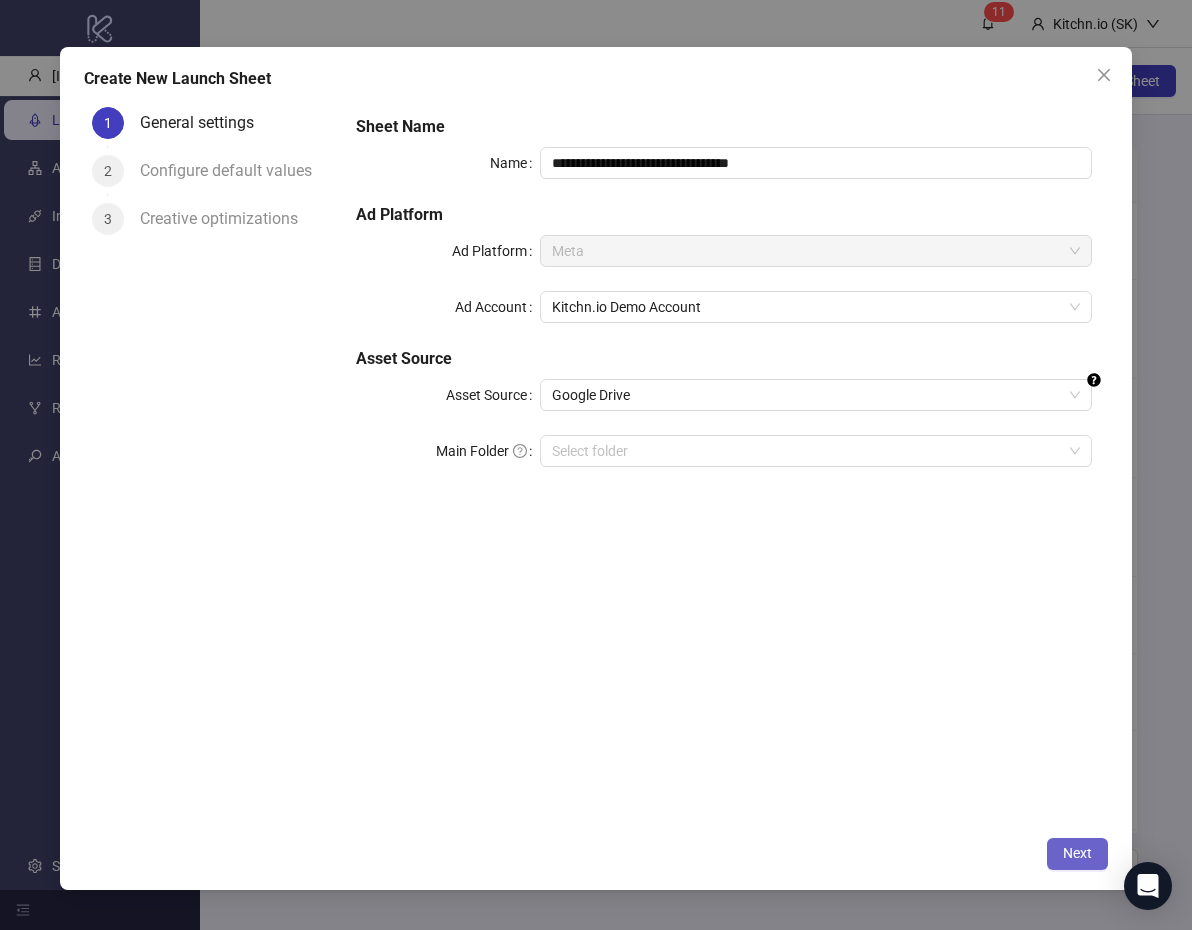 click on "Next" at bounding box center [1077, 853] 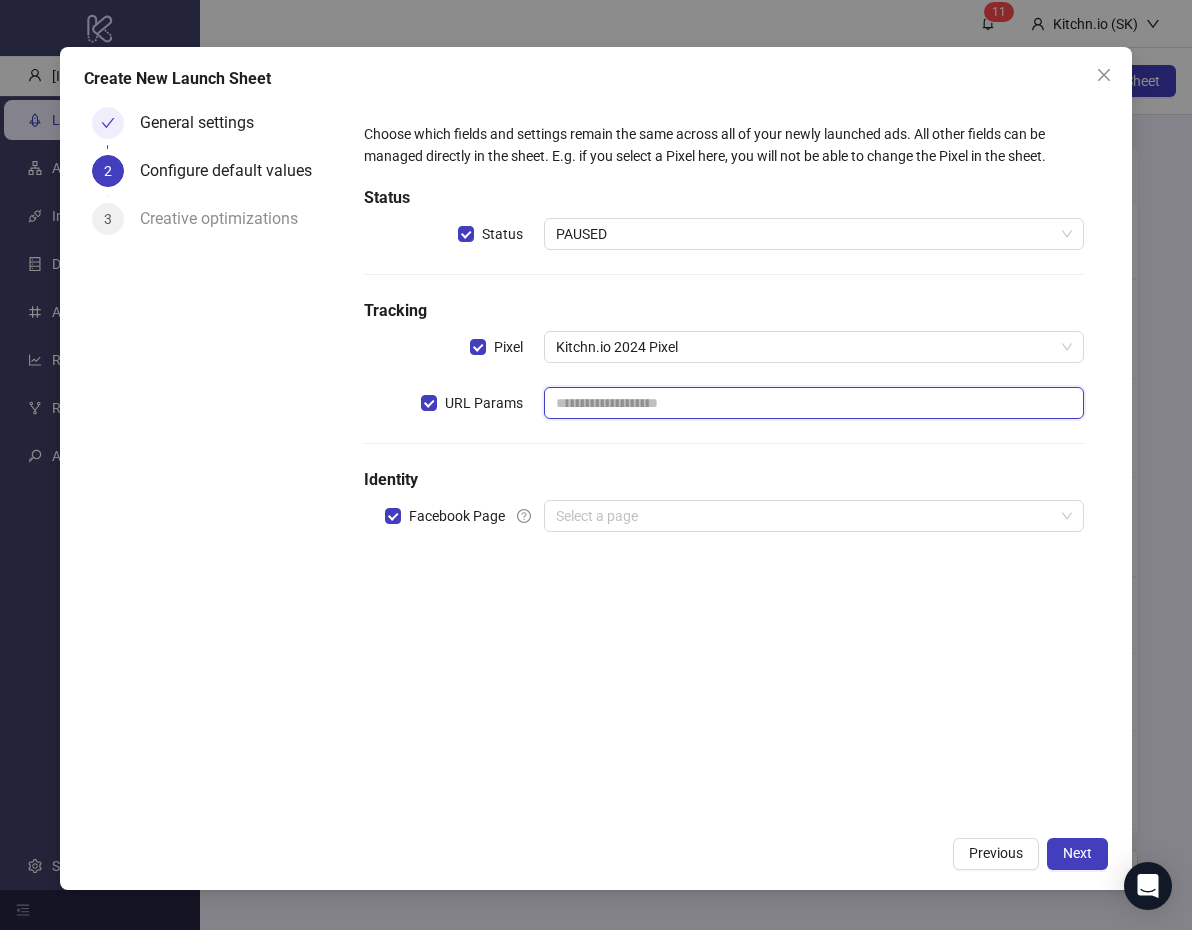 click at bounding box center [814, 403] 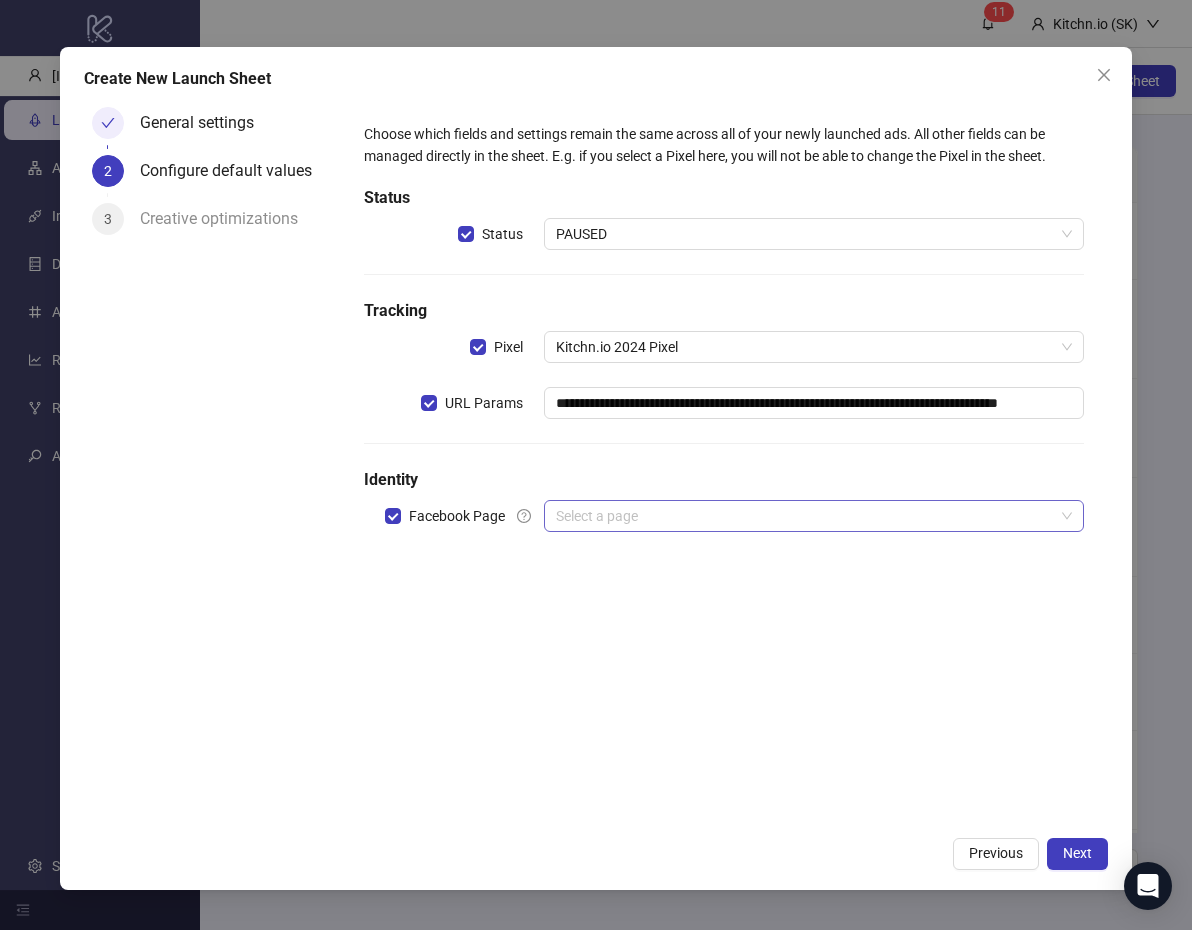 click at bounding box center [805, 516] 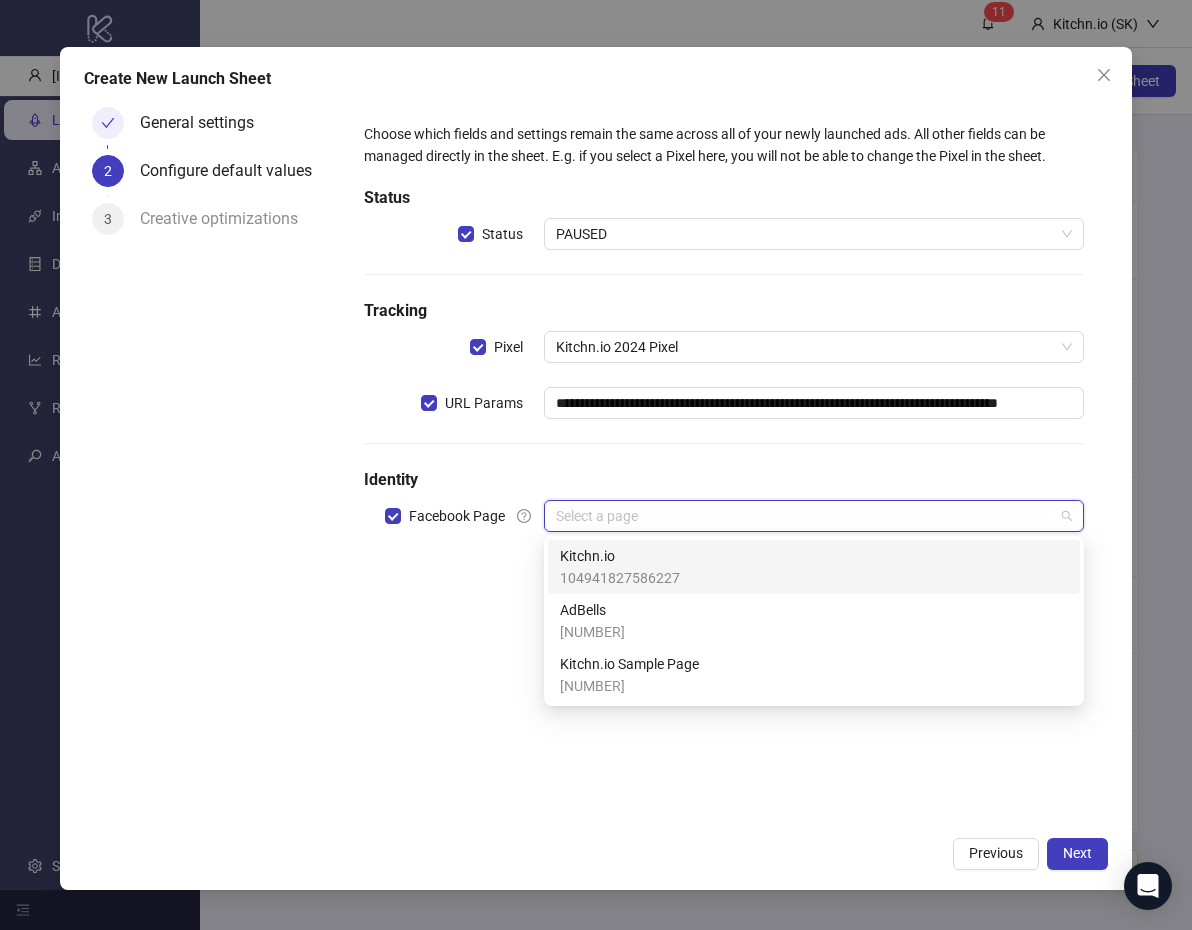 click on "104941827586227" at bounding box center (620, 578) 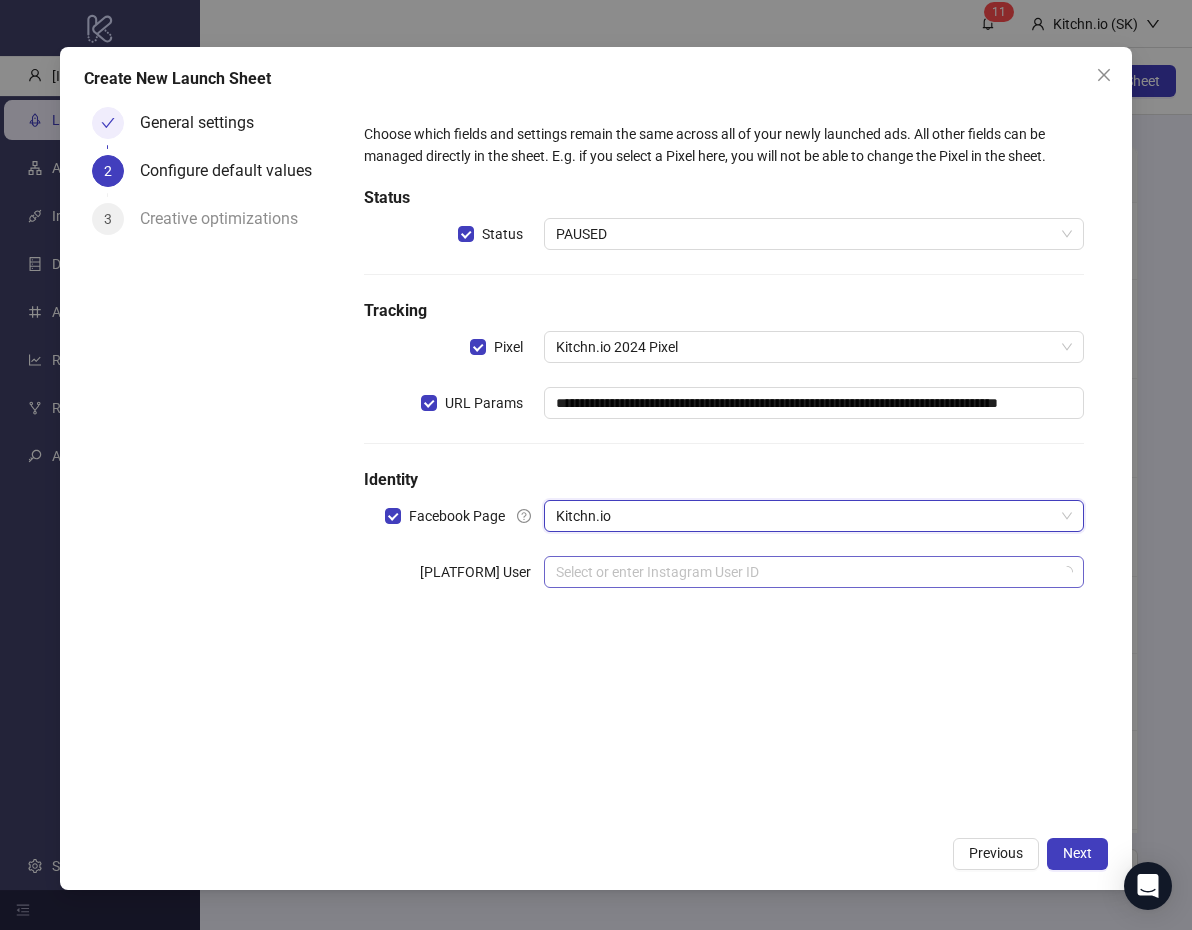 click at bounding box center [805, 572] 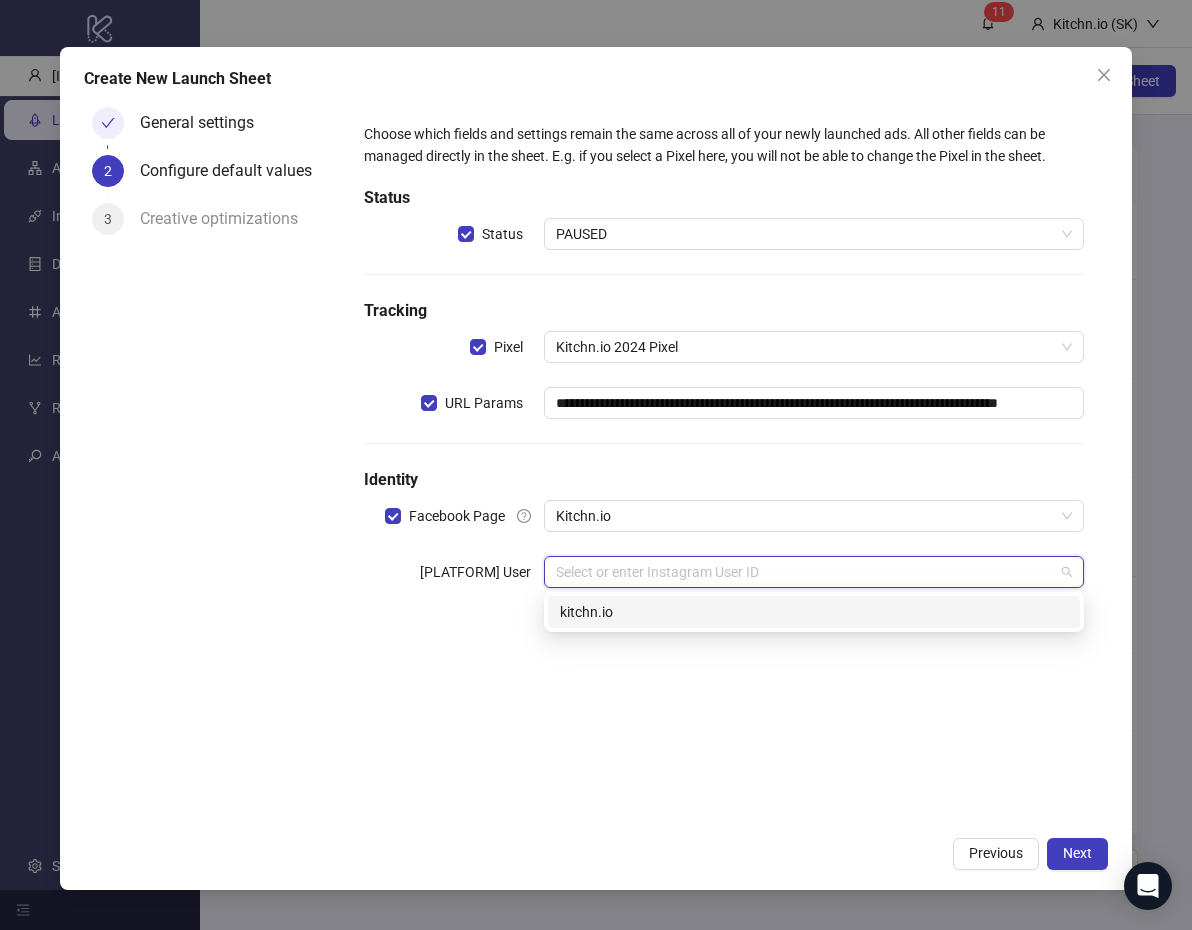click on "kitchn.io" at bounding box center (0, 0) 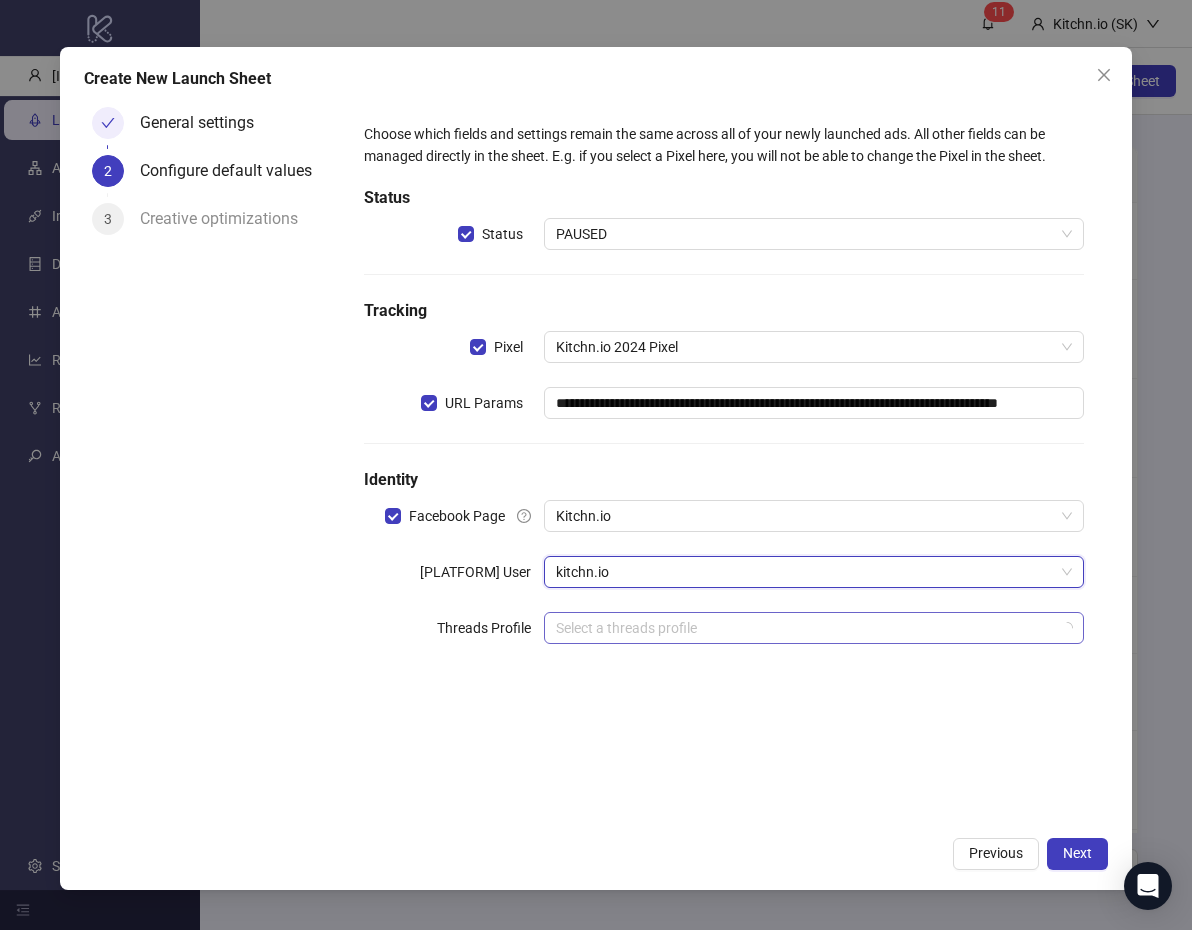 click at bounding box center (805, 628) 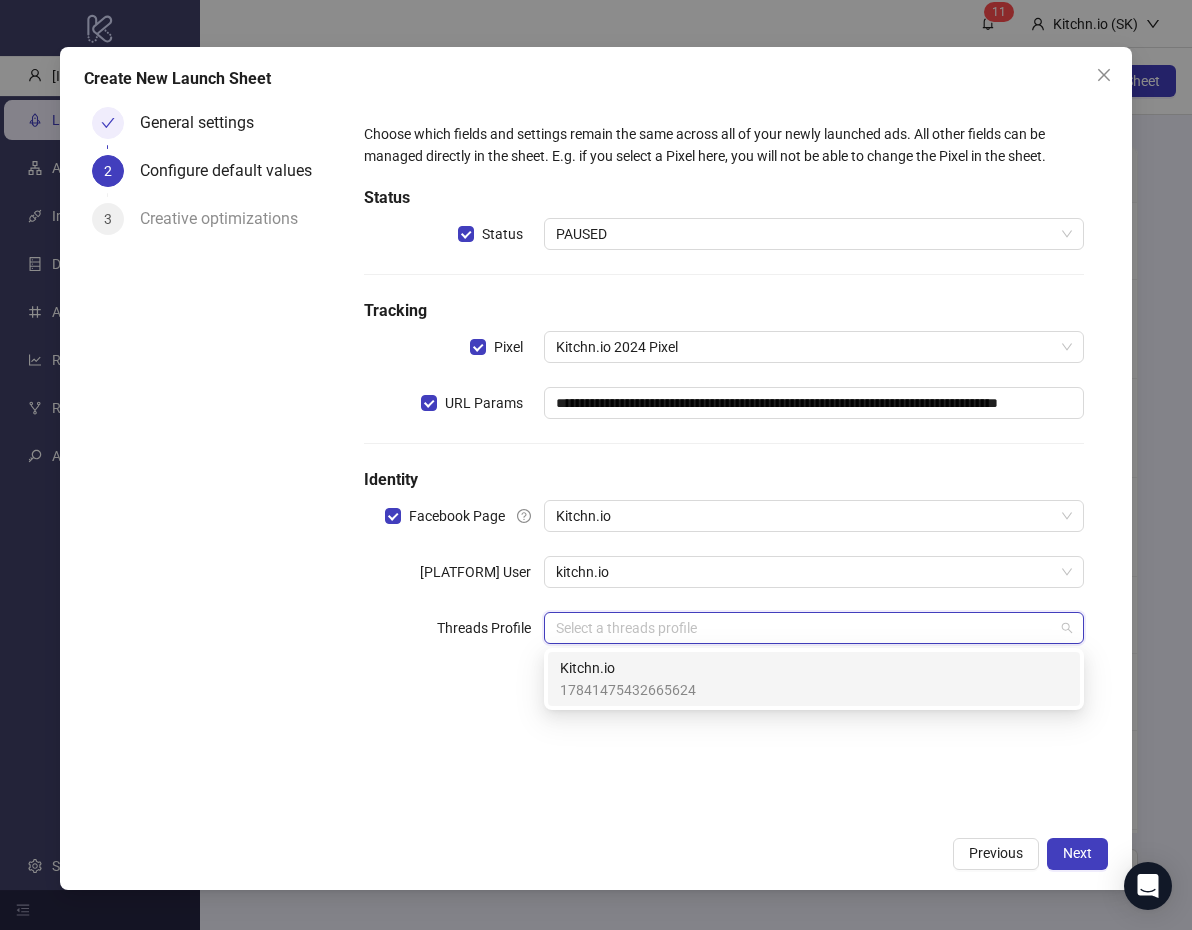 click on "Kitchn.io" at bounding box center [0, 0] 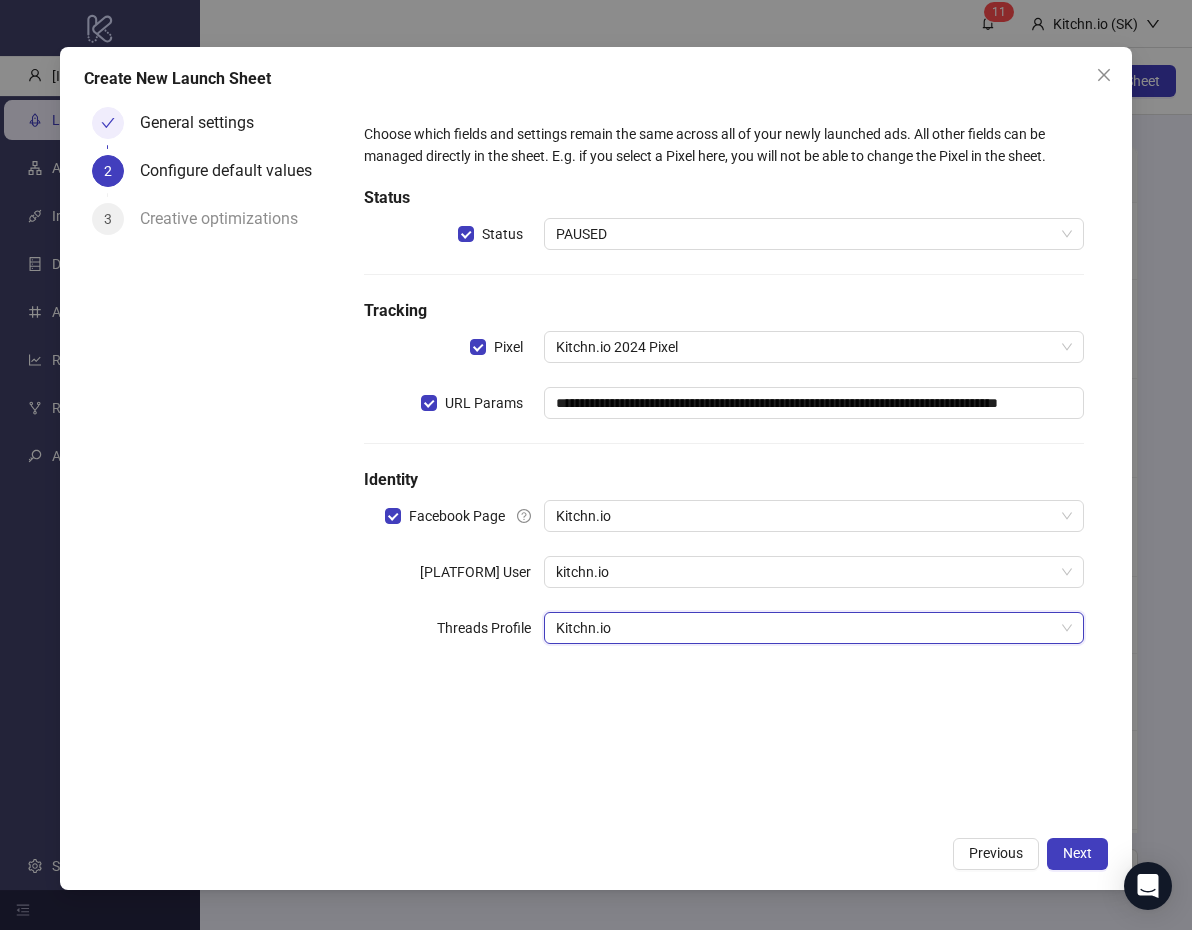 click on "**********" at bounding box center (724, 395) 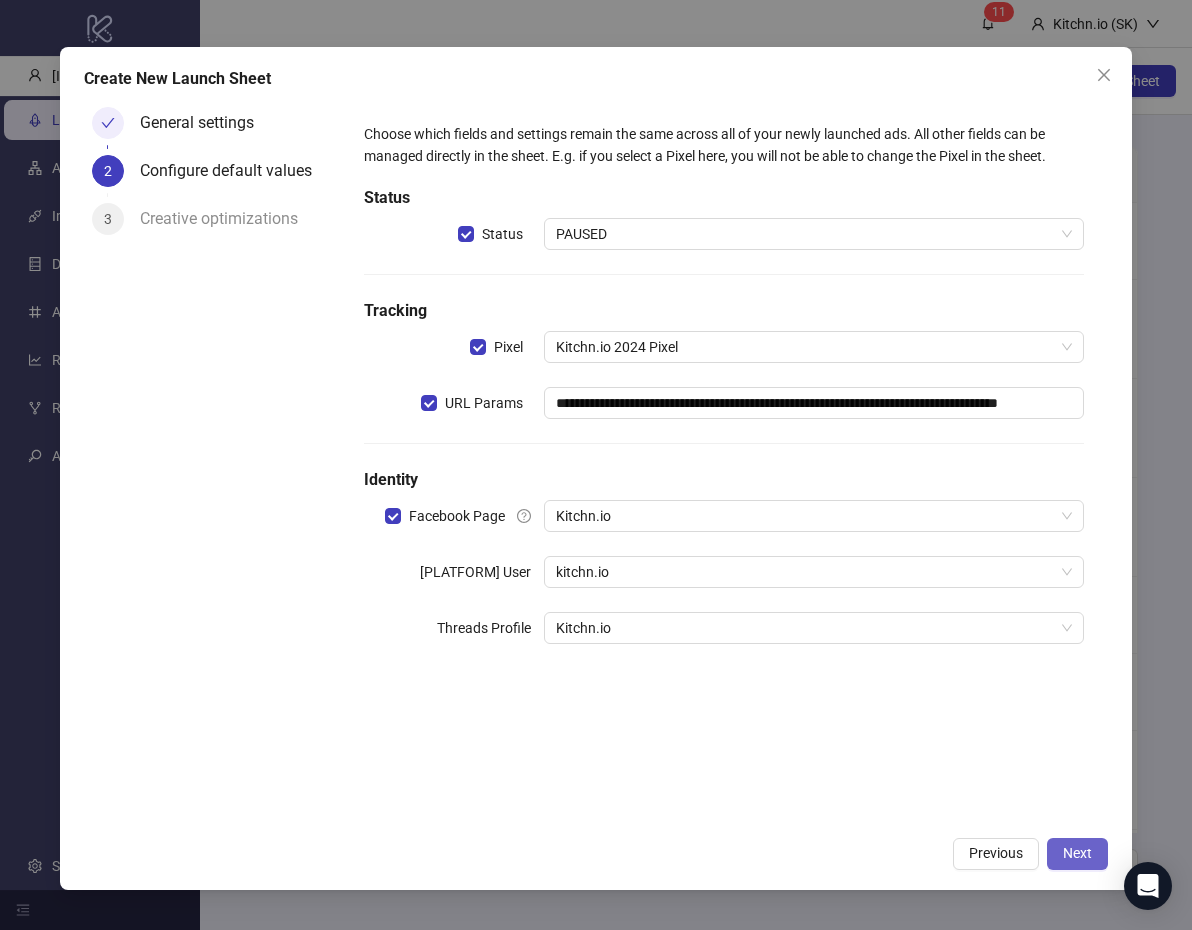 click on "Next" at bounding box center [1077, 853] 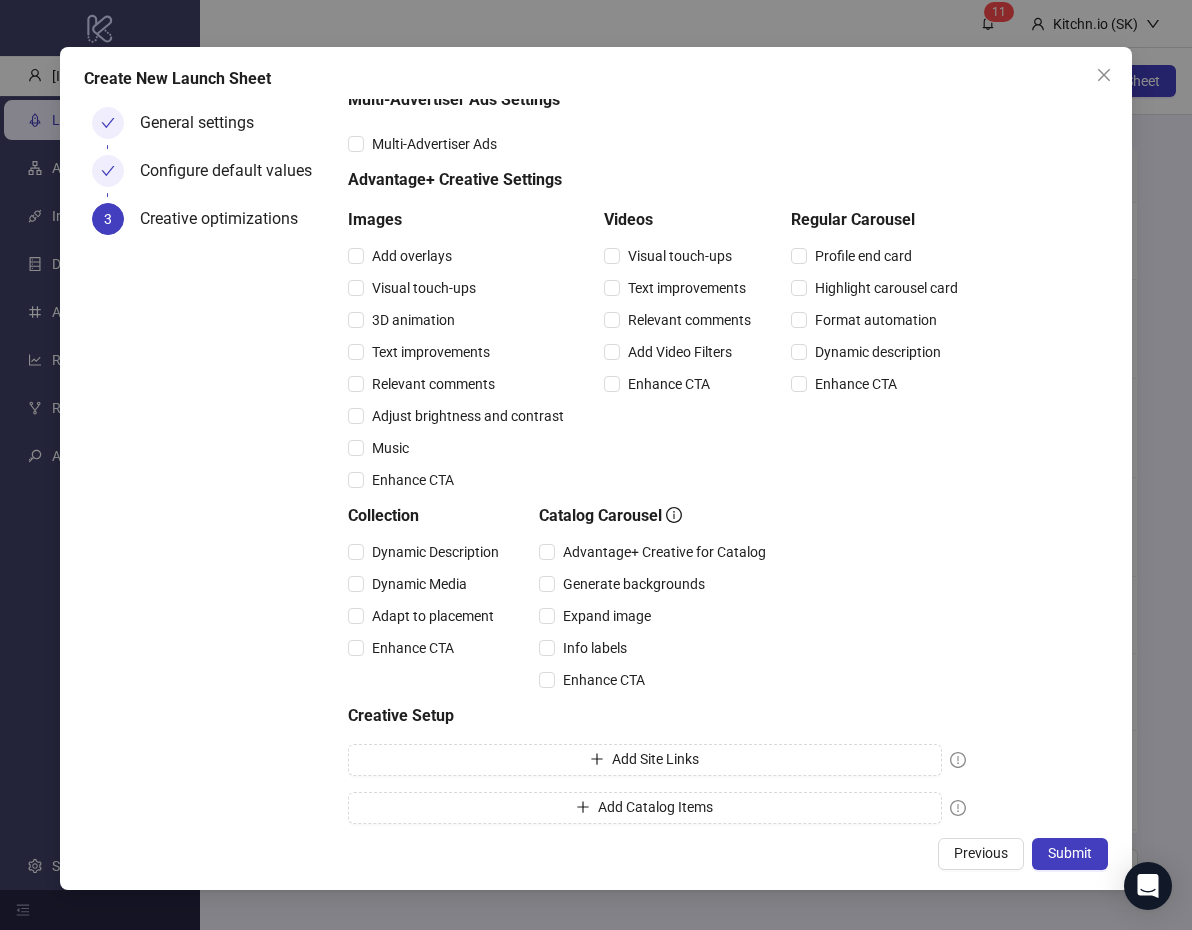 scroll, scrollTop: 123, scrollLeft: 0, axis: vertical 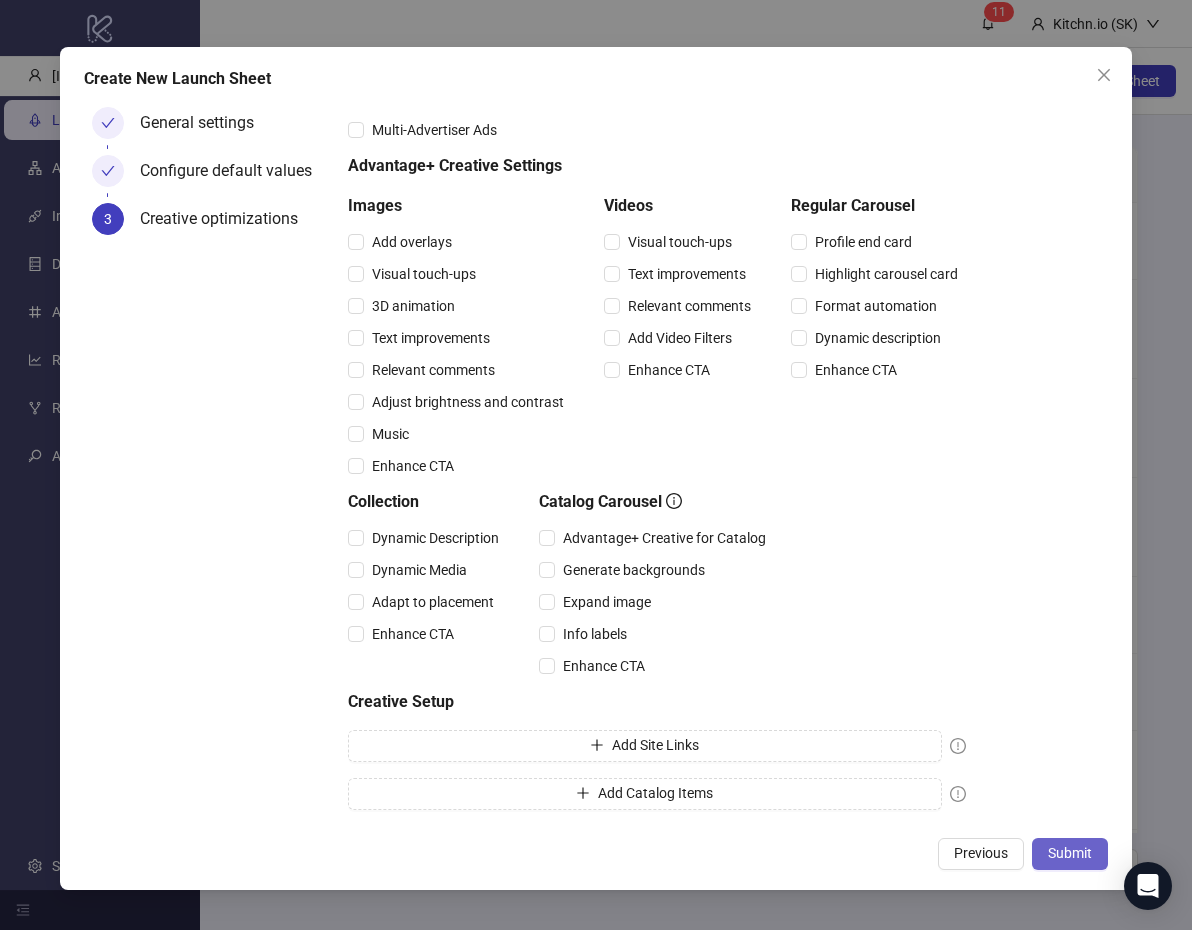 click on "Submit" at bounding box center (1070, 853) 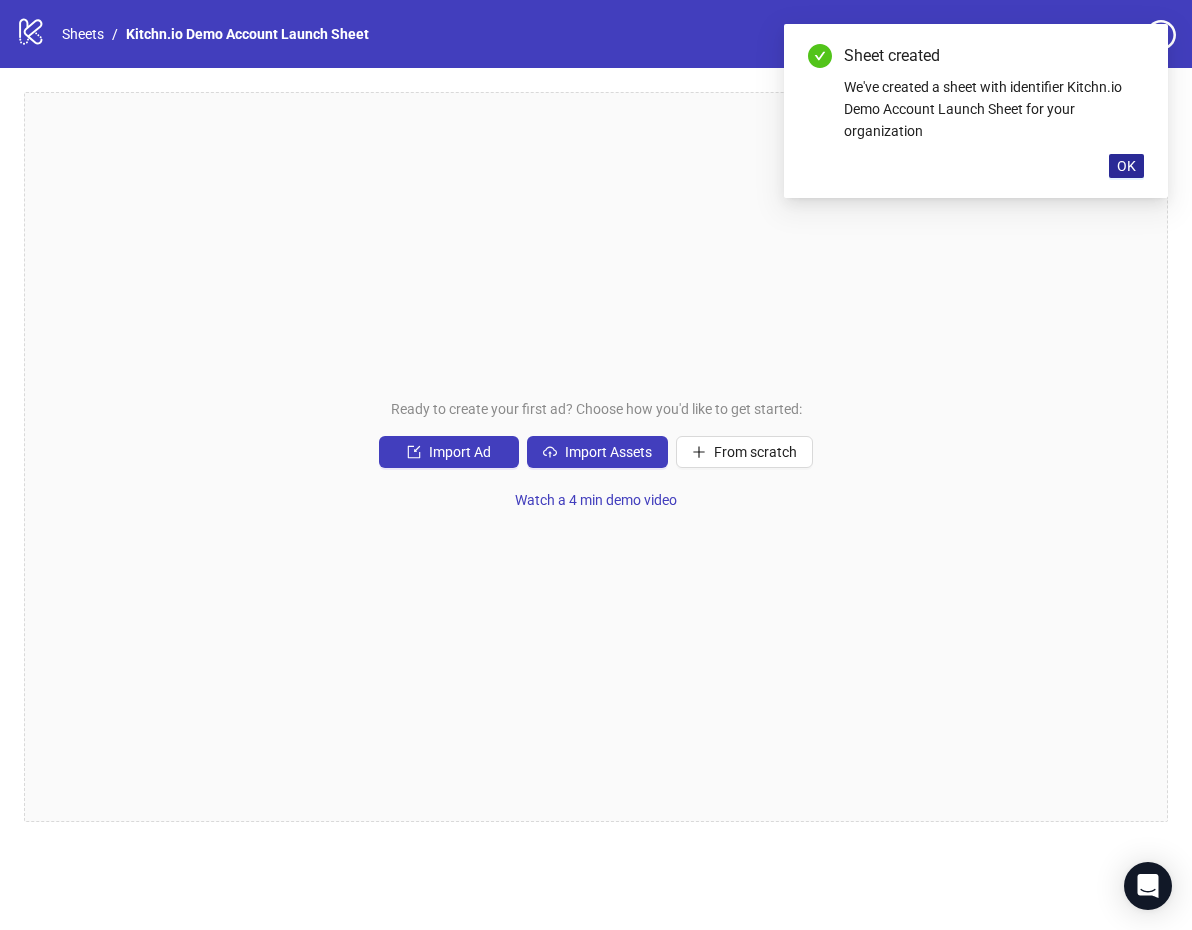 click on "OK" at bounding box center [1126, 166] 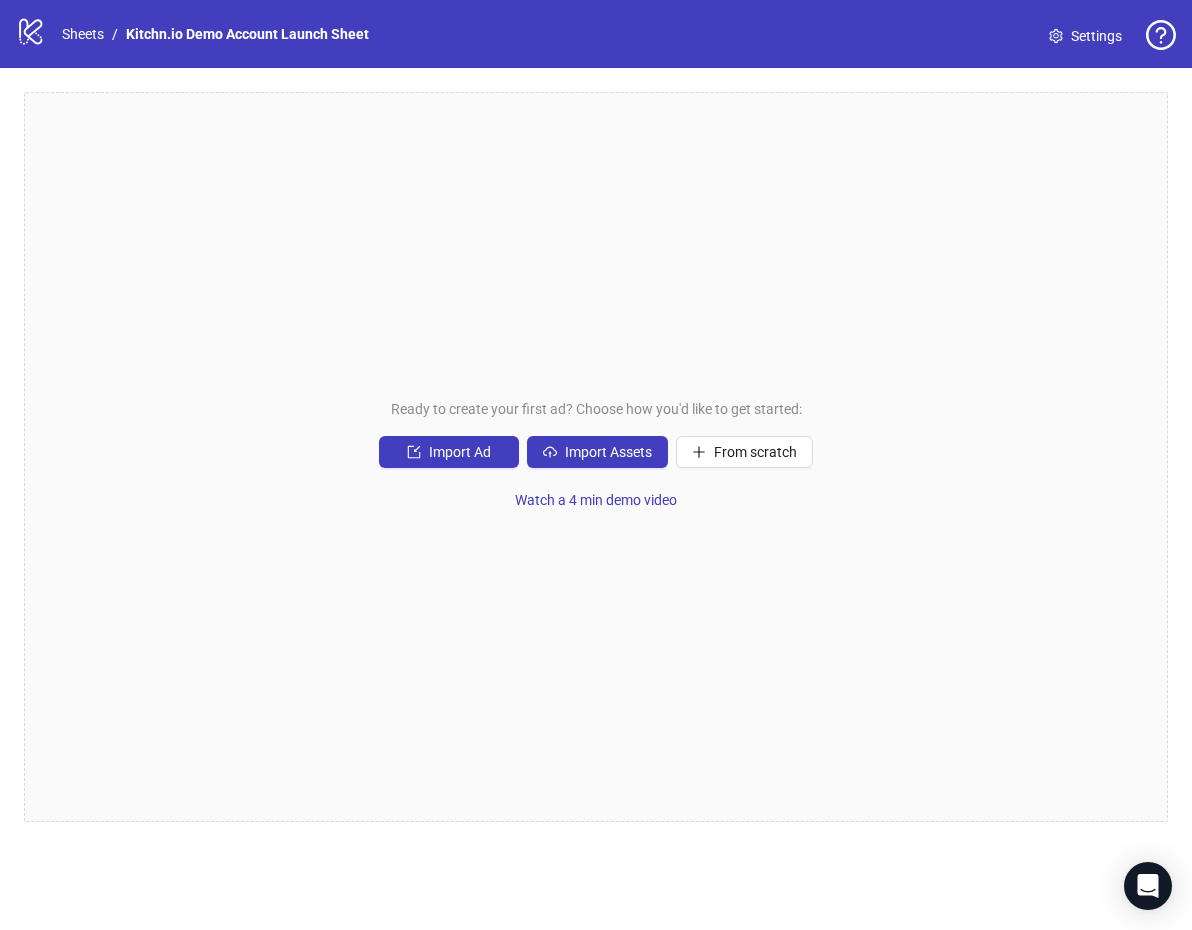 drag, startPoint x: 809, startPoint y: 293, endPoint x: 62, endPoint y: 239, distance: 748.9493 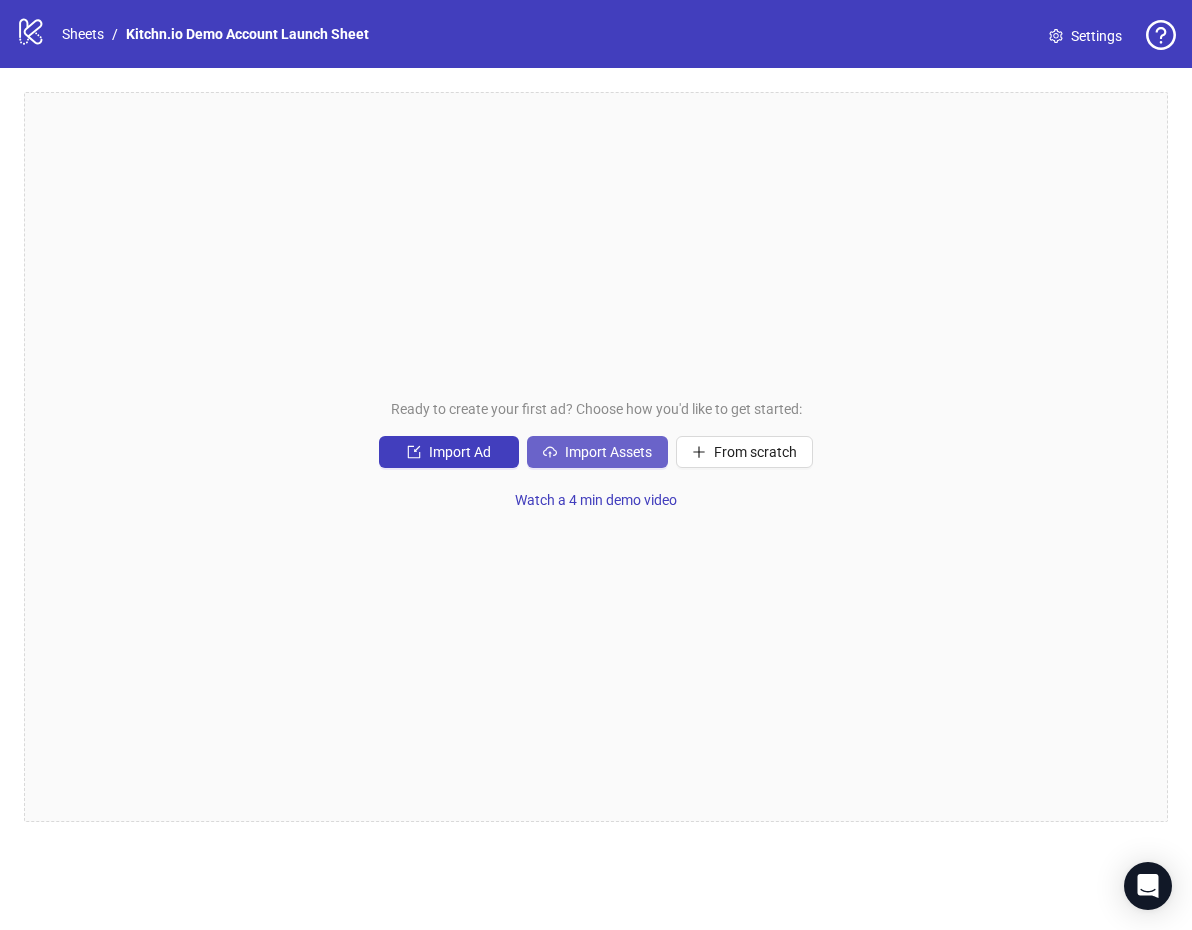 click on "Import Assets" at bounding box center [460, 452] 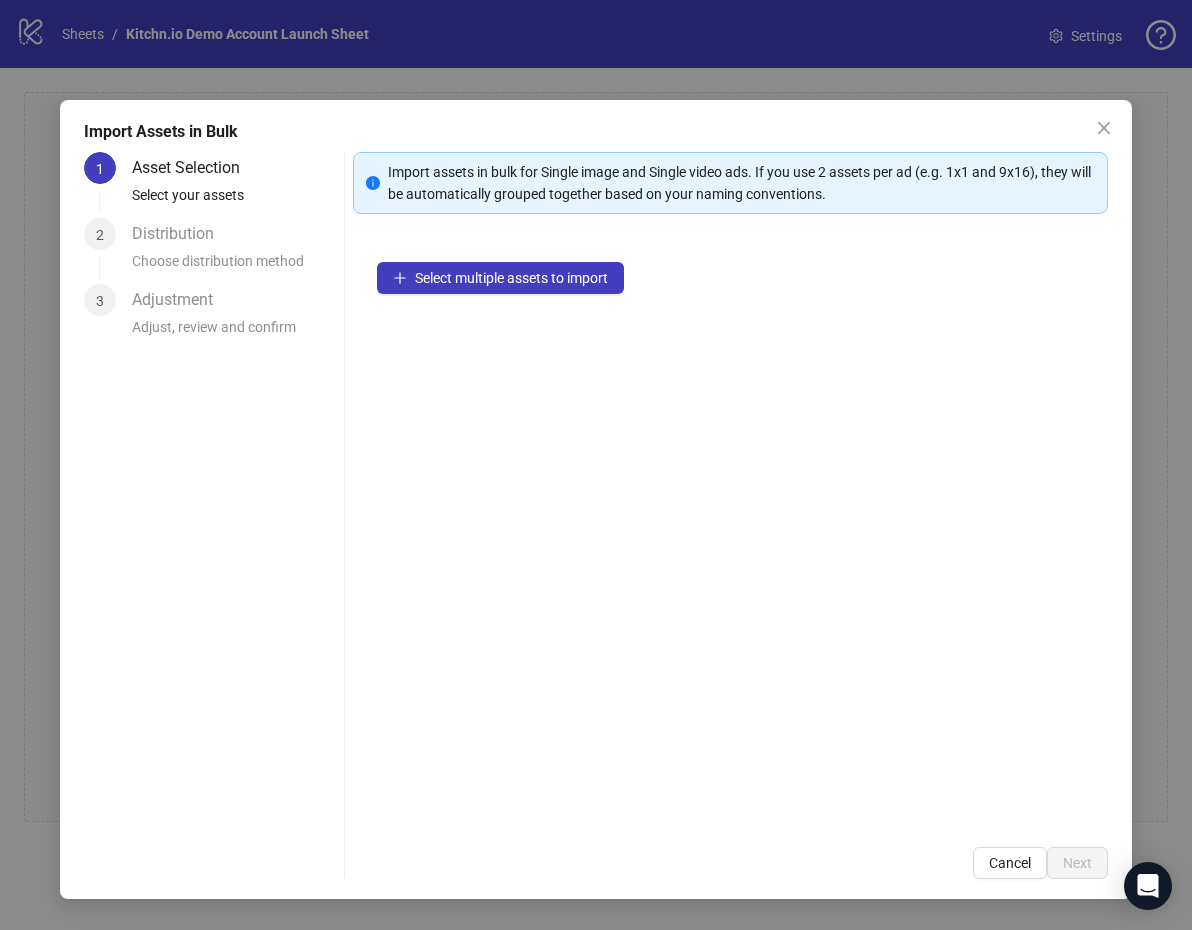 click at bounding box center (1104, 128) 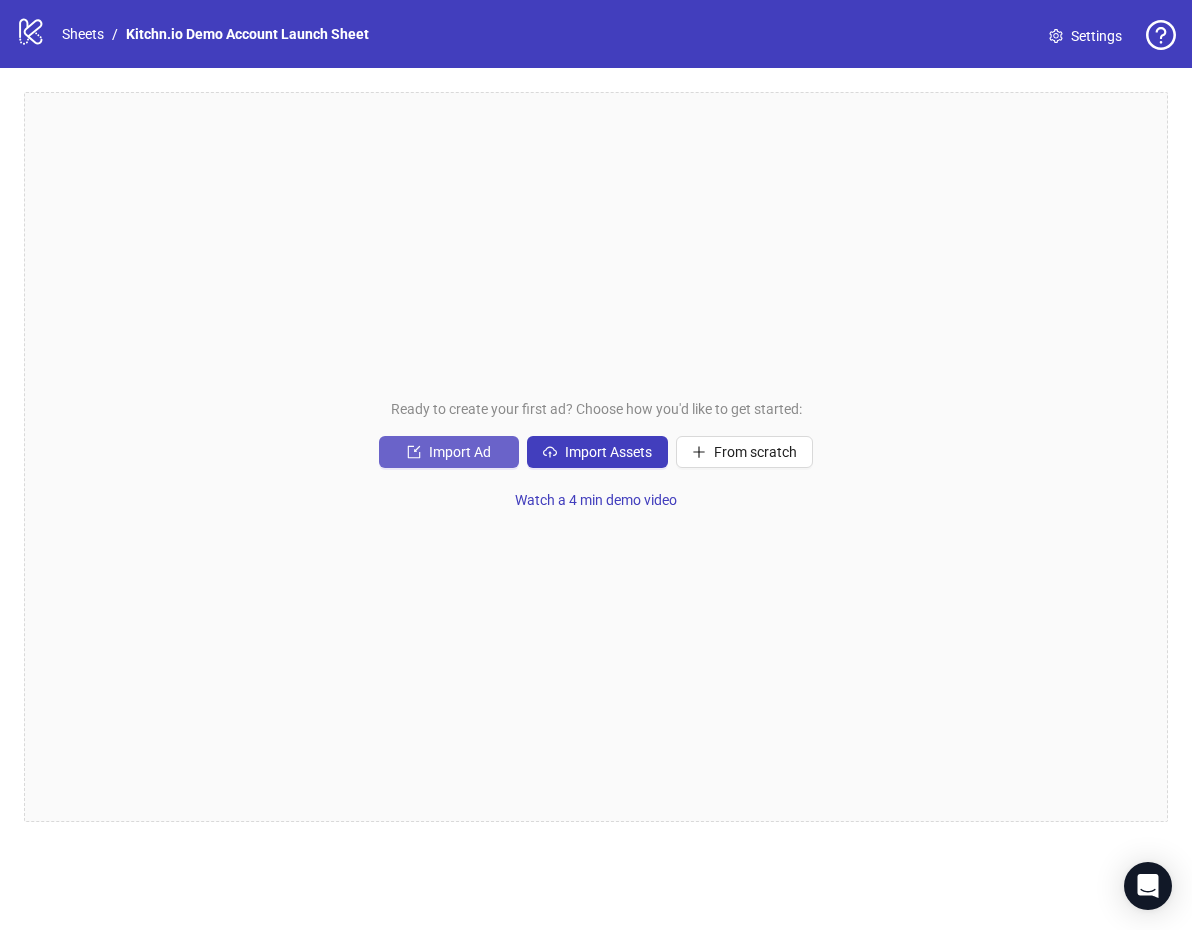click on "Import Ad" at bounding box center (460, 452) 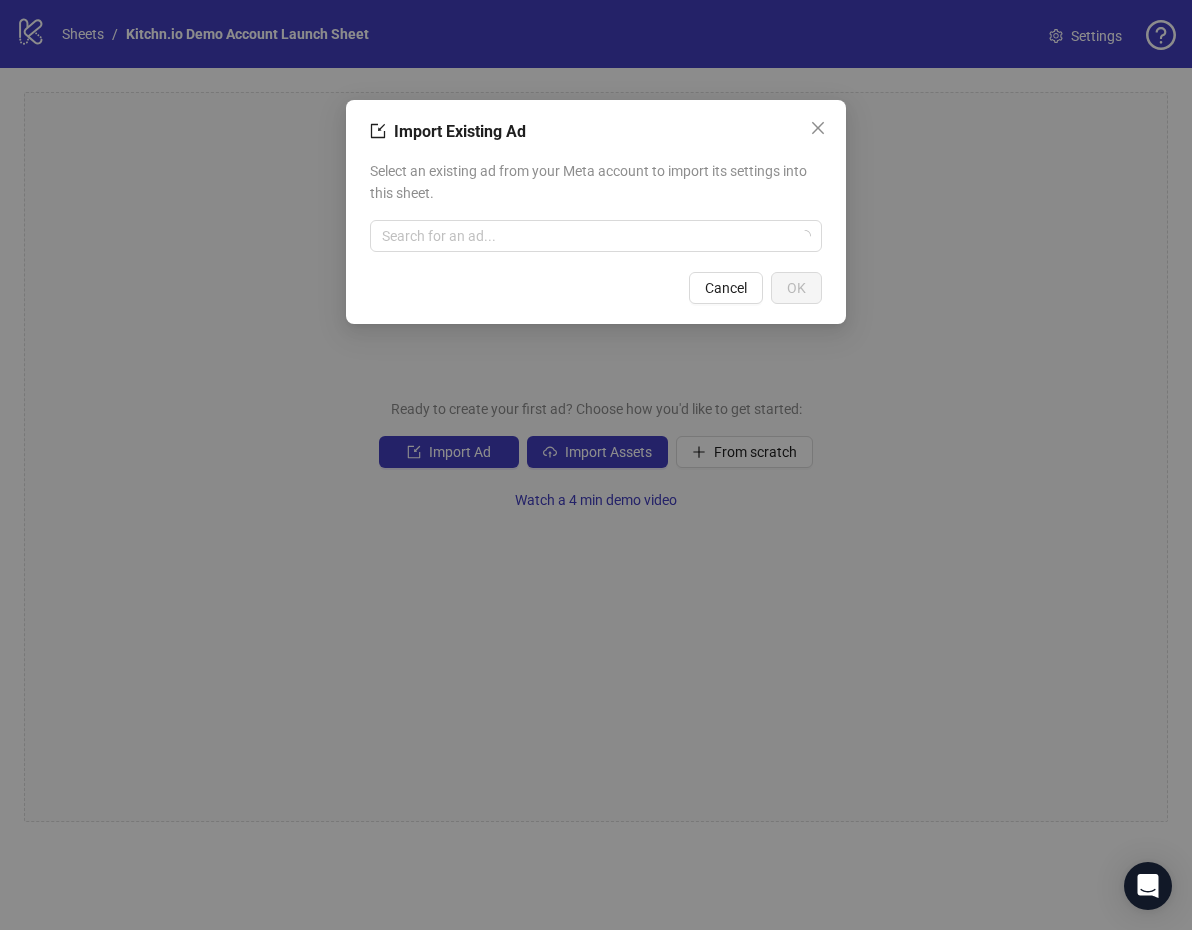 click on "Select an existing ad from your Meta account to import its settings into this sheet." at bounding box center [596, 182] 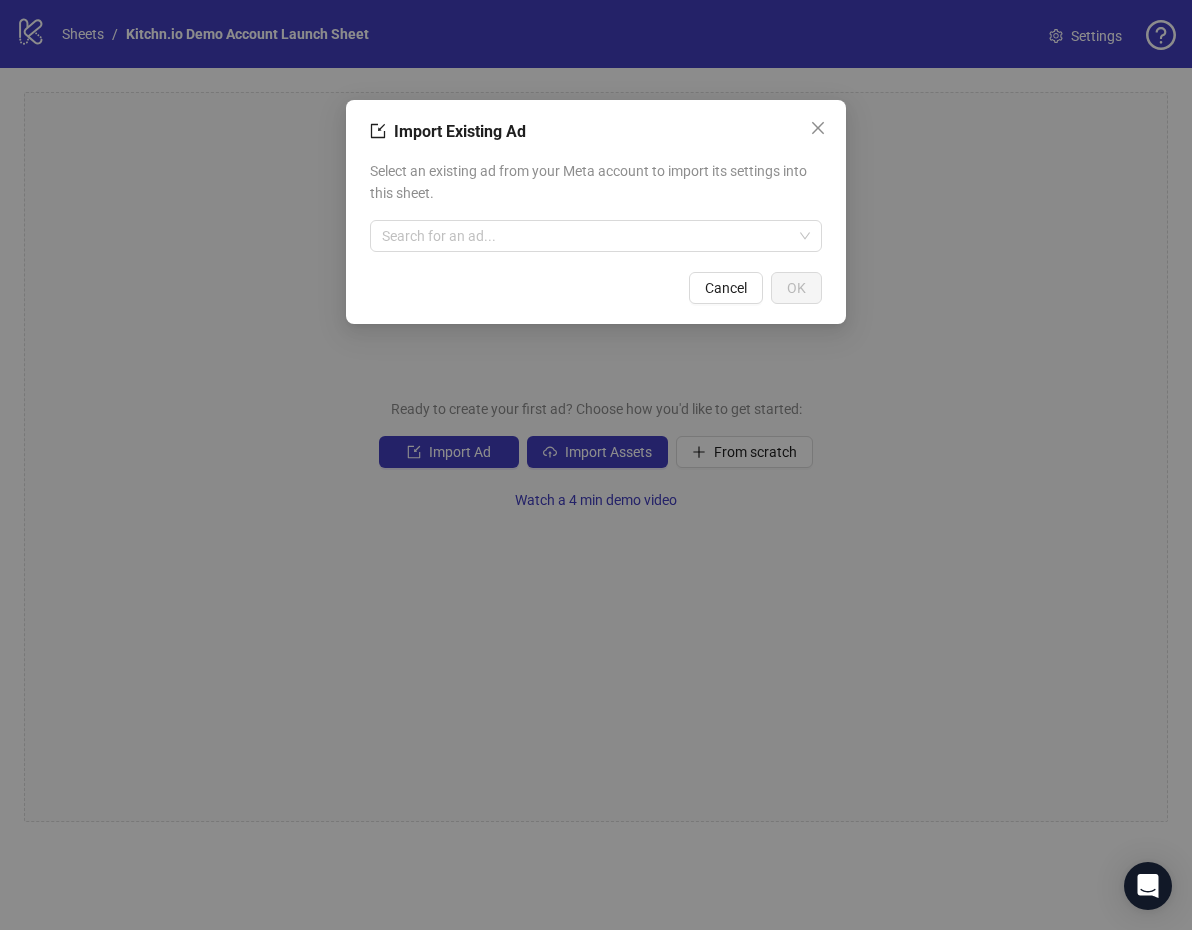 click on "Select an existing ad from your Meta account to import its settings into this sheet. Search for an ad..." at bounding box center [596, 206] 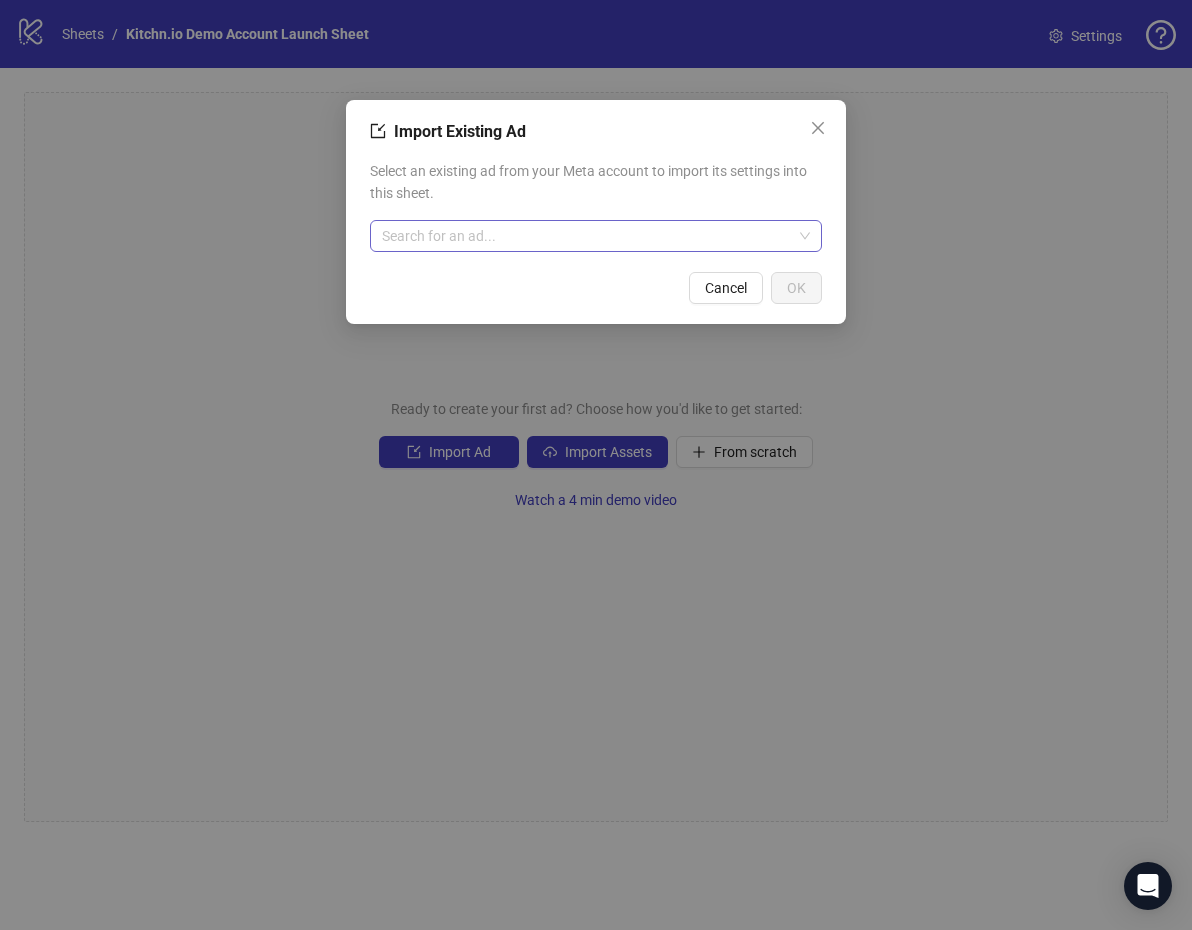 click at bounding box center [587, 236] 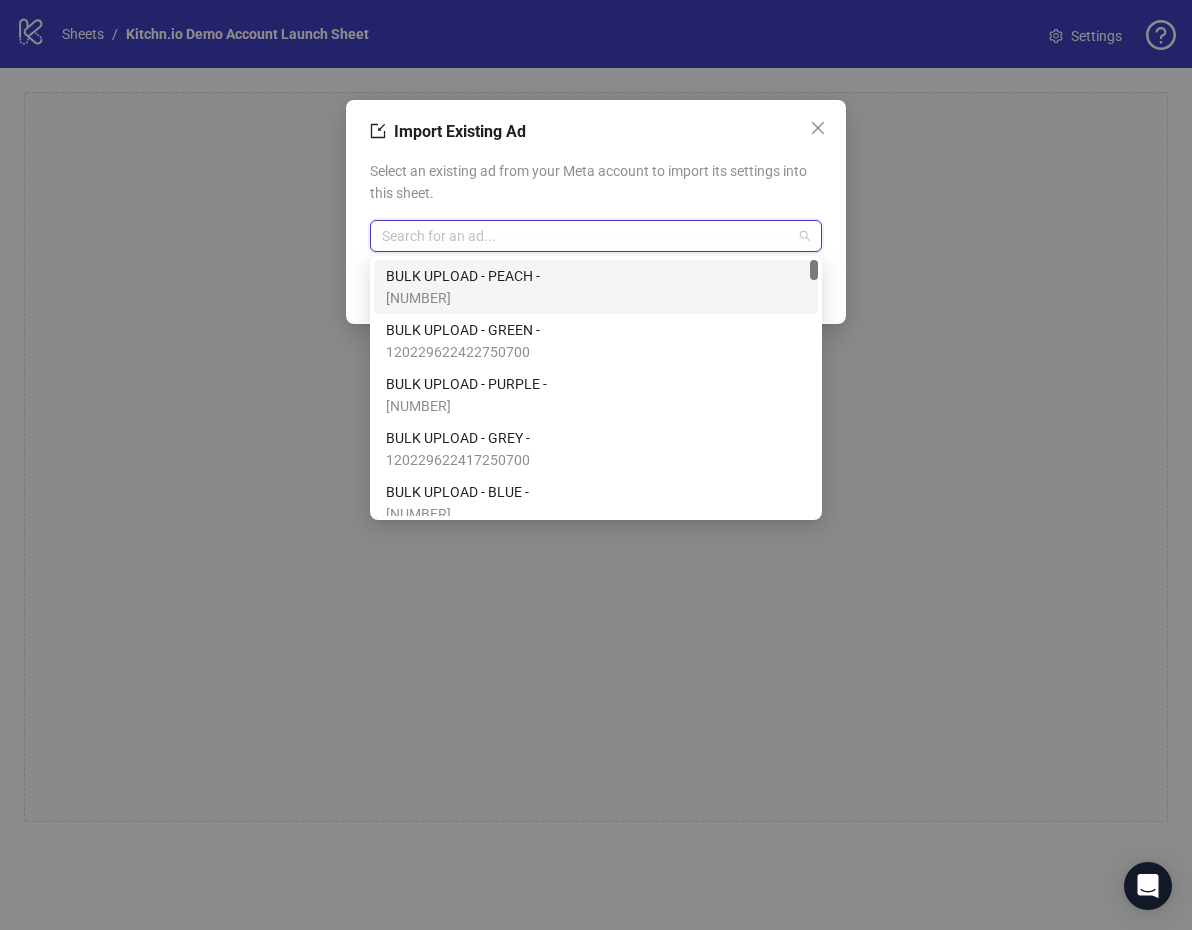 click on "BULK UPLOAD - PEACH - 120229622418250700" at bounding box center [596, 287] 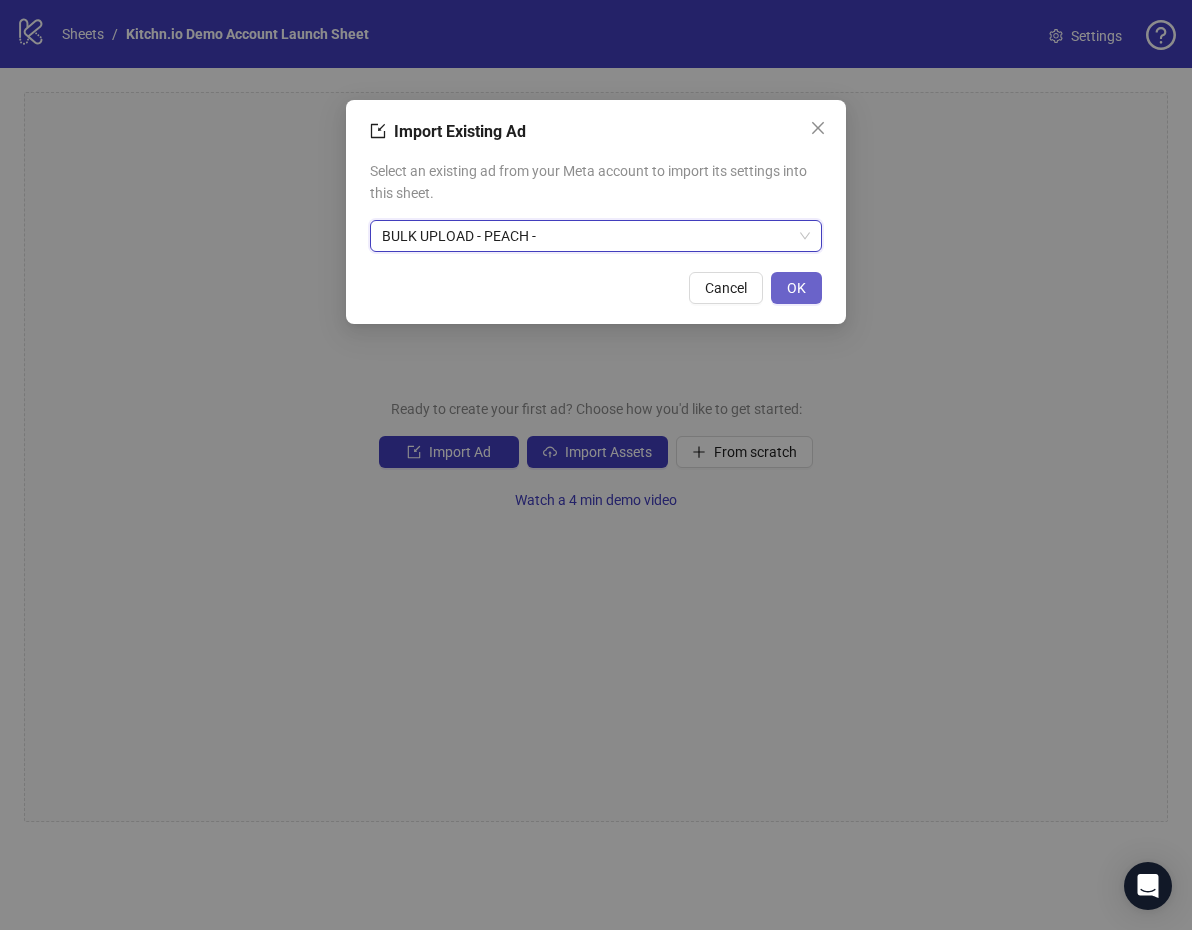 click on "OK" at bounding box center (796, 288) 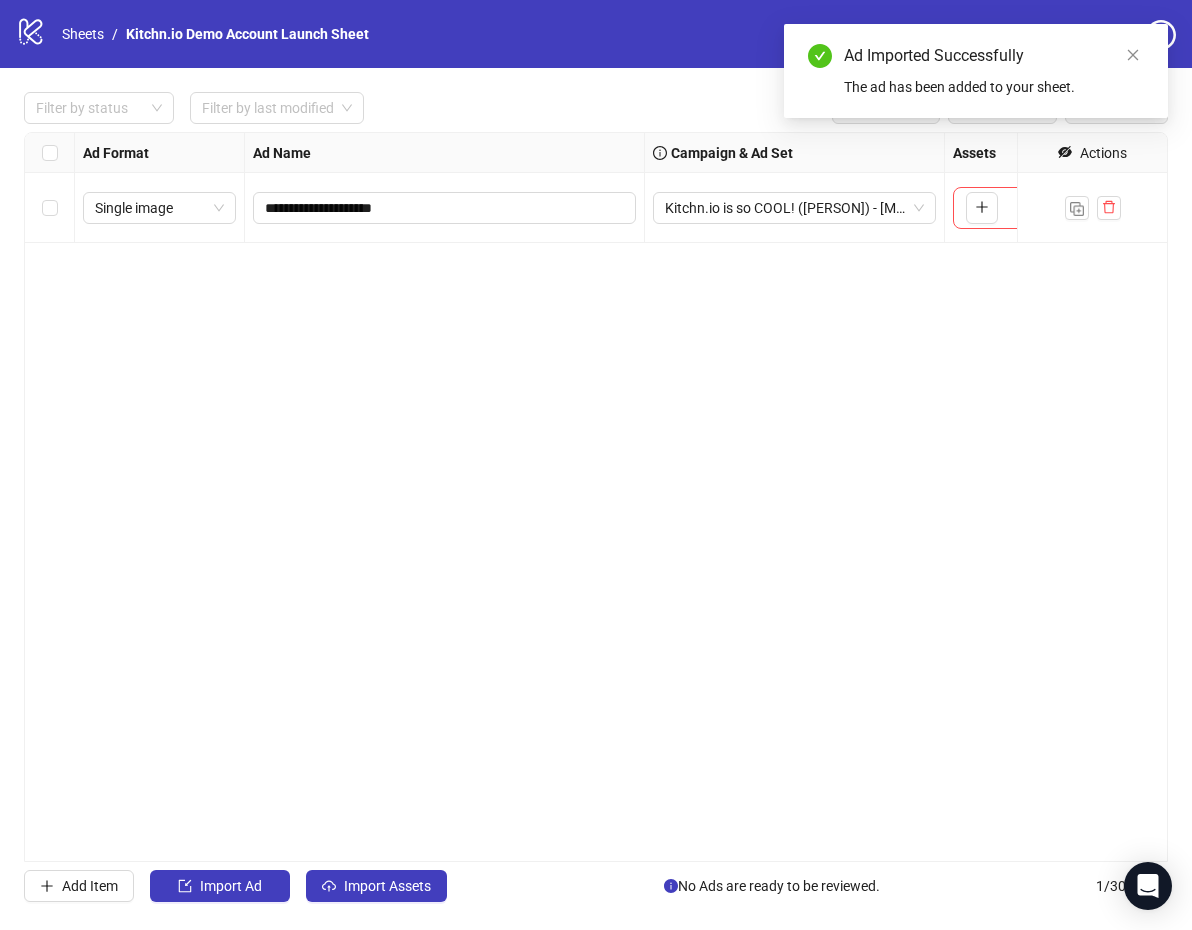 click on "**********" at bounding box center (596, 497) 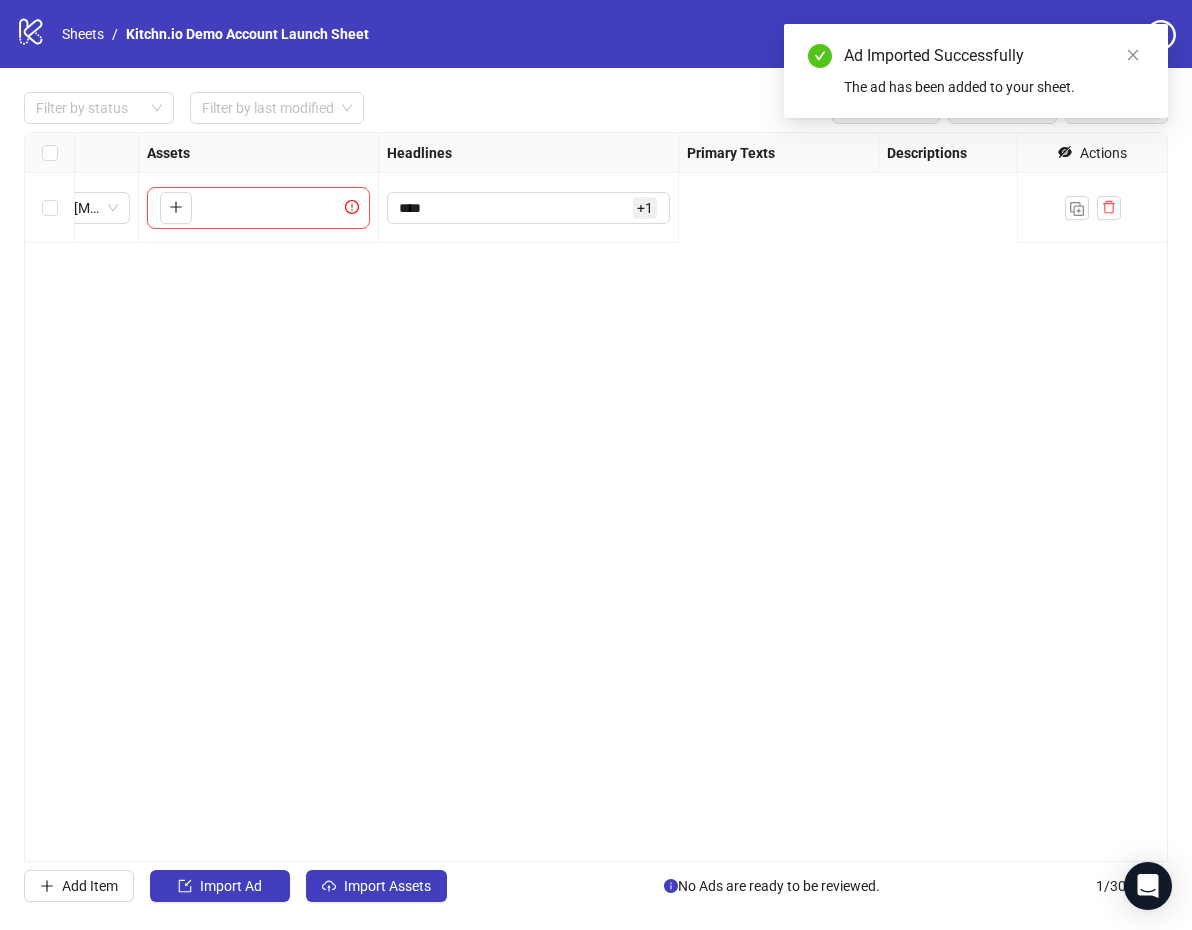 scroll, scrollTop: 0, scrollLeft: 0, axis: both 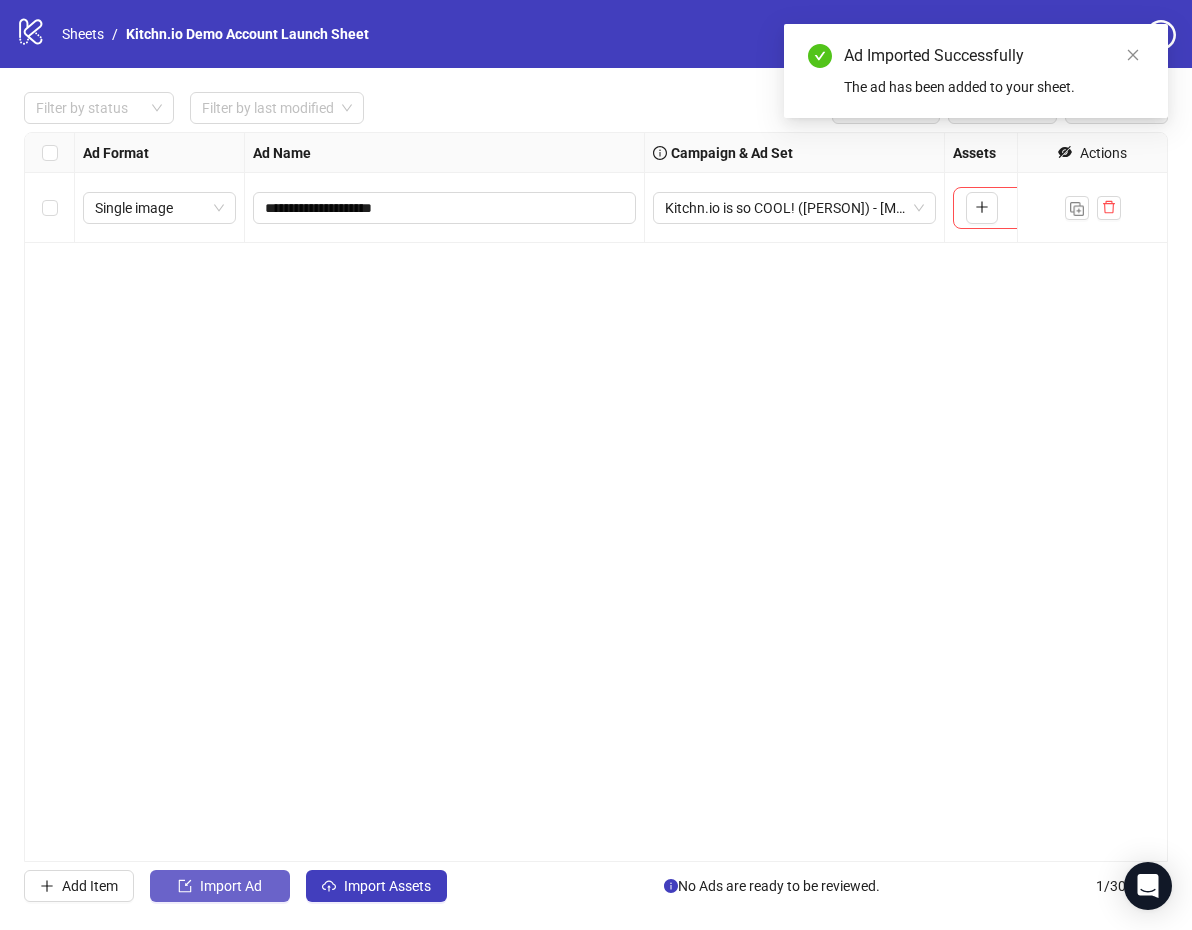 click on "Import Ad" at bounding box center (231, 886) 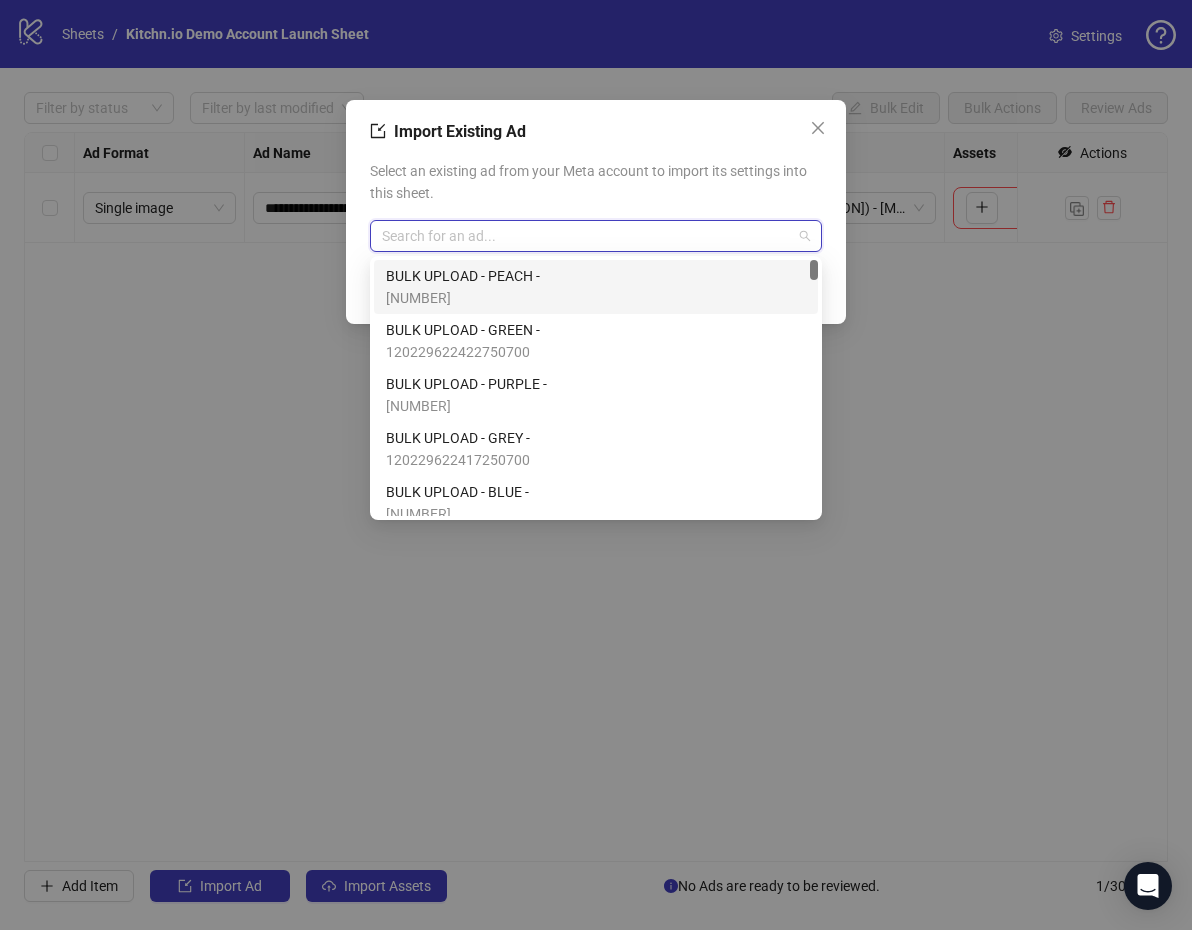 click at bounding box center (587, 236) 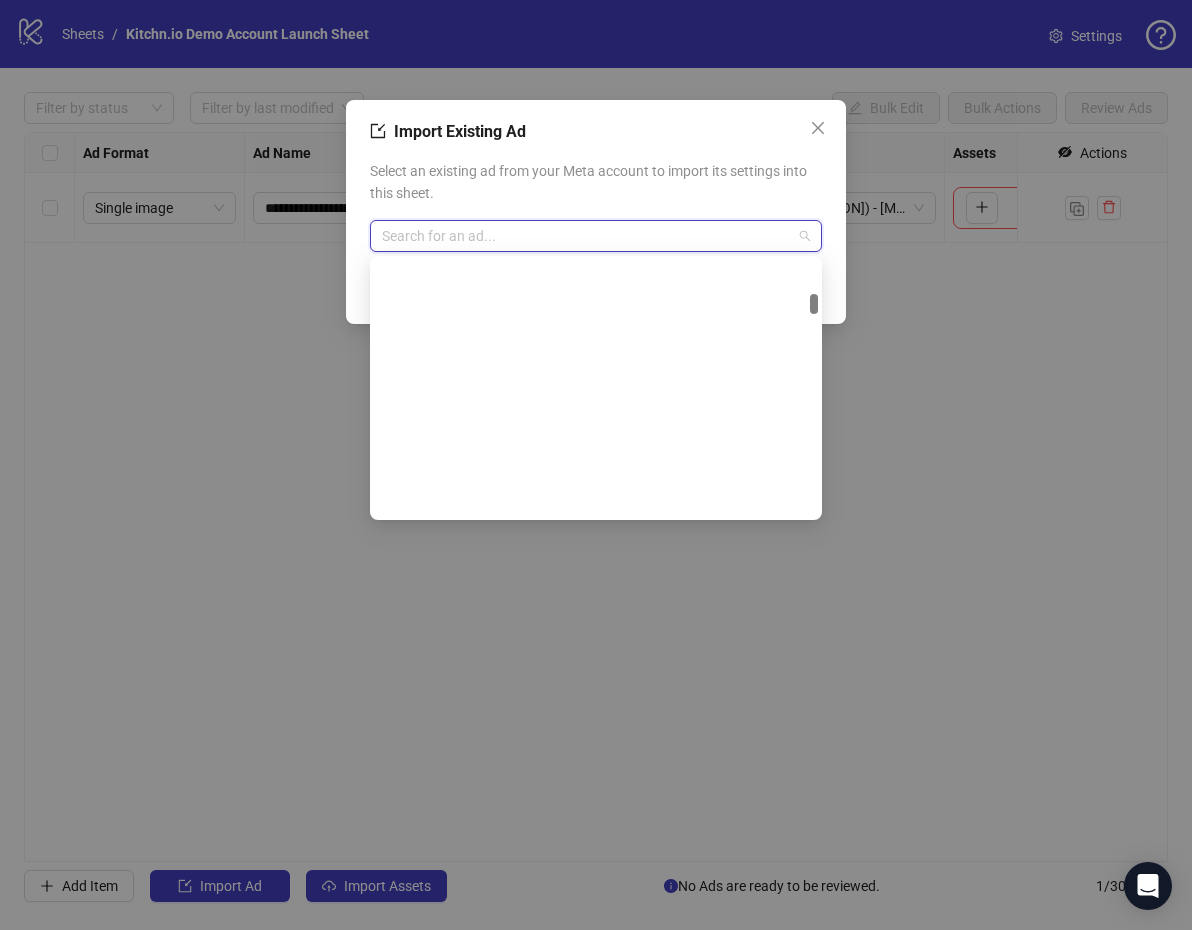 scroll, scrollTop: 0, scrollLeft: 0, axis: both 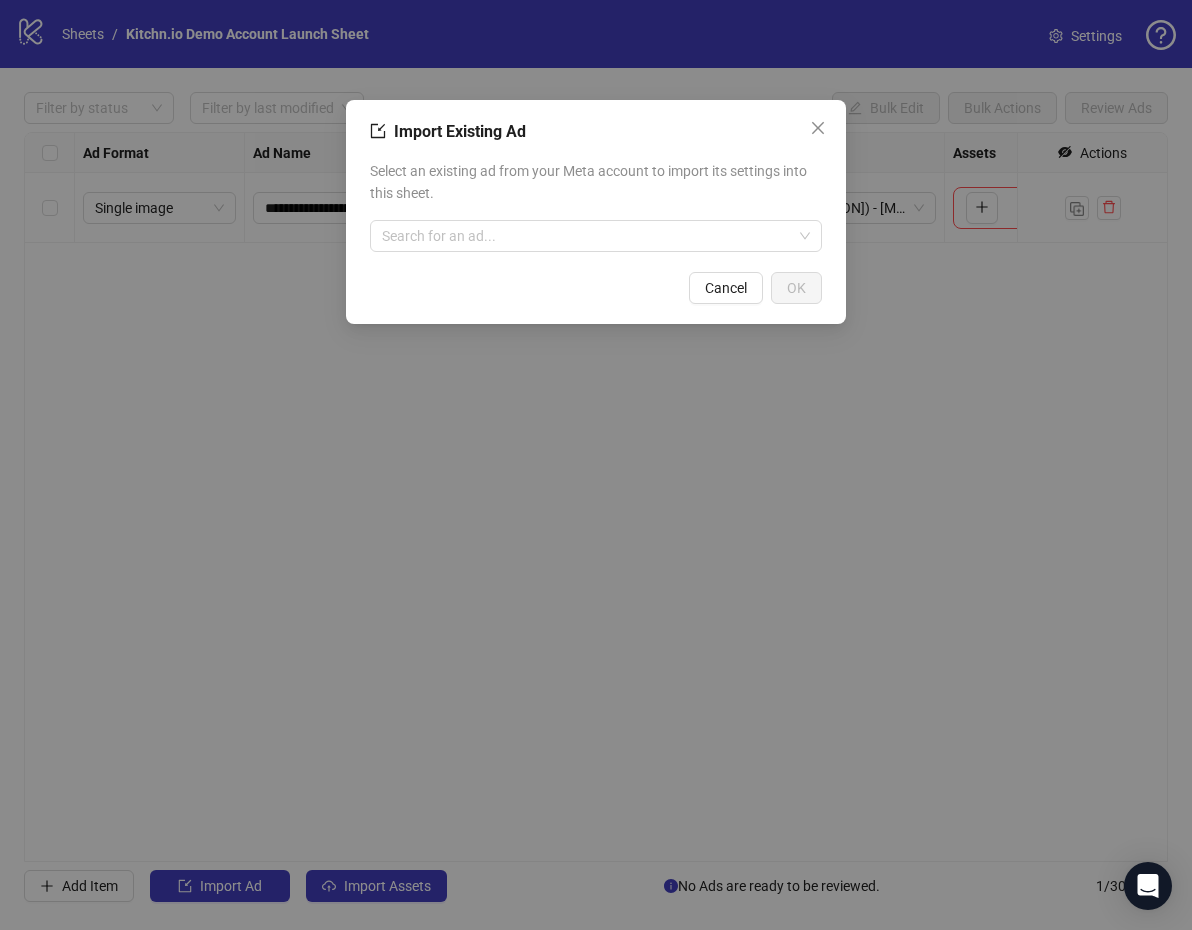 click on "Select an existing ad from your Meta account to import its settings into this sheet." at bounding box center (596, 182) 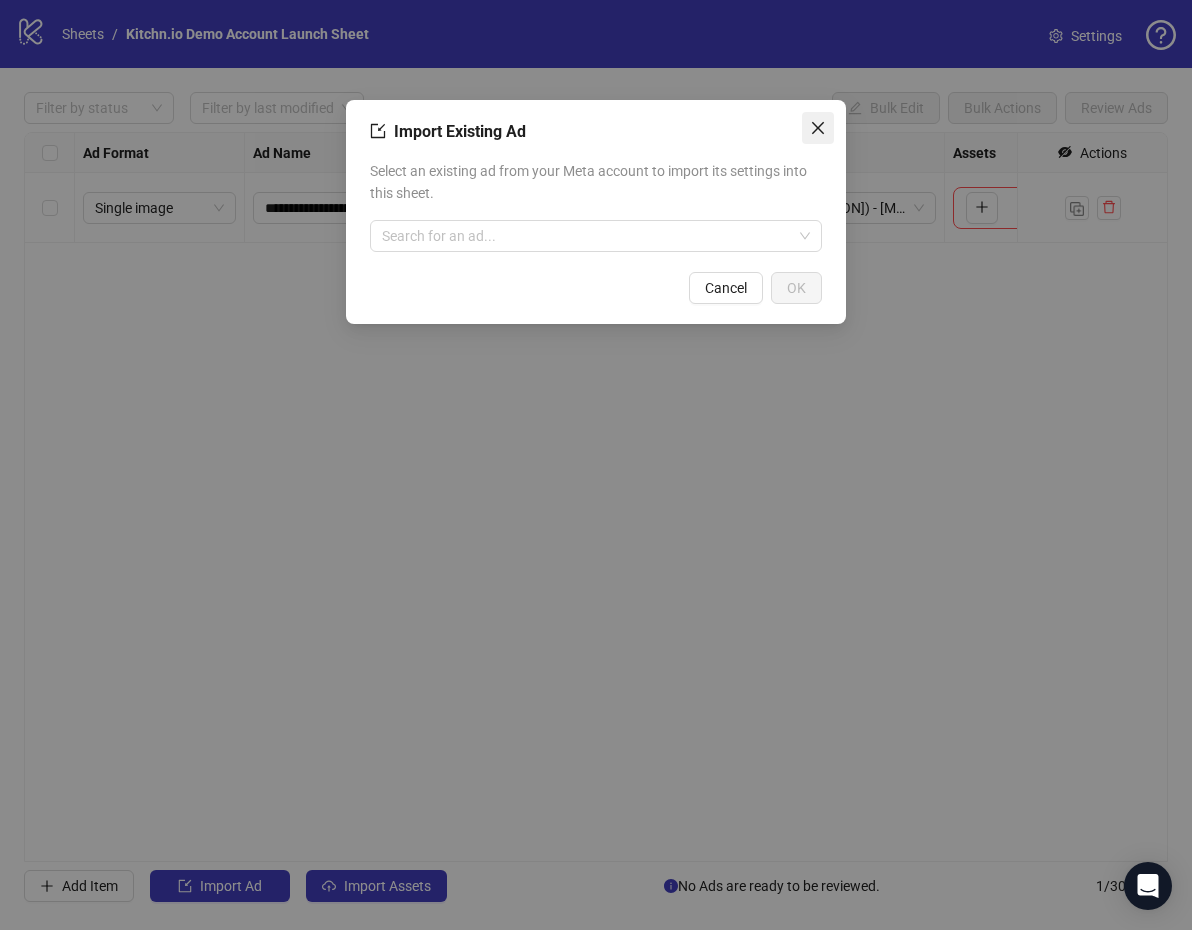 click at bounding box center (818, 128) 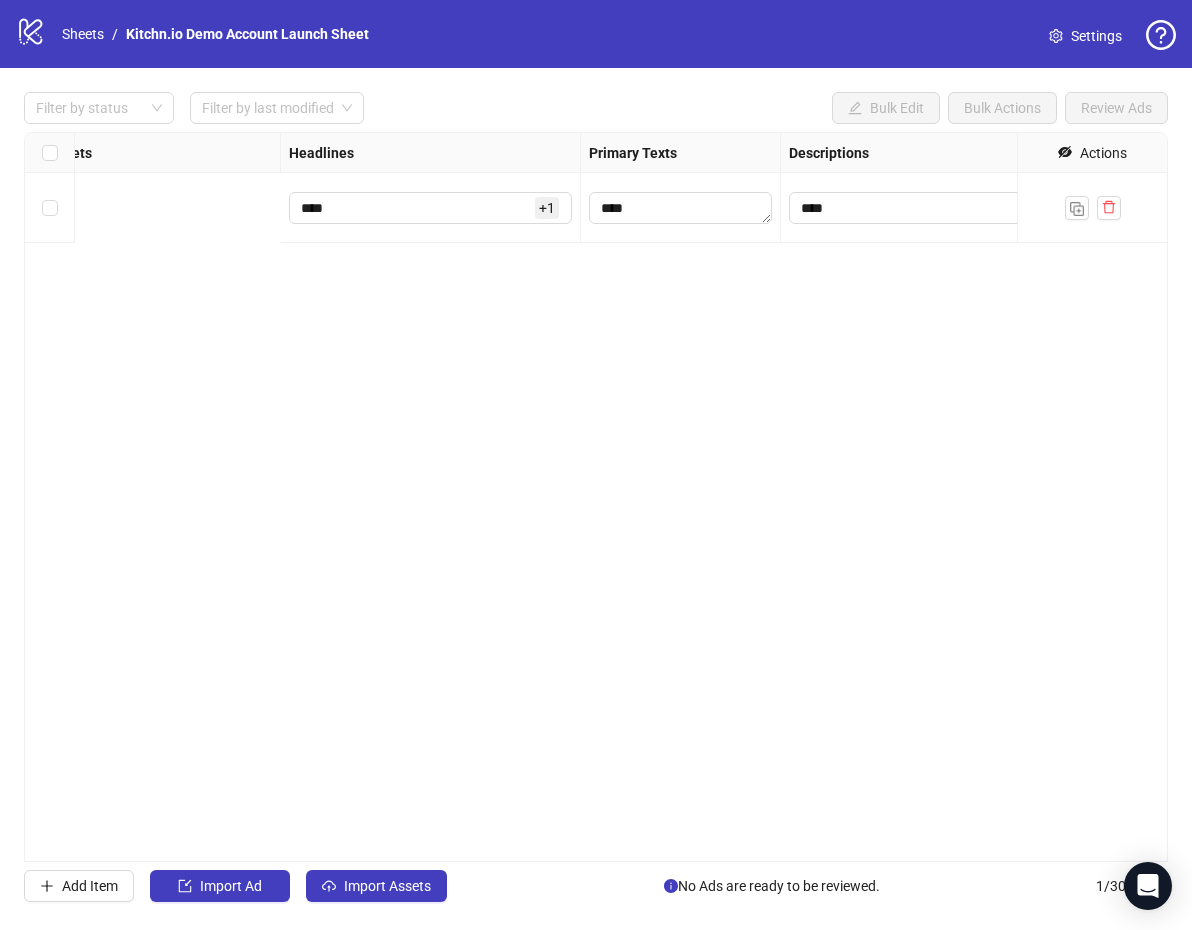 scroll, scrollTop: 0, scrollLeft: 0, axis: both 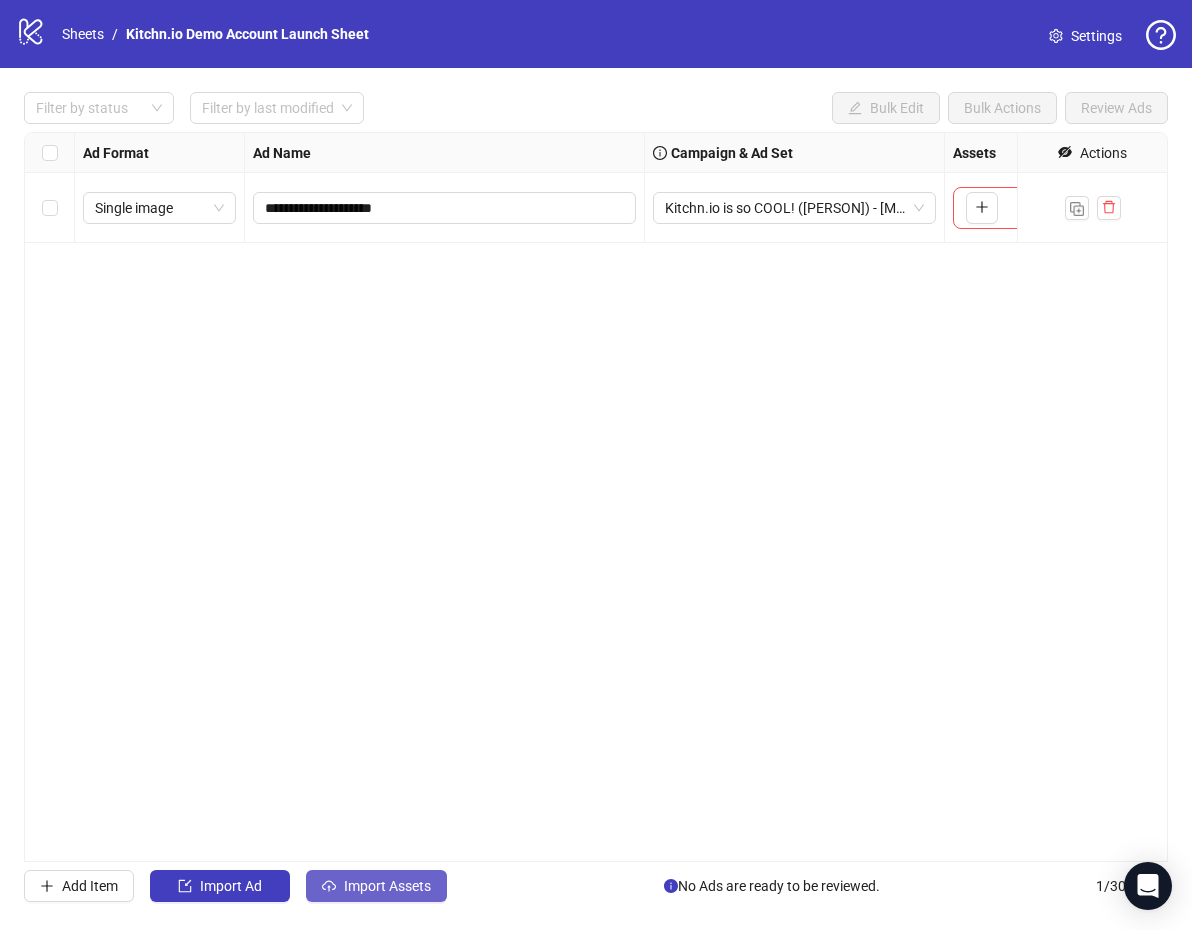 click on "Import Assets" at bounding box center [231, 886] 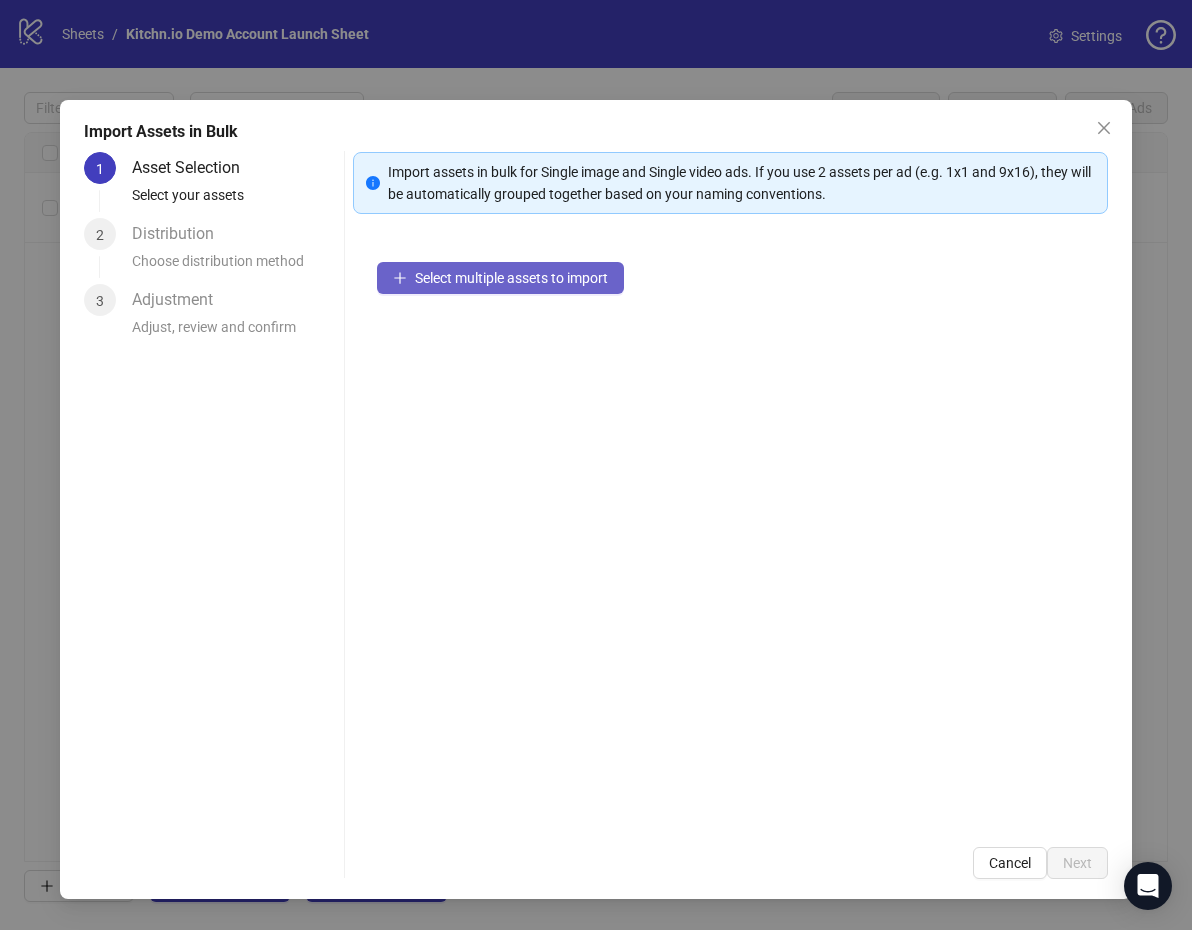 click on "Select multiple assets to import" at bounding box center (511, 278) 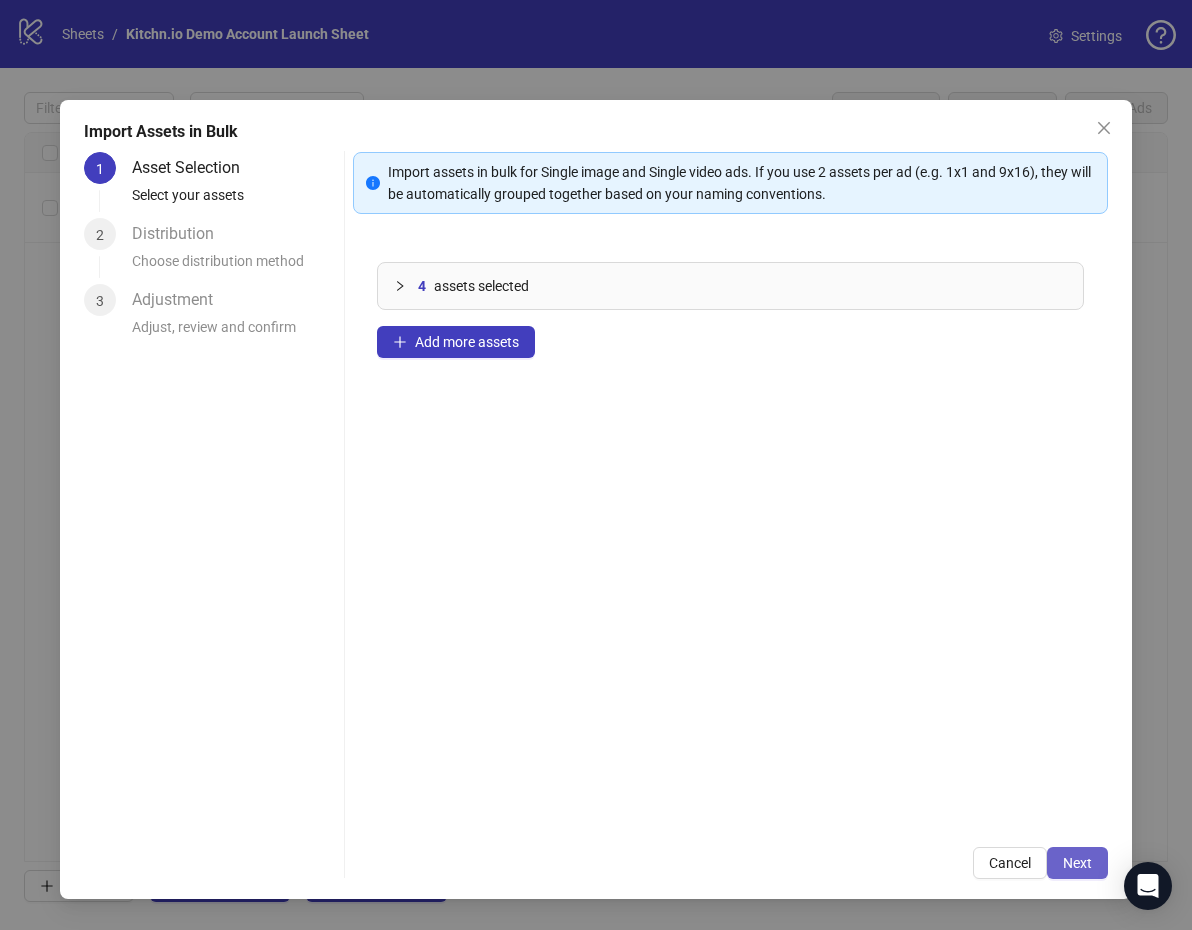 click on "Next" at bounding box center [1077, 863] 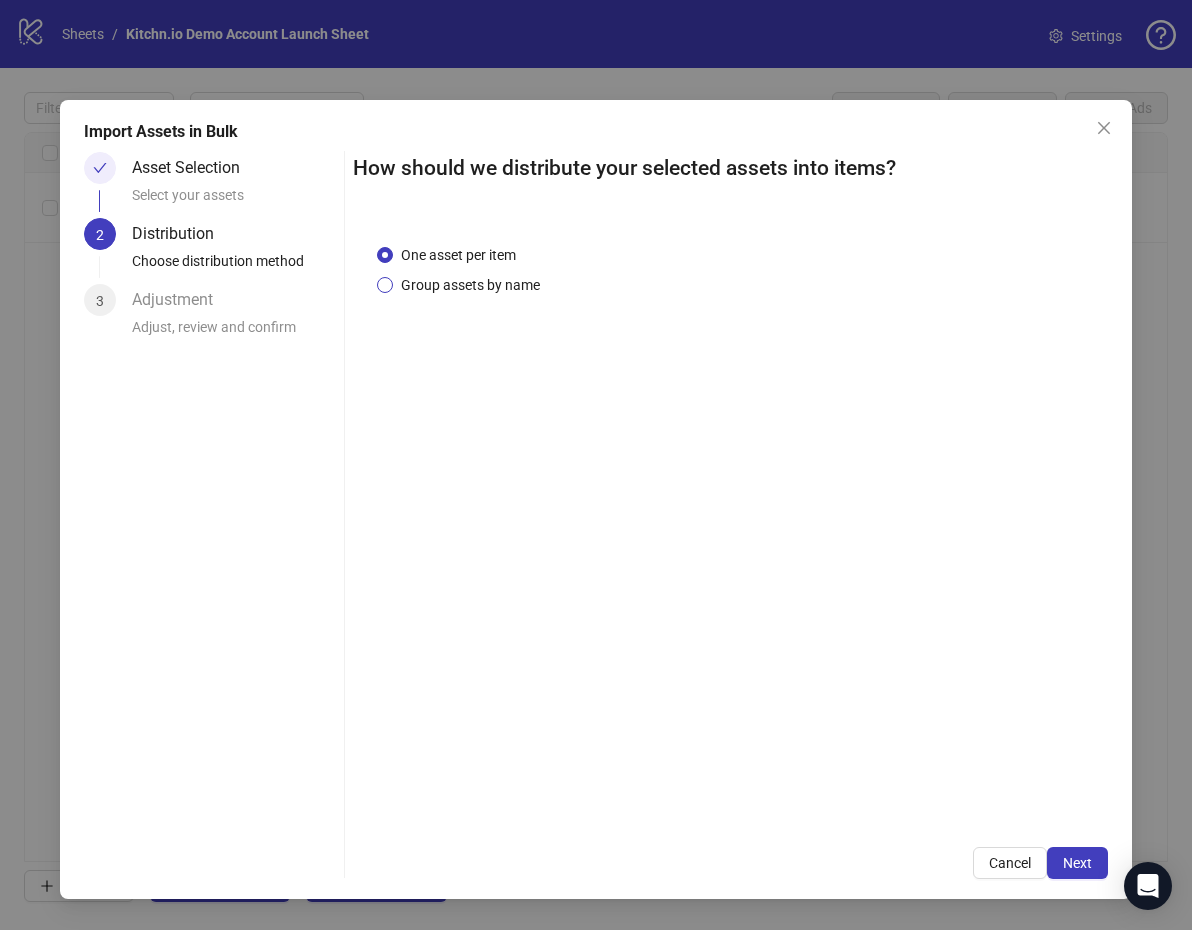 click on "Group assets by name" at bounding box center (458, 255) 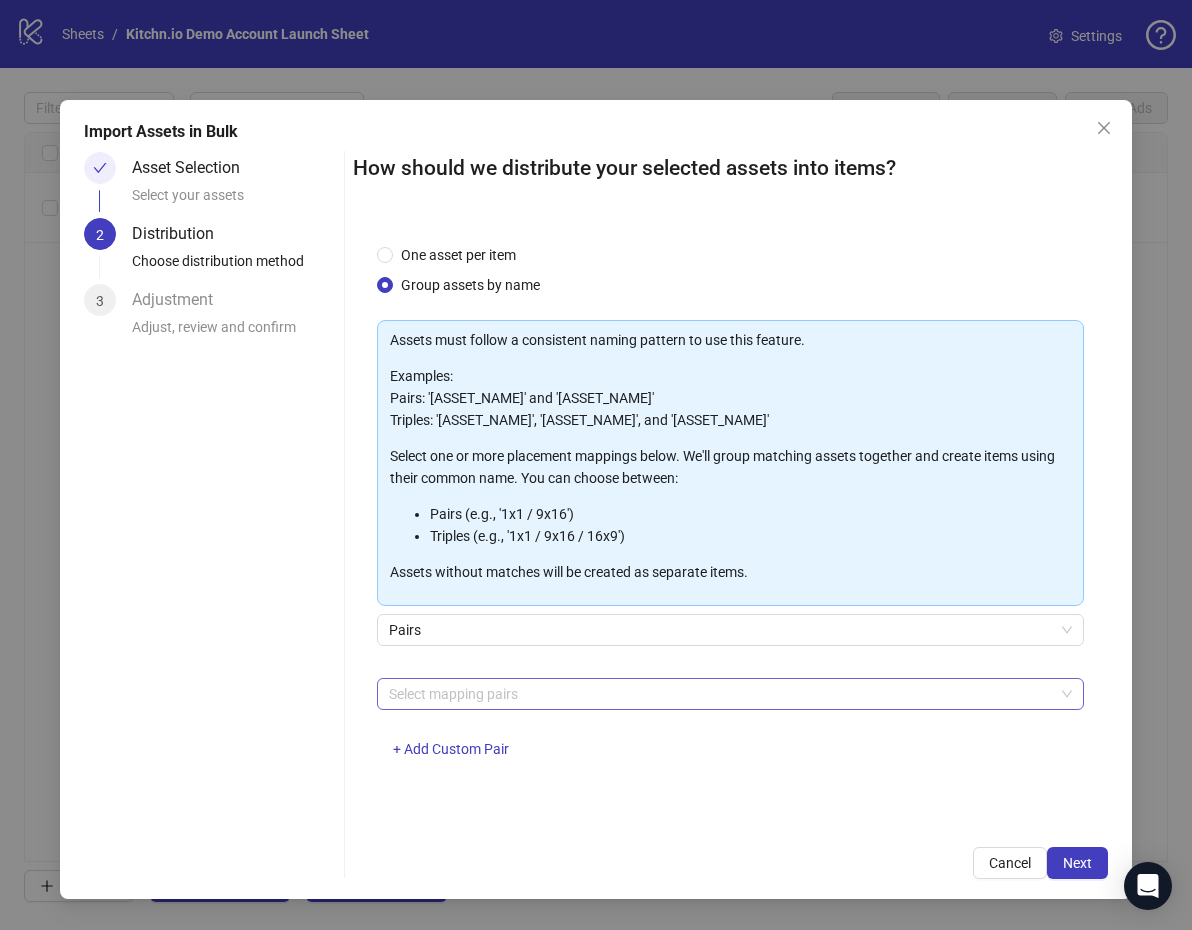 click at bounding box center [720, 694] 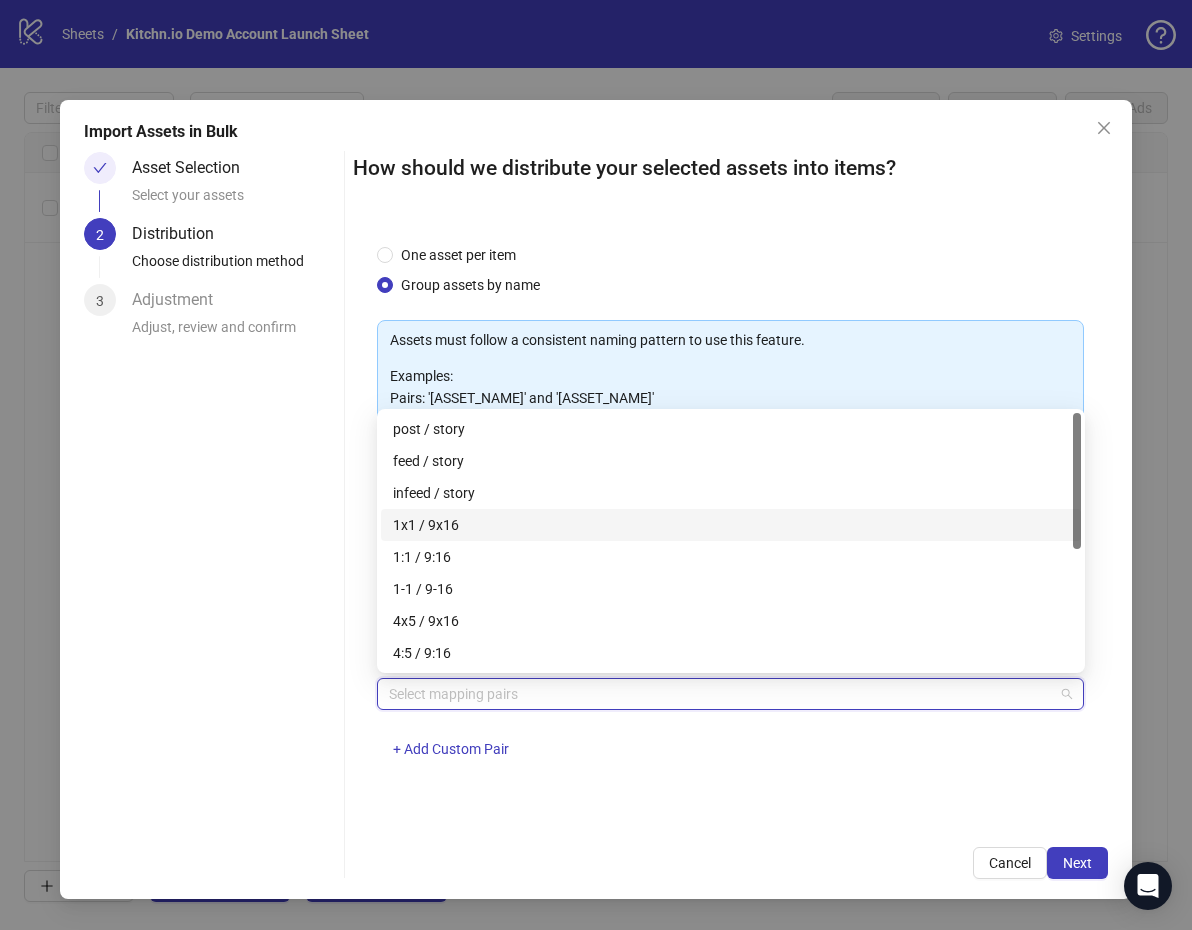 click on "1x1 / 9x16" at bounding box center [731, 525] 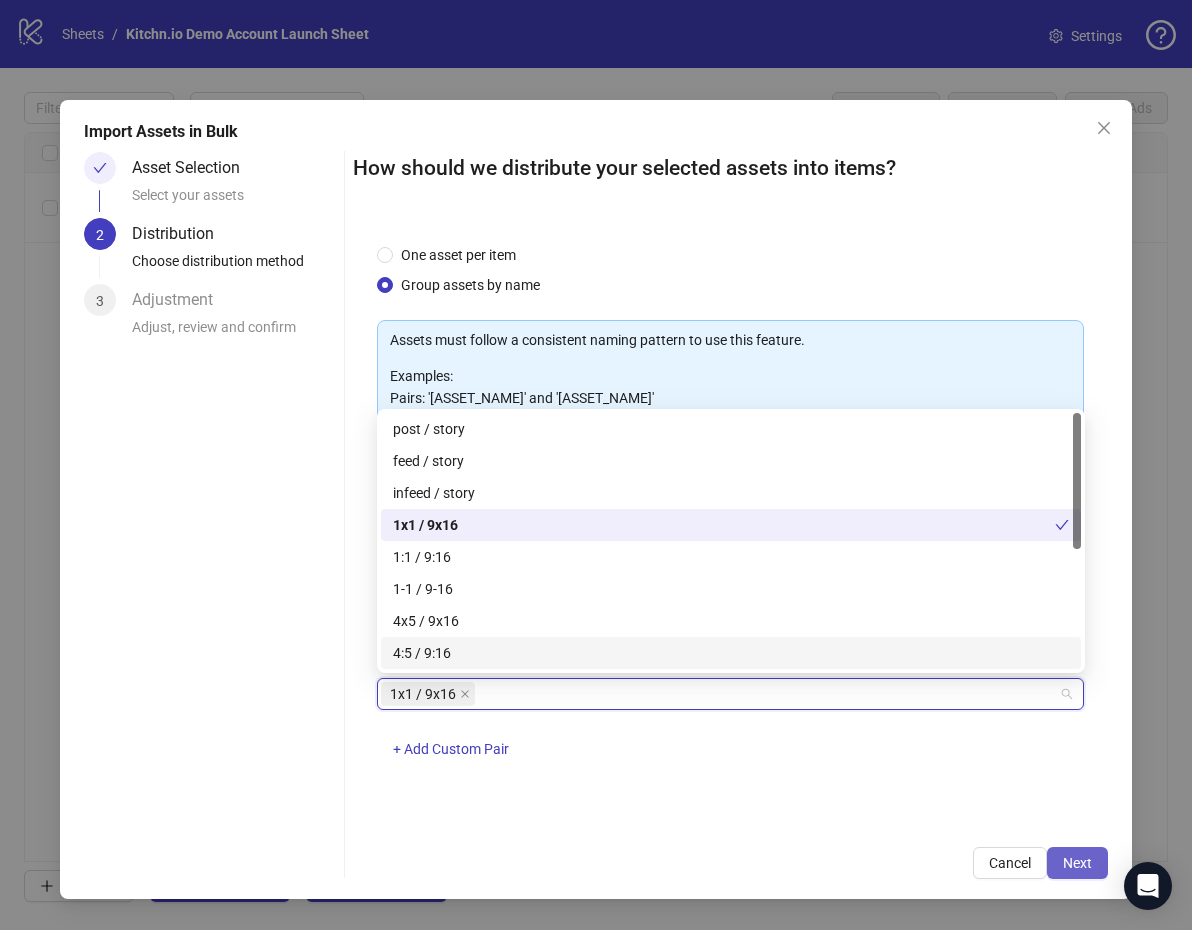 click on "Next" at bounding box center [1077, 863] 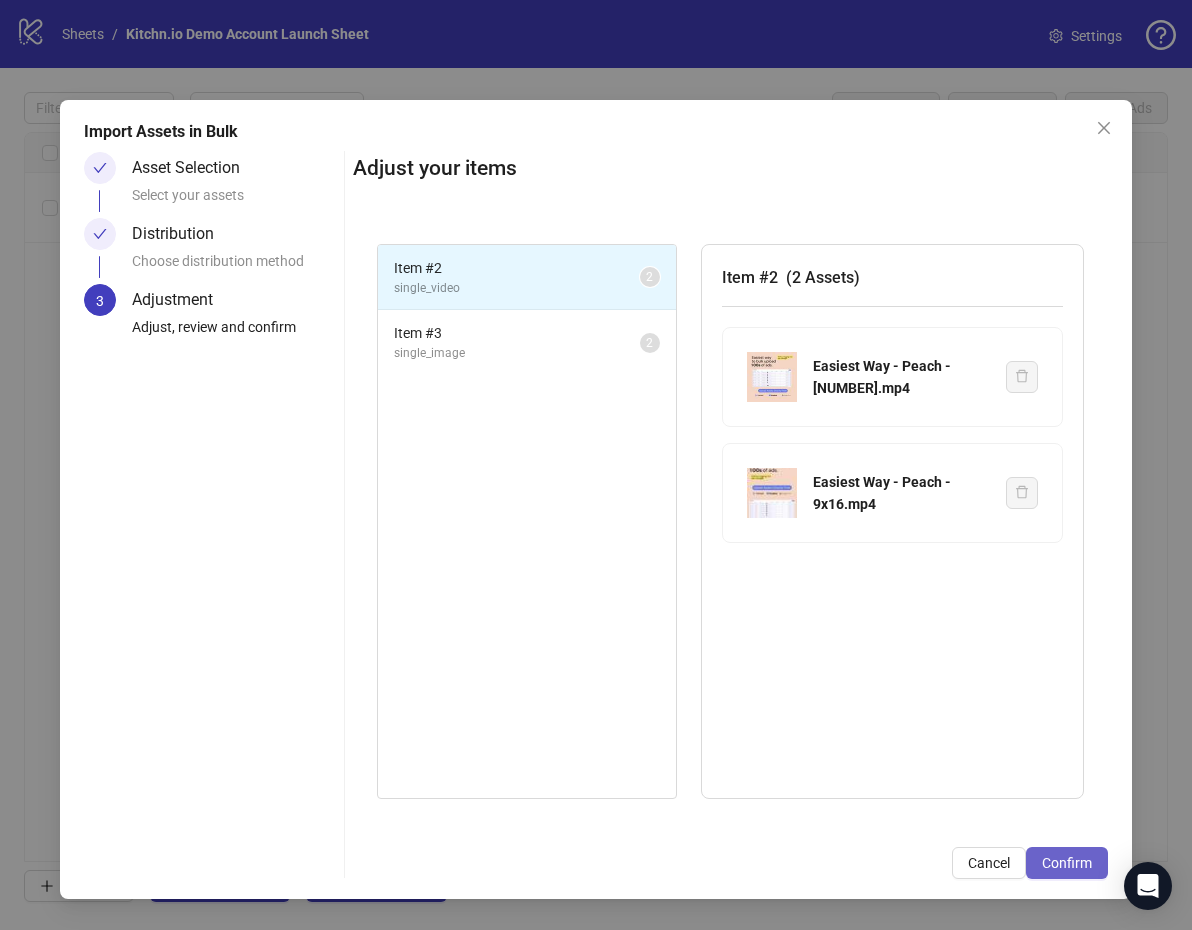 click on "Confirm" at bounding box center (1067, 863) 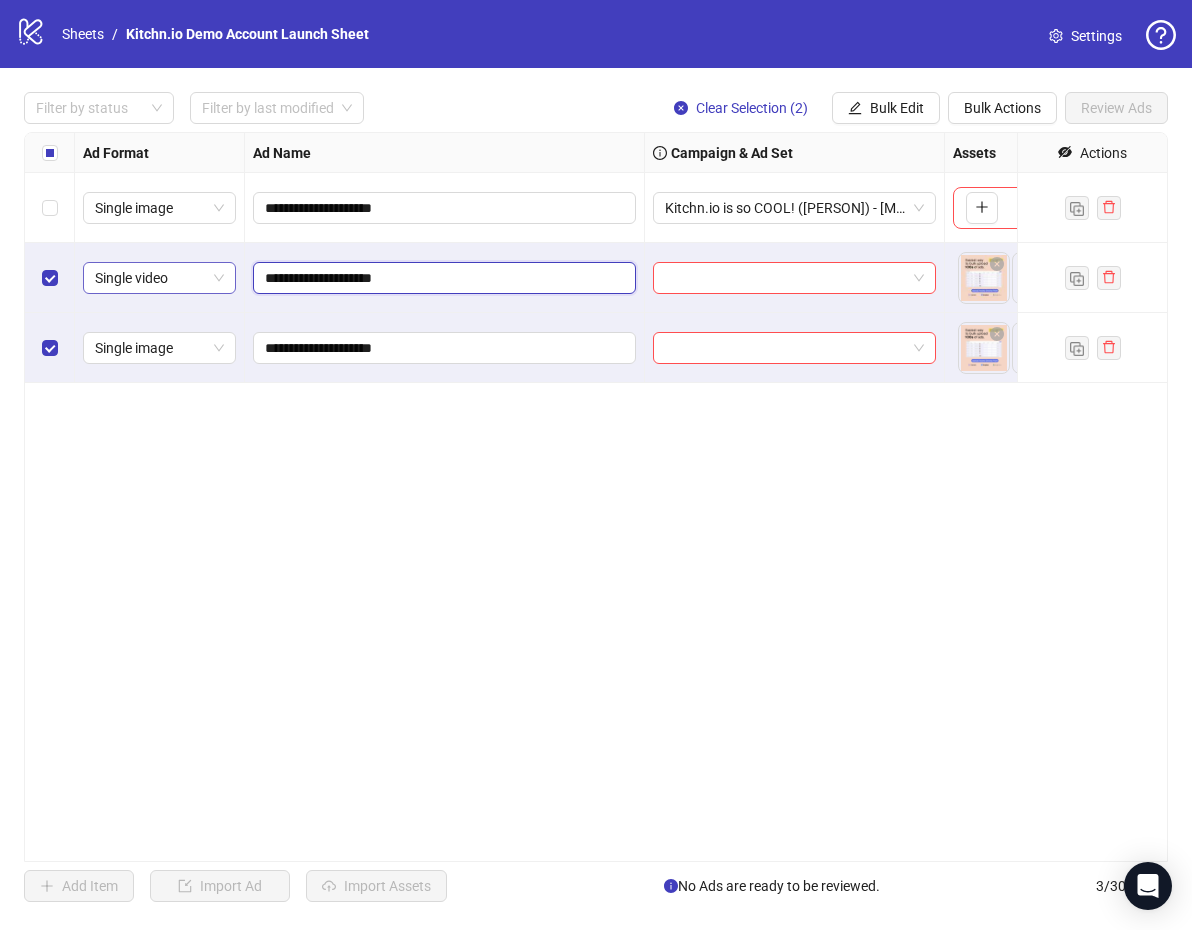drag, startPoint x: 434, startPoint y: 284, endPoint x: 179, endPoint y: 271, distance: 255.33116 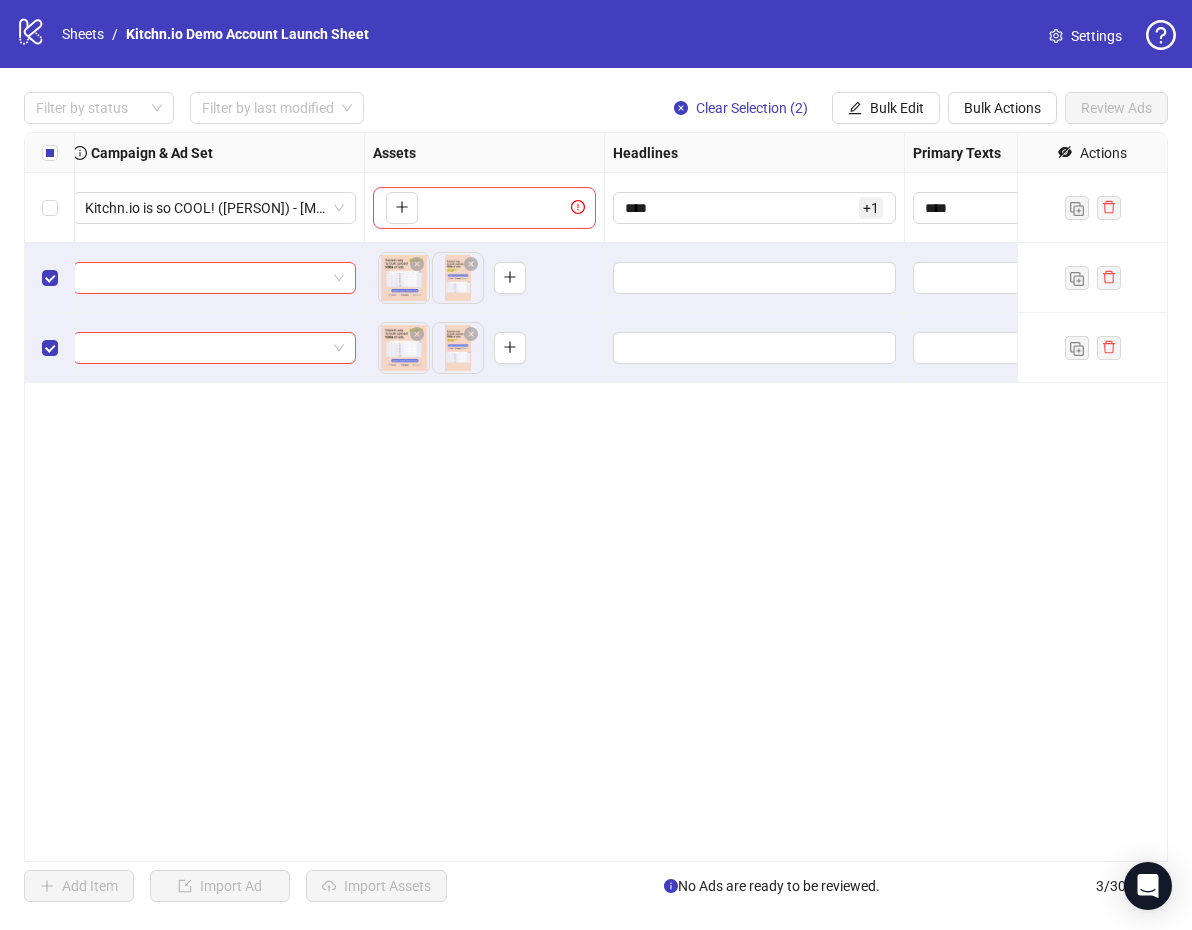 scroll, scrollTop: 0, scrollLeft: 586, axis: horizontal 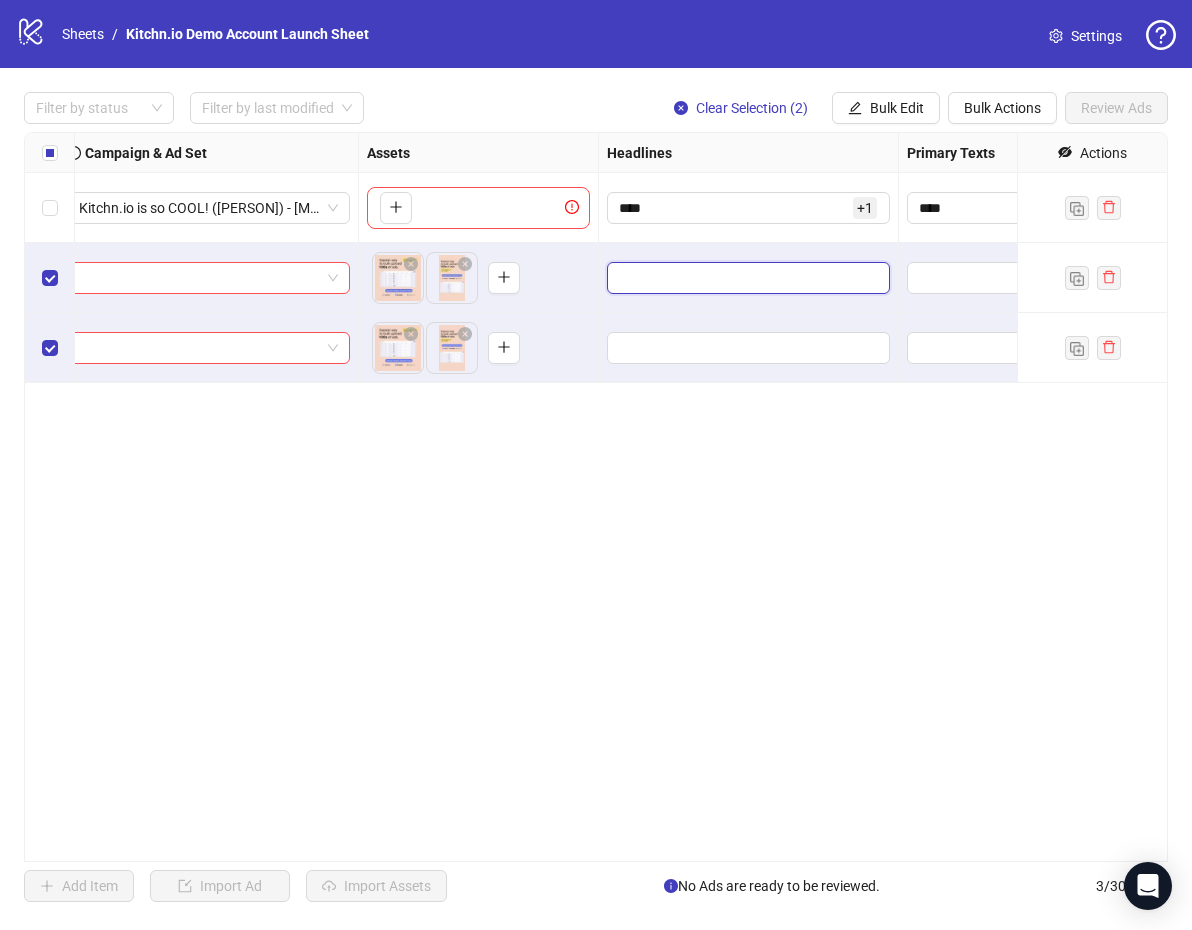 click at bounding box center [746, 278] 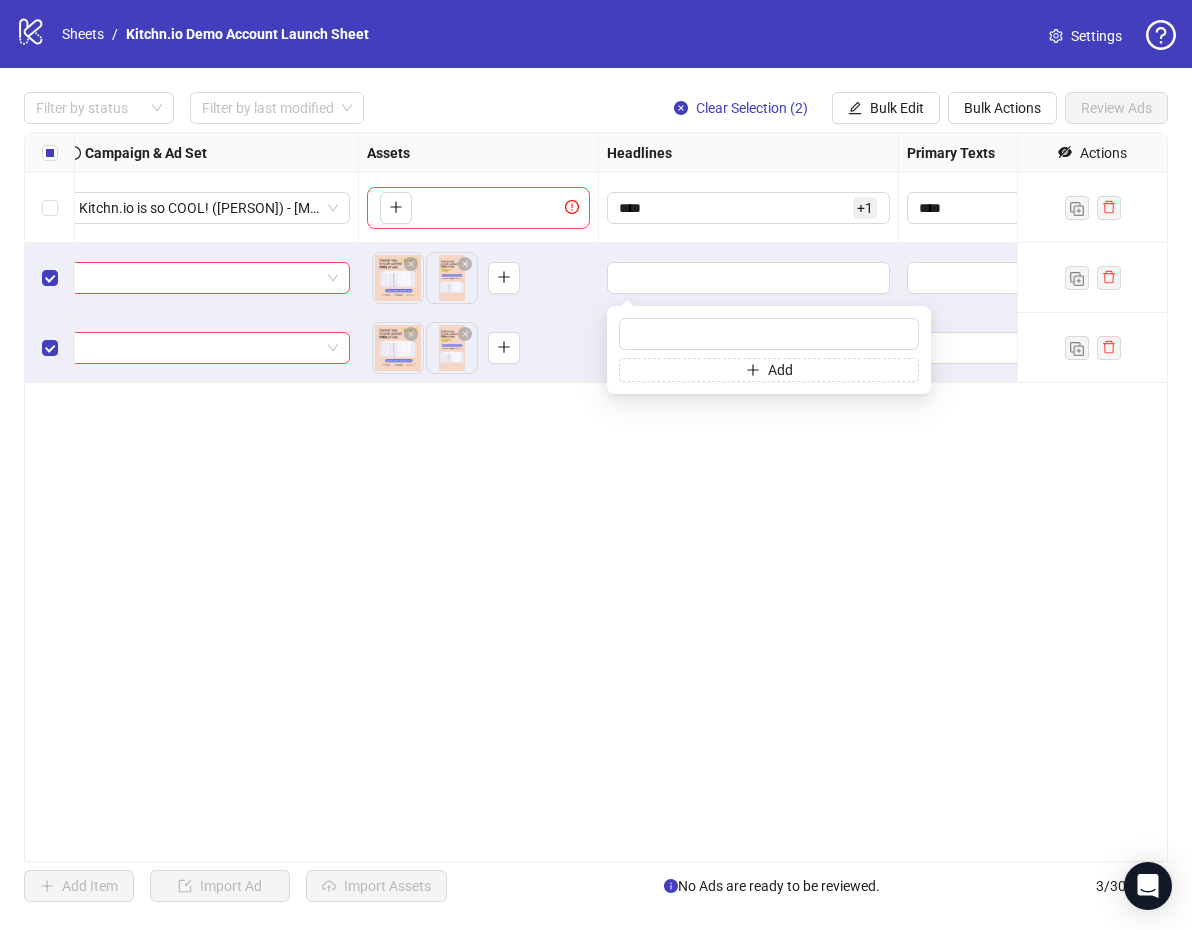 click on "**********" at bounding box center (596, 497) 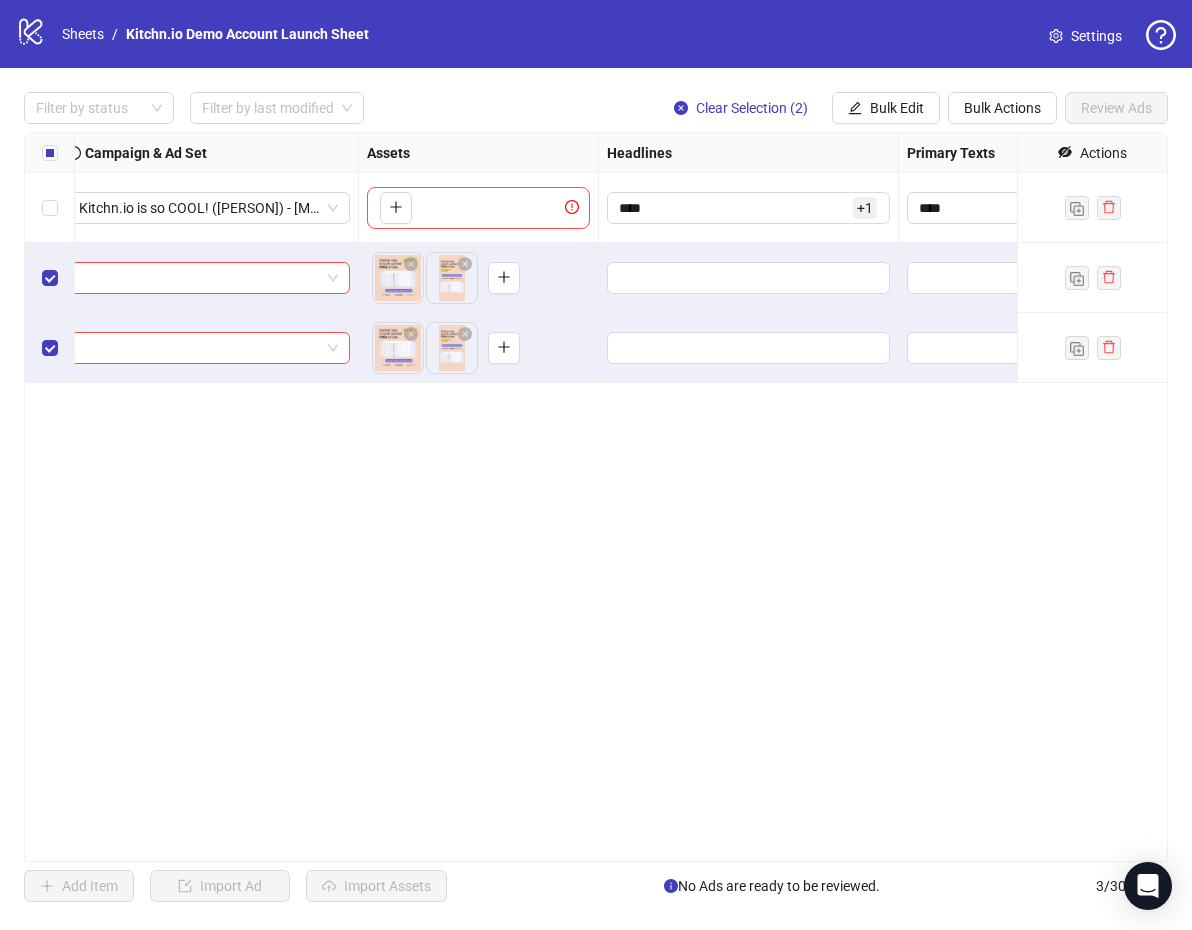drag, startPoint x: 671, startPoint y: 858, endPoint x: 760, endPoint y: 863, distance: 89.140335 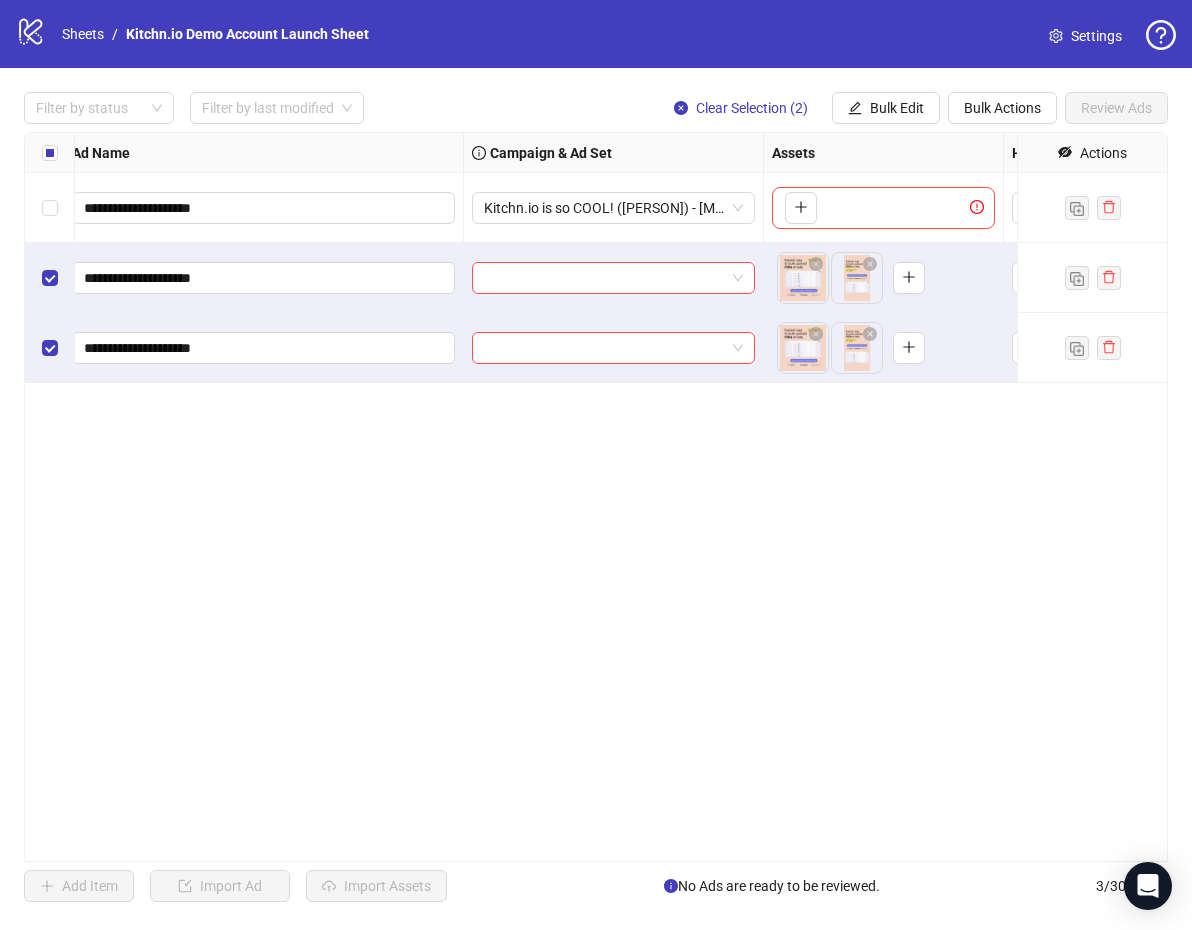 scroll, scrollTop: 0, scrollLeft: 284, axis: horizontal 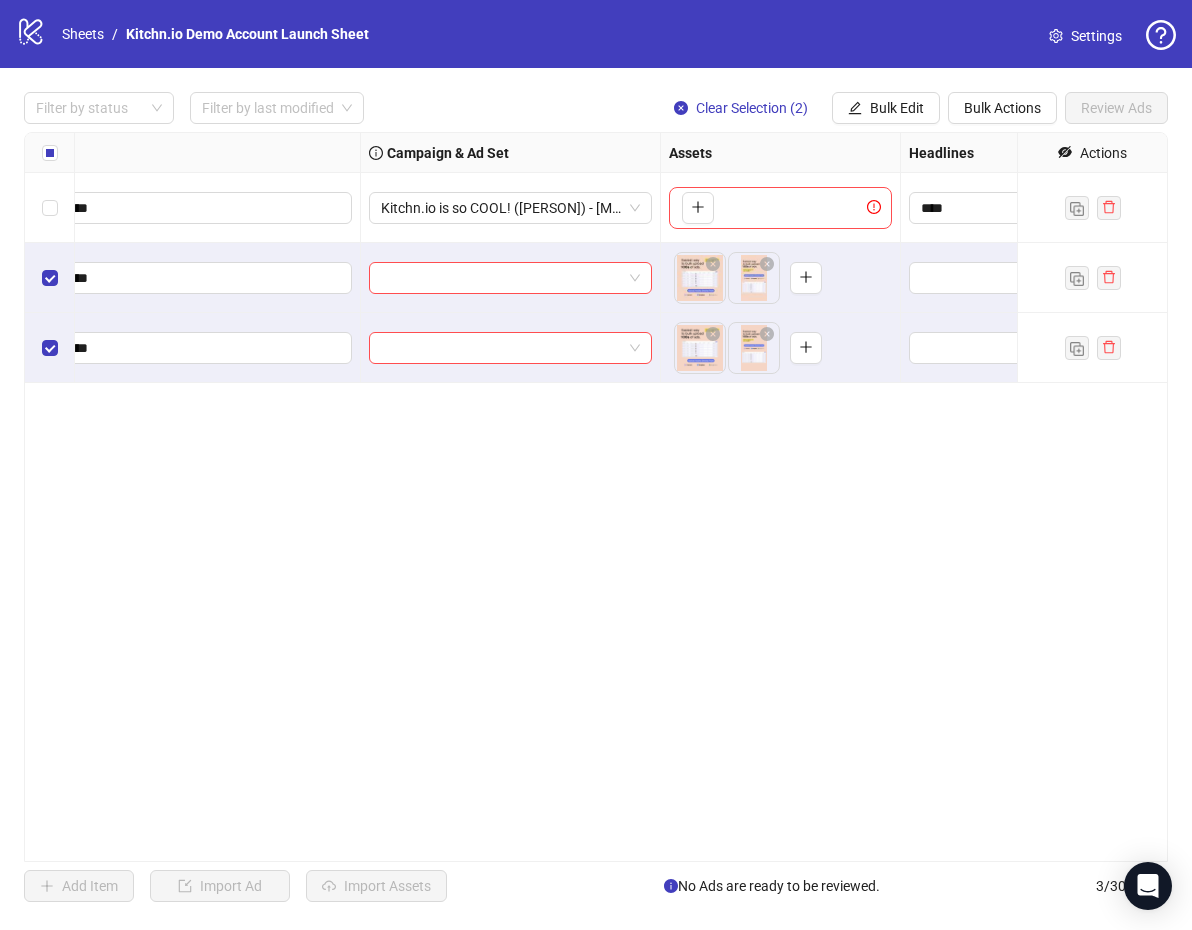 click on "**********" at bounding box center (596, 497) 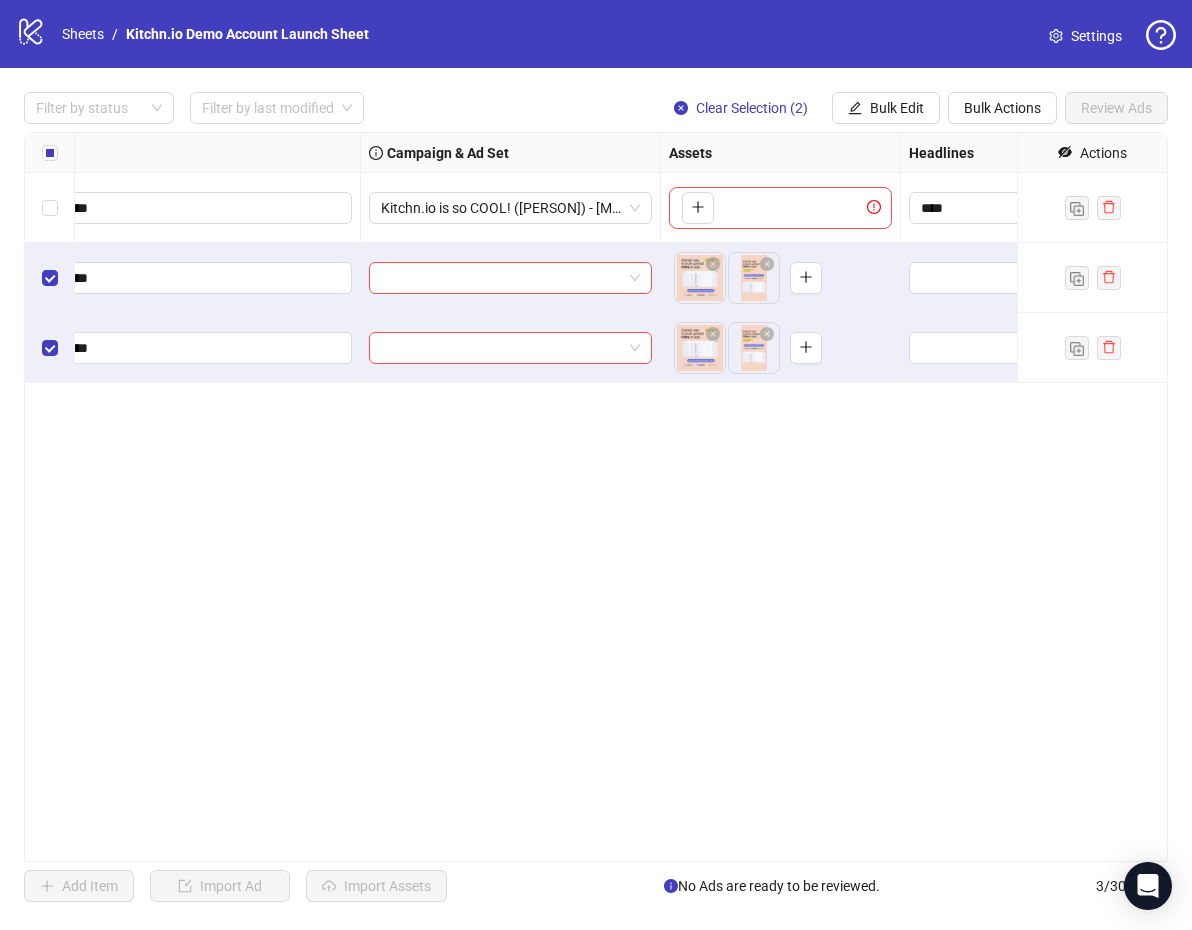 click on "**********" at bounding box center (596, 497) 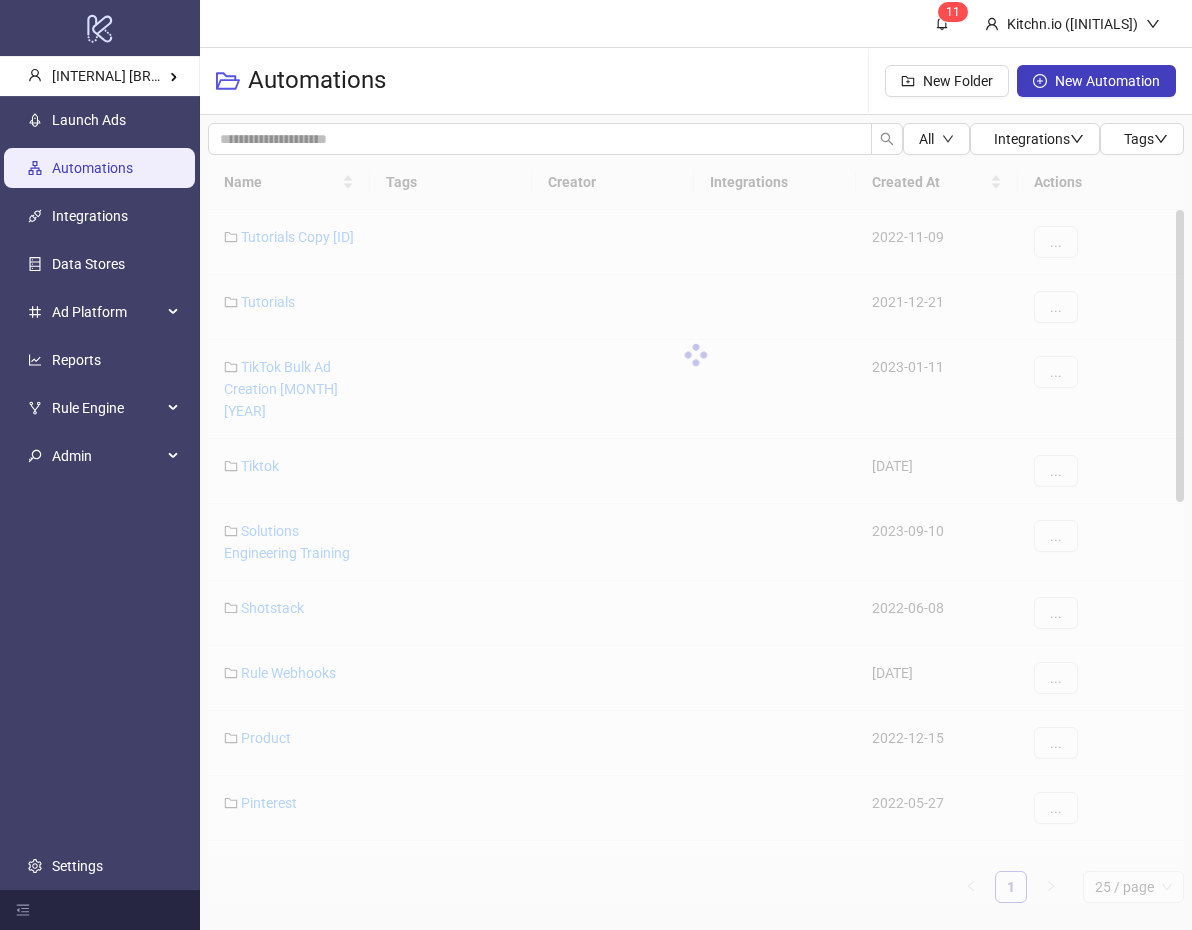 scroll, scrollTop: 0, scrollLeft: 0, axis: both 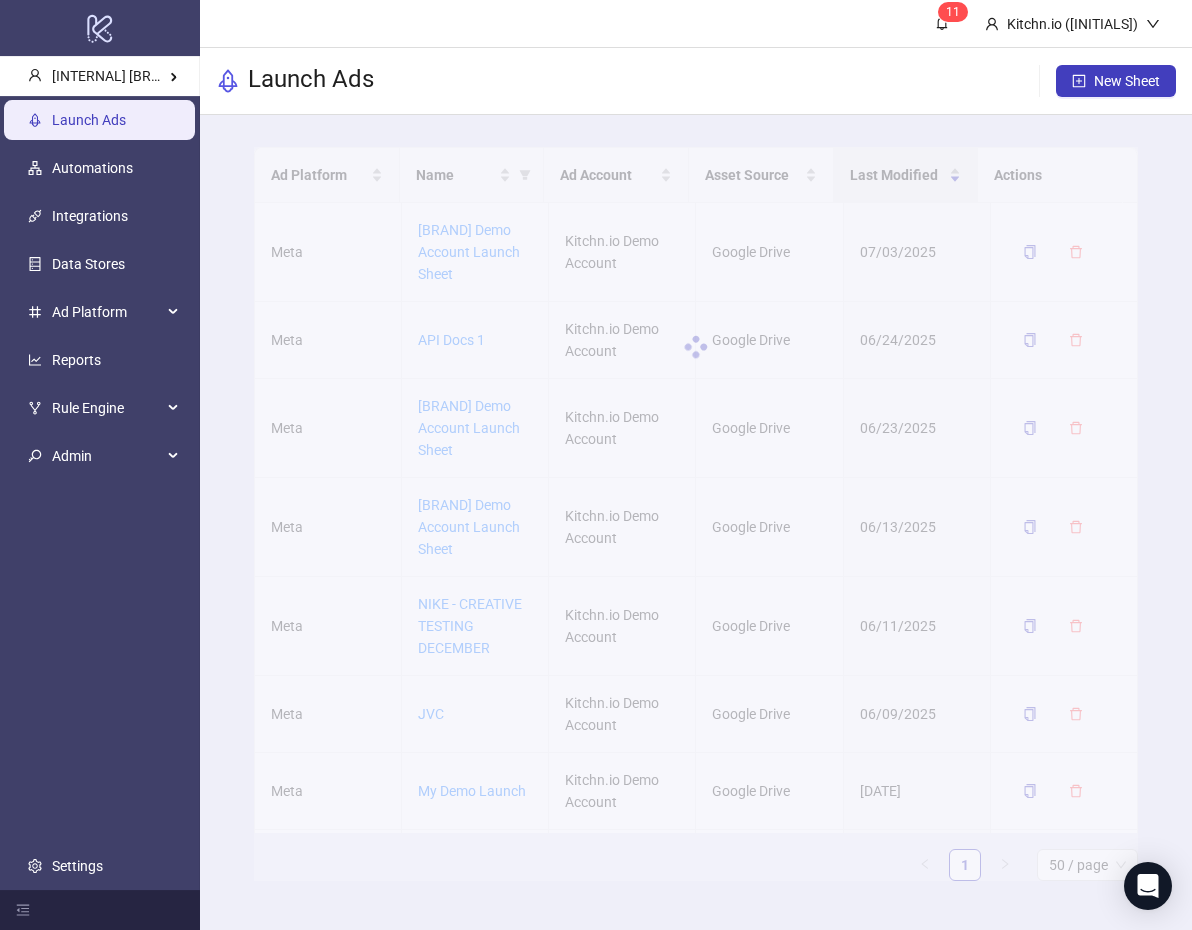 click at bounding box center (696, 347) 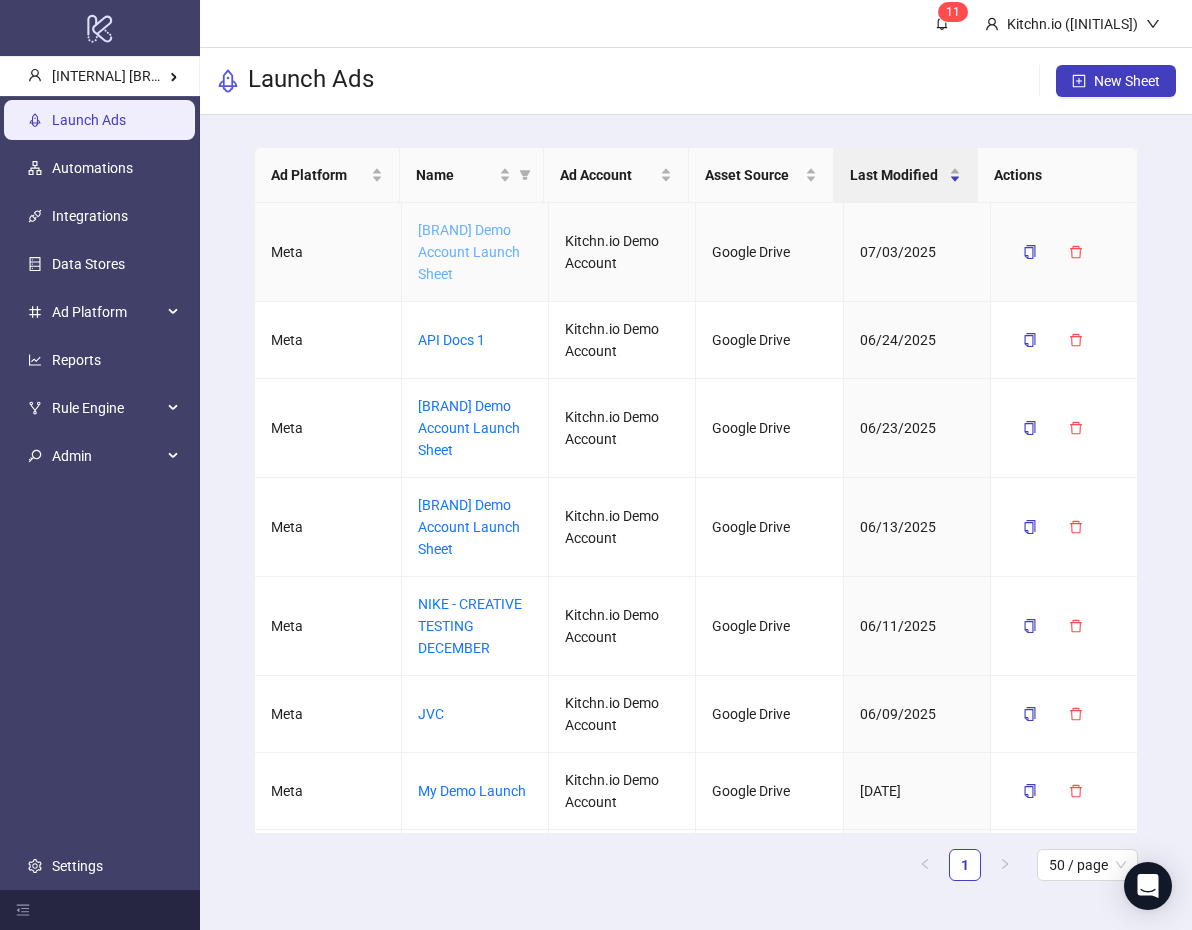 click on "[BRAND] Demo Account Launch Sheet" at bounding box center [469, 252] 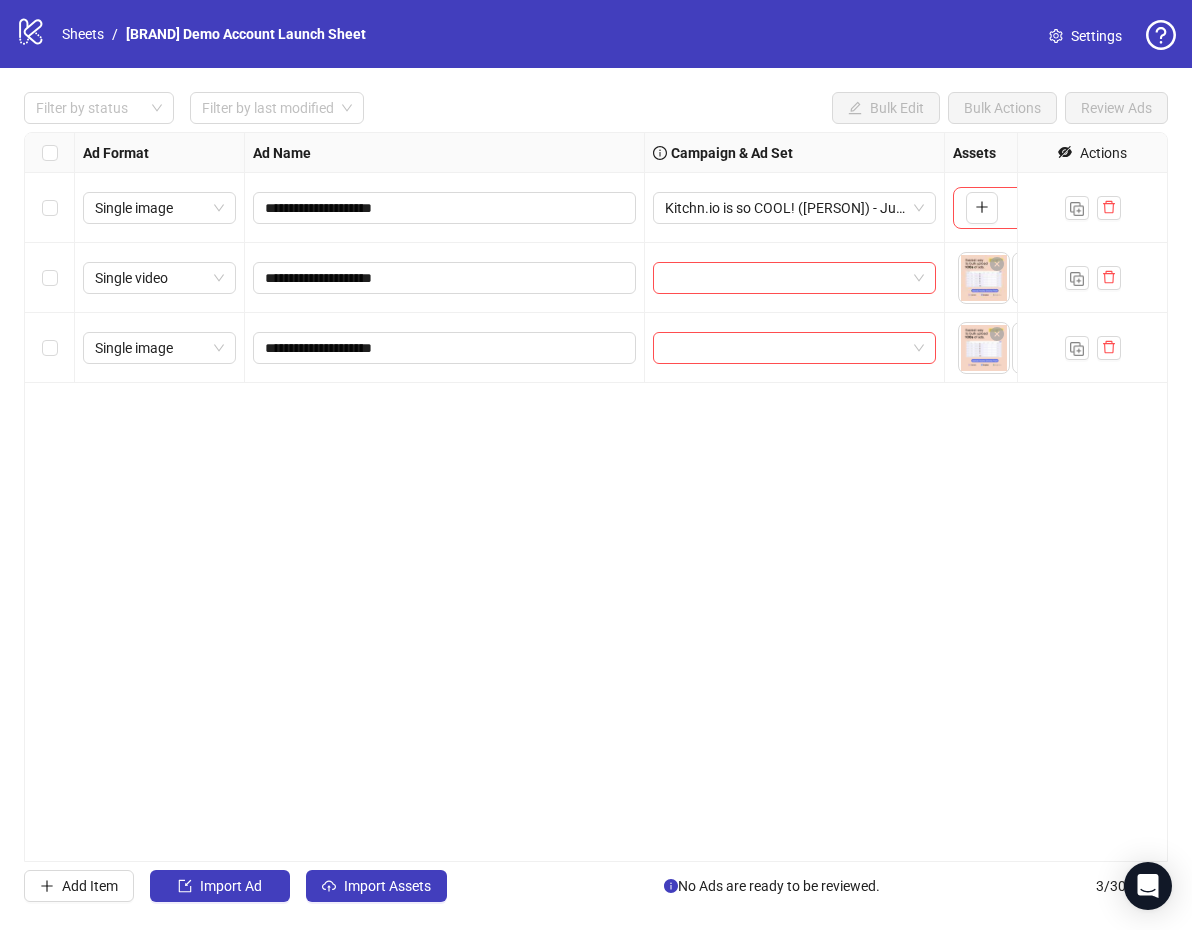 click on "**********" at bounding box center (596, 497) 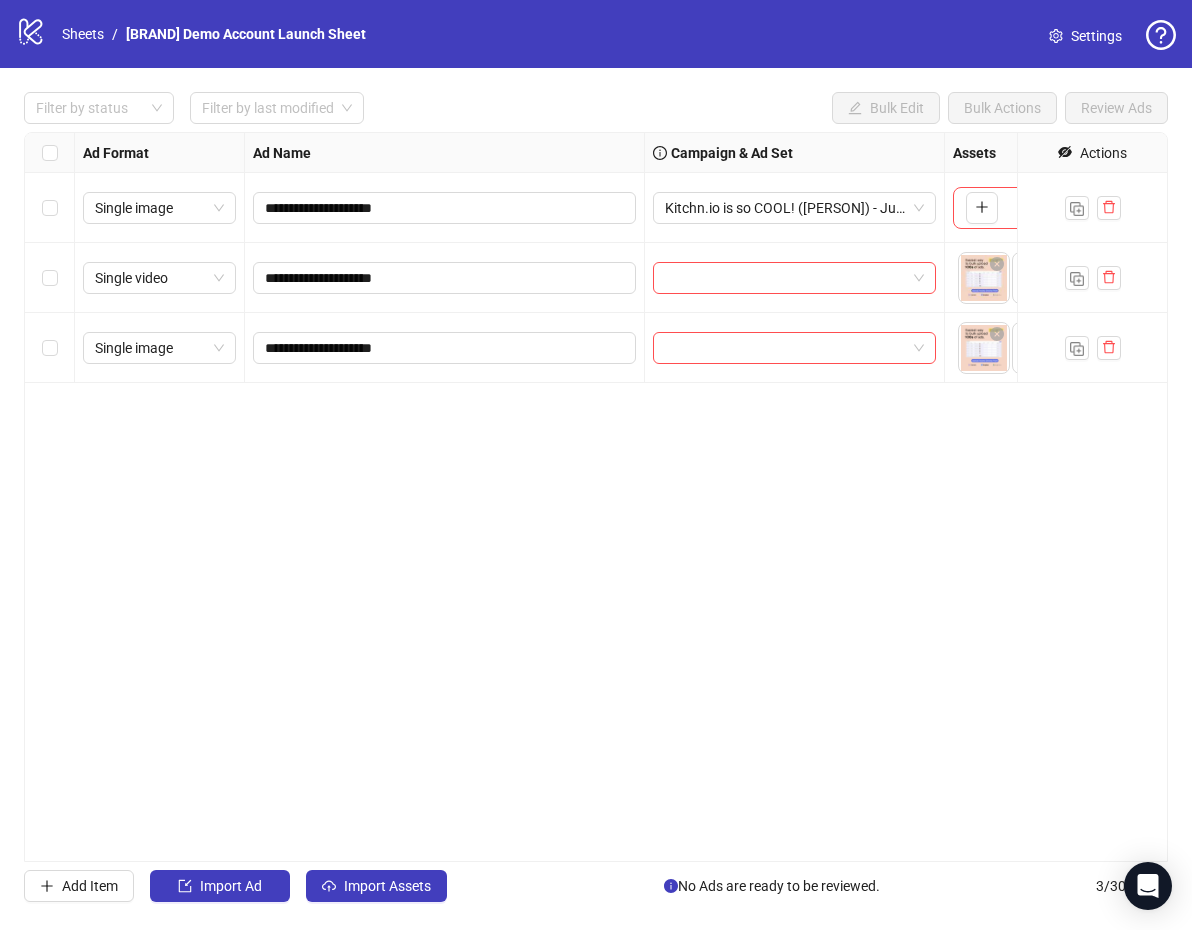 click on "**********" at bounding box center (596, 497) 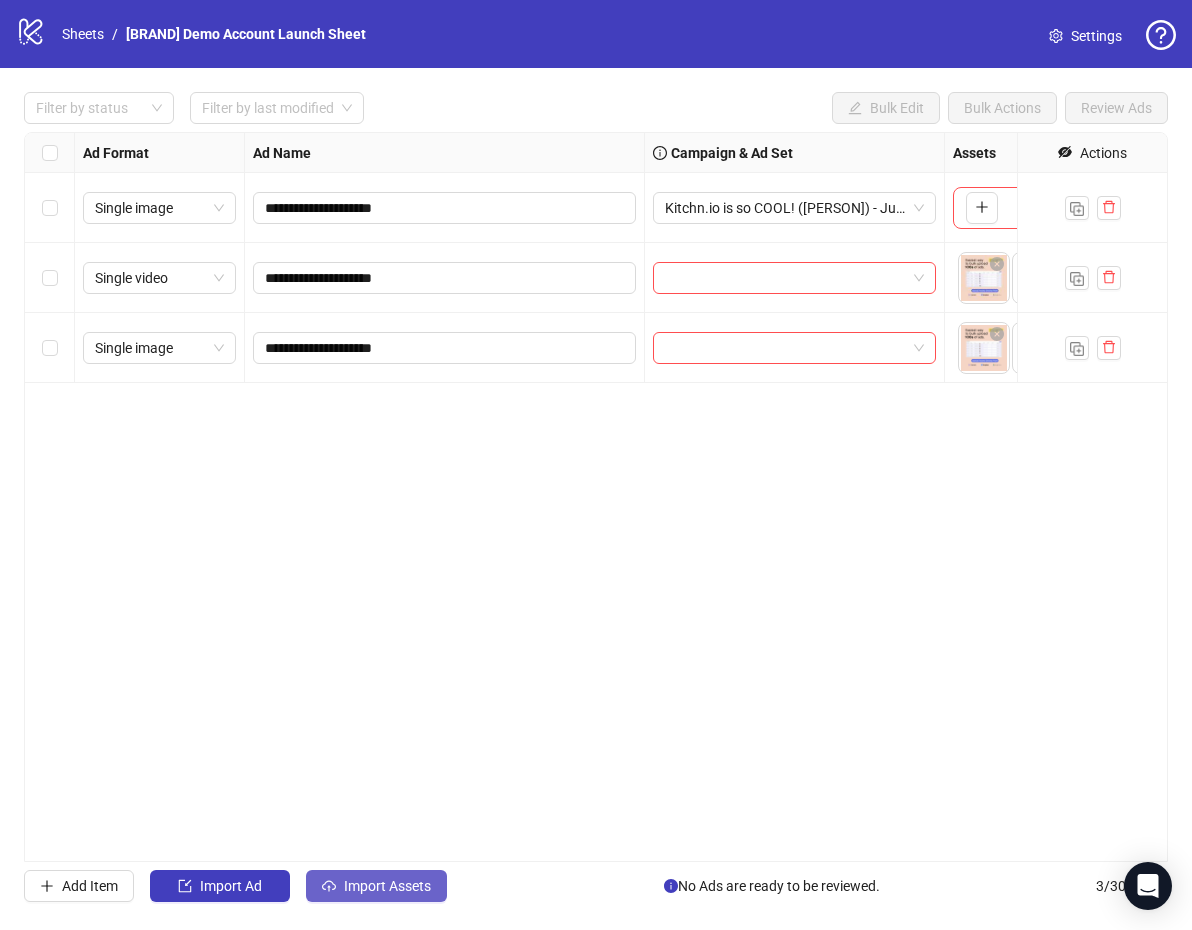 click on "Import Assets" at bounding box center [231, 886] 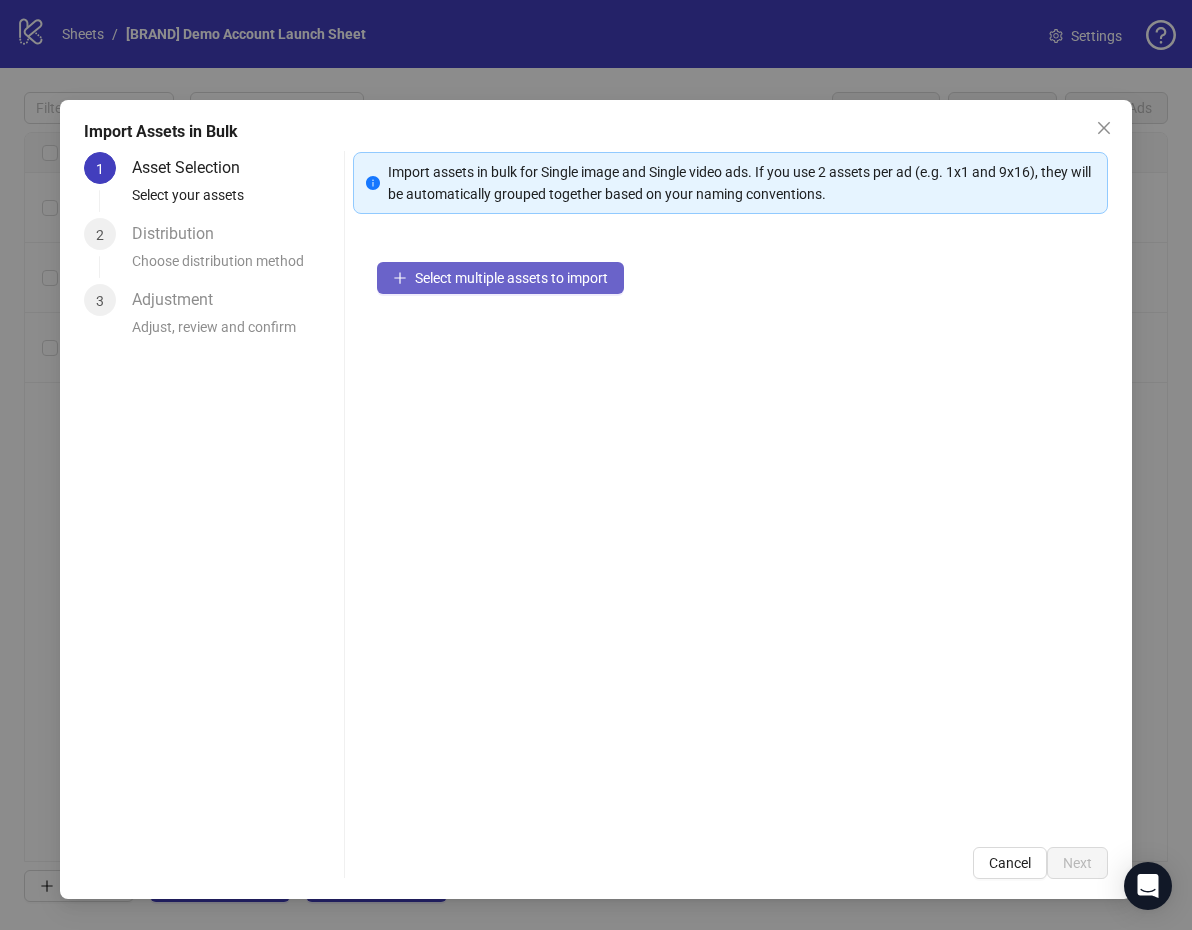 click on "Select multiple assets to import" at bounding box center [511, 278] 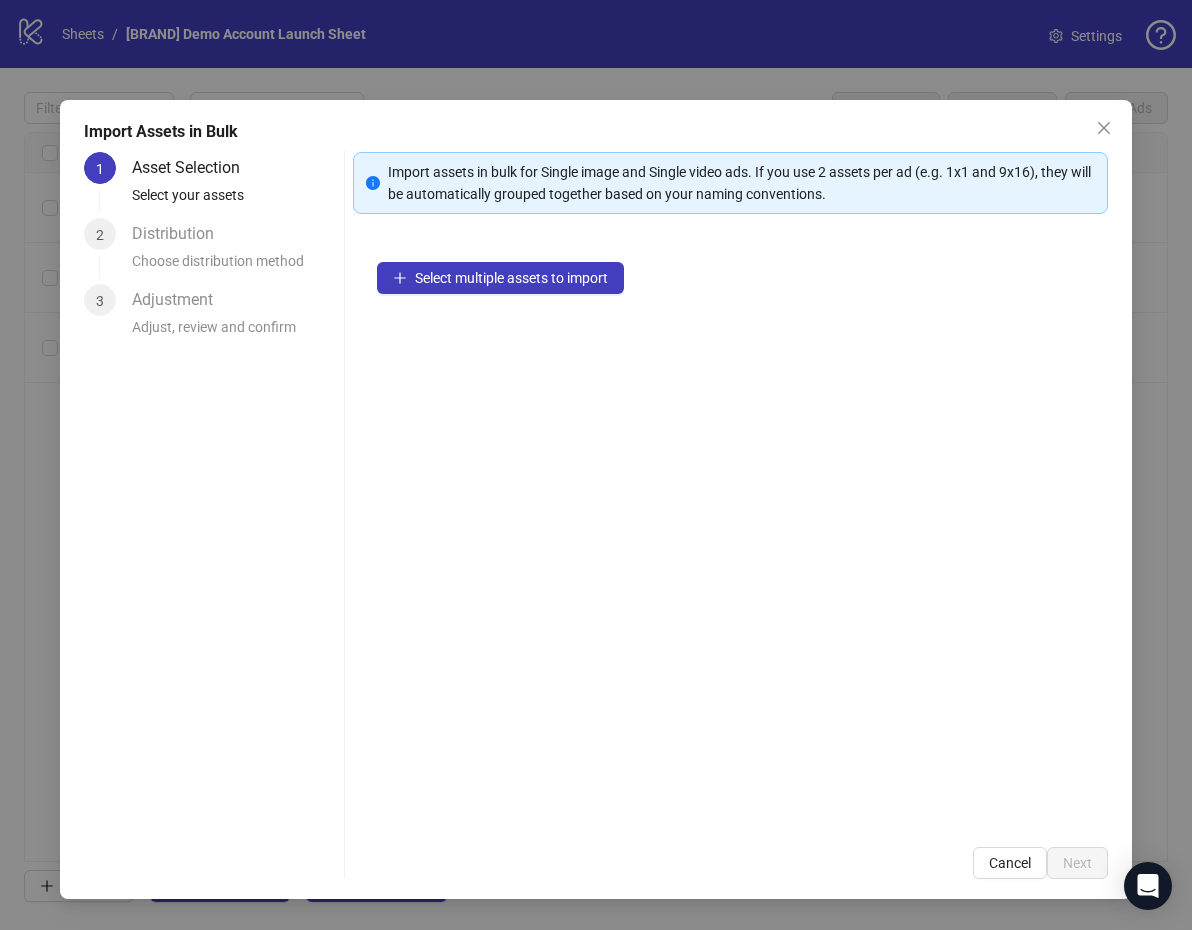 click on "Select multiple assets to import" at bounding box center [731, 530] 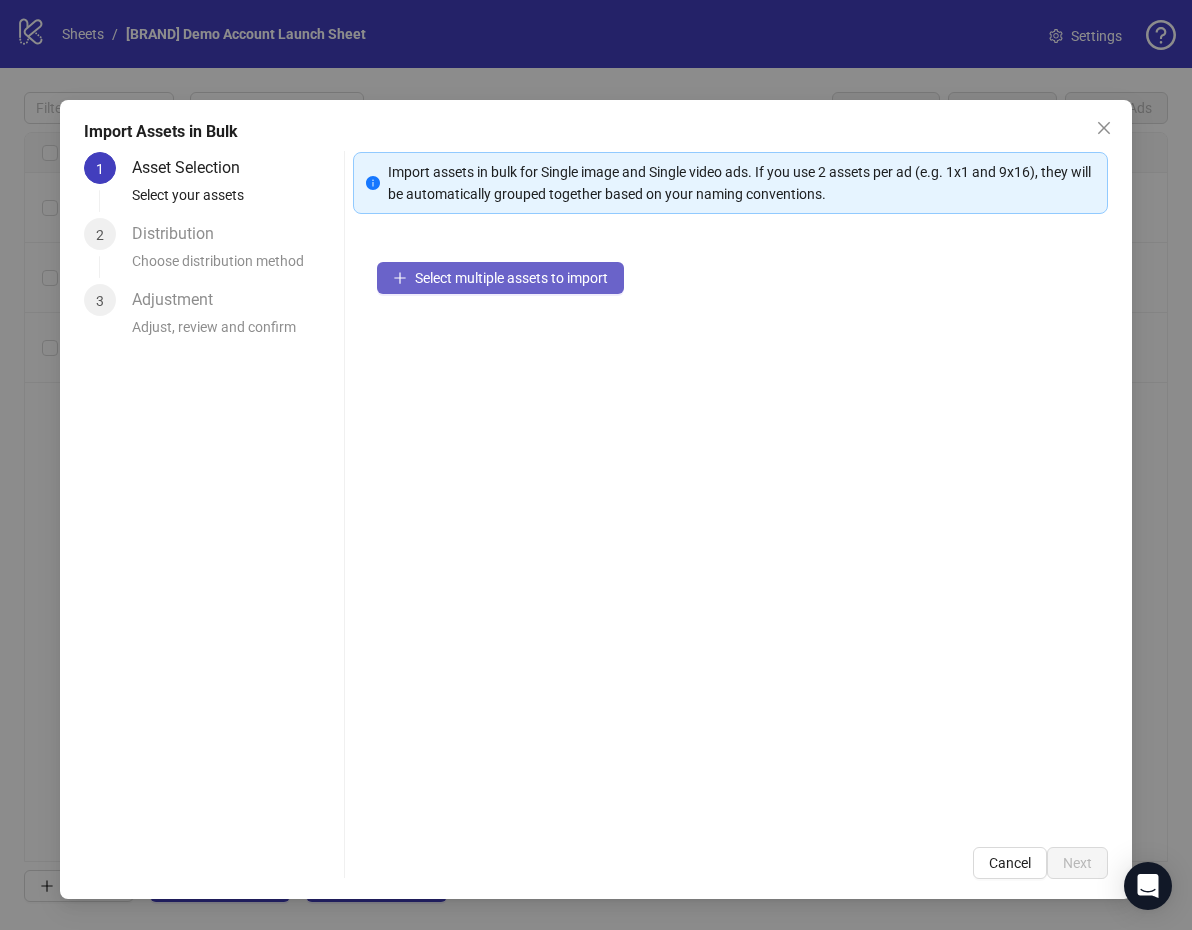 click on "Select multiple assets to import" at bounding box center (500, 278) 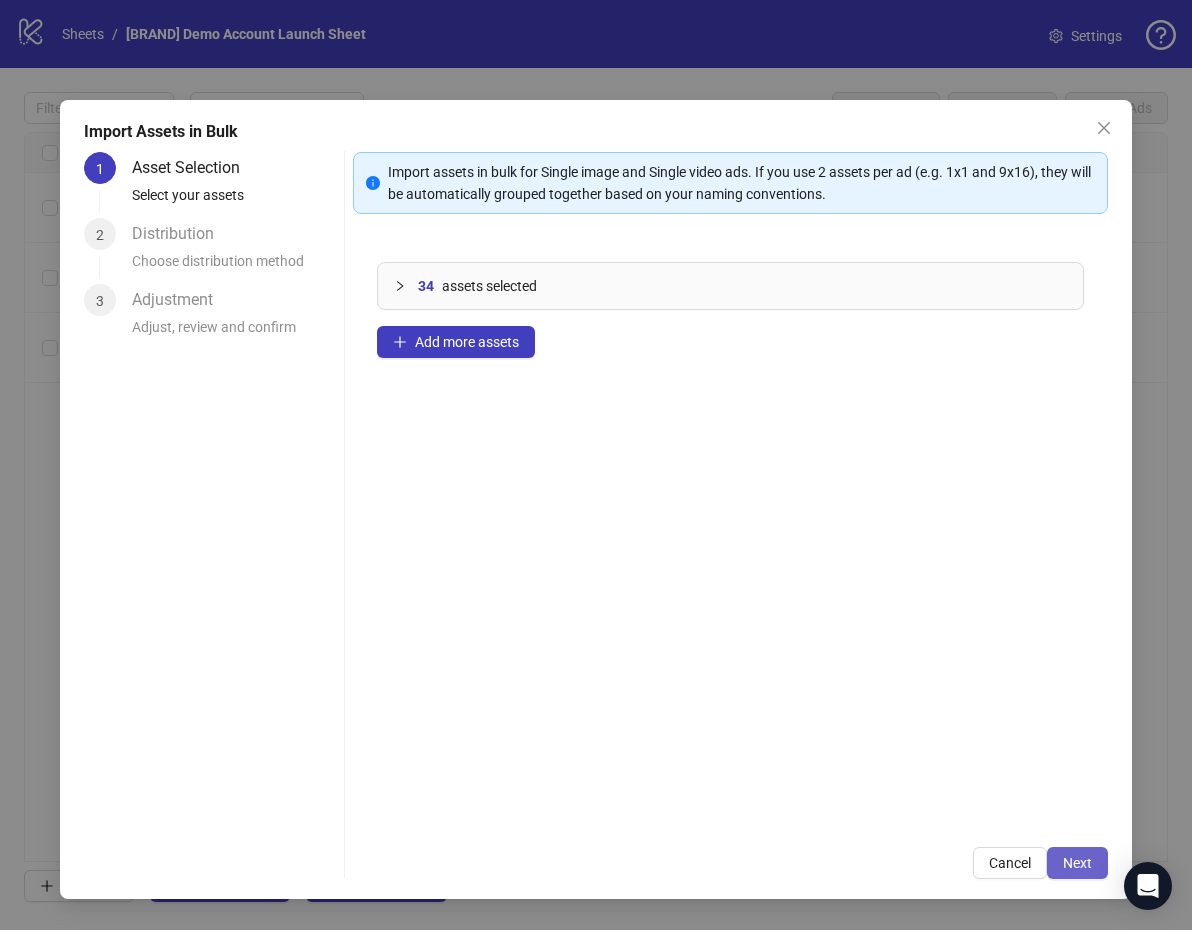 click on "Next" at bounding box center (1077, 863) 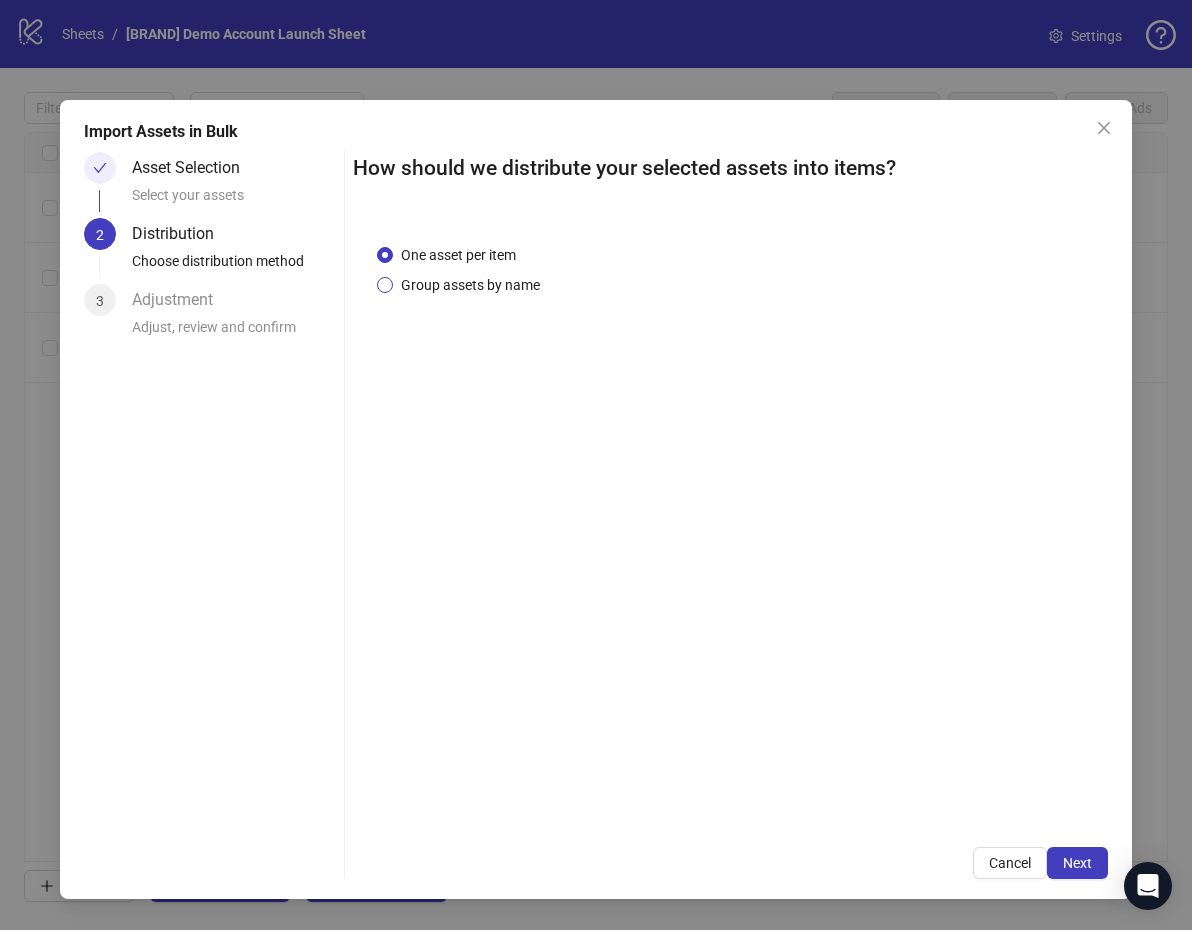 click on "Group assets by name" at bounding box center (458, 255) 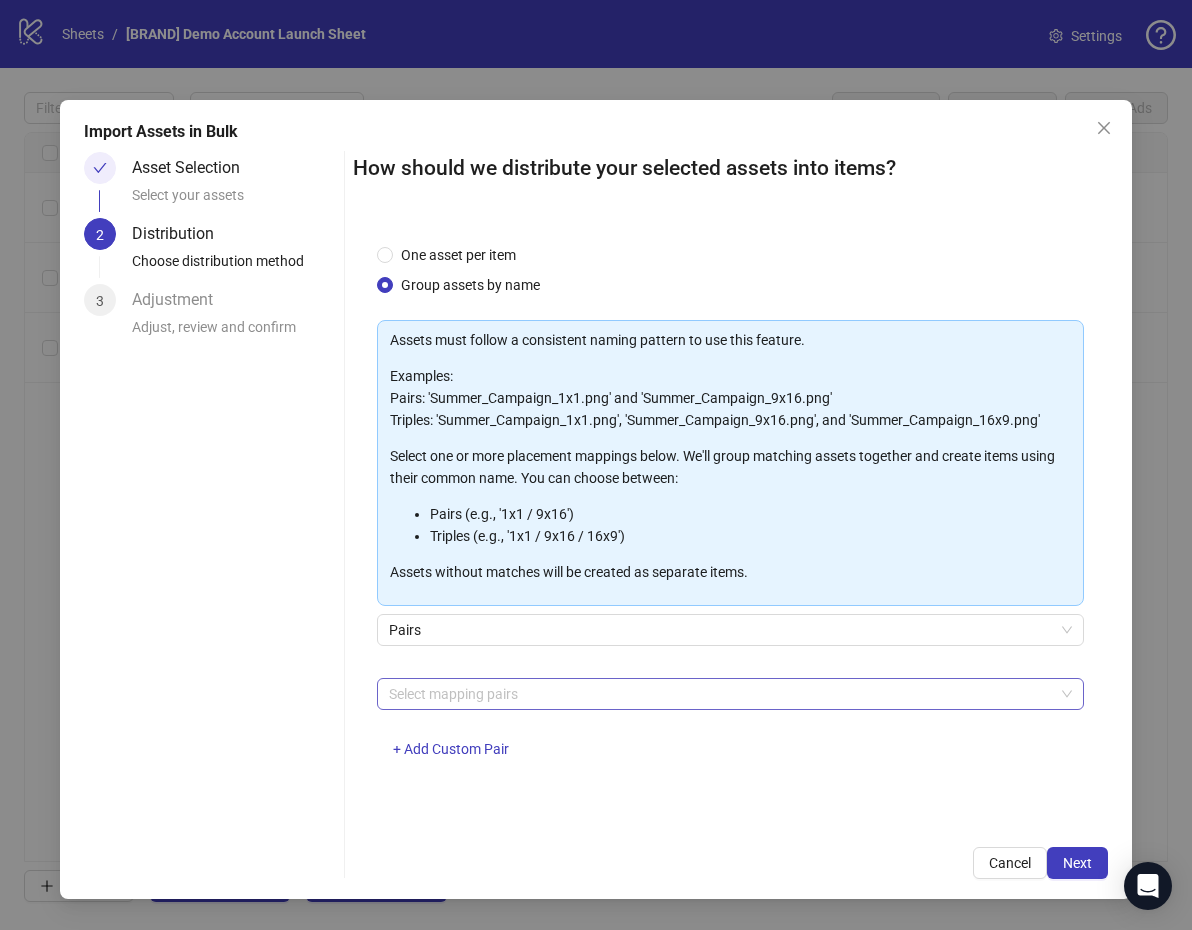 click at bounding box center (720, 694) 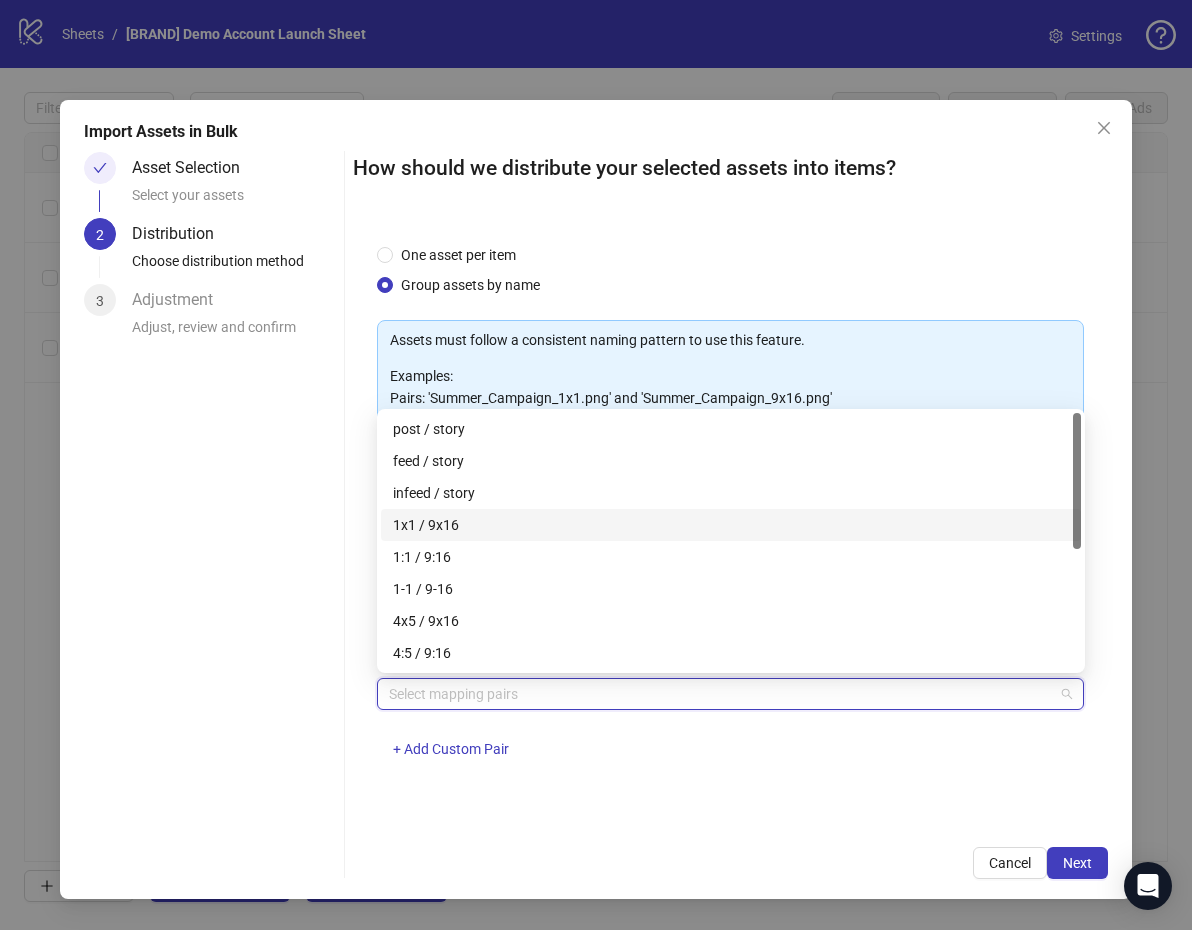 click on "1x1 / 9x16" at bounding box center [731, 525] 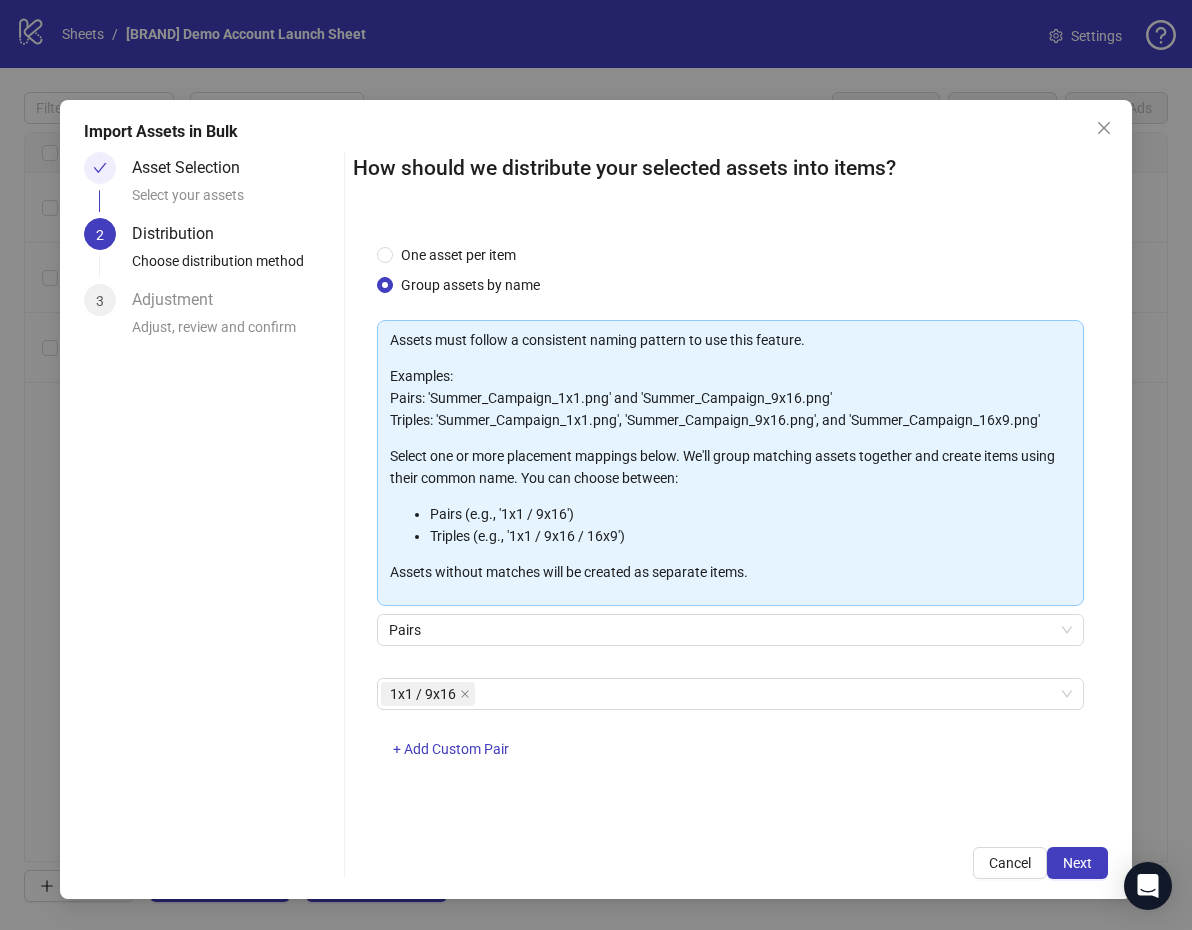 click on "1x1 / 9x16   + Add Custom Pair" at bounding box center (731, 730) 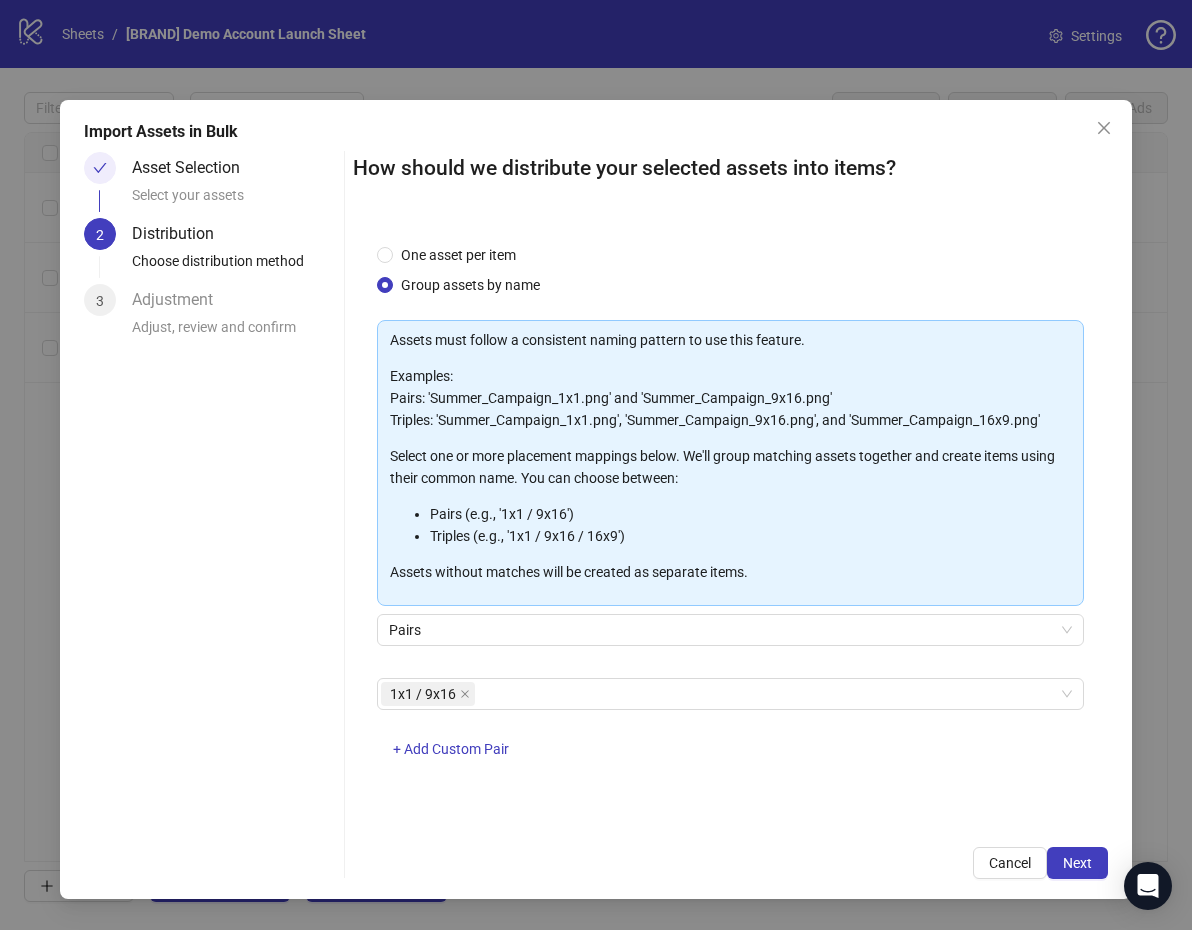click on "One asset per item Group assets by name Assets must follow a consistent naming pattern to use this feature. Examples: Pairs: 'Summer_Campaign_1x1.png' and 'Summer_Campaign_9x16.png' Triples: 'Summer_Campaign_1x1.png', 'Summer_Campaign_9x16.png', and 'Summer_Campaign_16x9.png' Select one or more placement mappings below. We'll group matching assets together and create items using their common name. You can choose between: Pairs (e.g., '1x1 / 9x16') Triples (e.g., '1x1 / 9x16 / 16x9') Assets without matches will be created as separate items. Pairs 1x1 / 9x16   + Add Custom Pair" at bounding box center [731, 522] 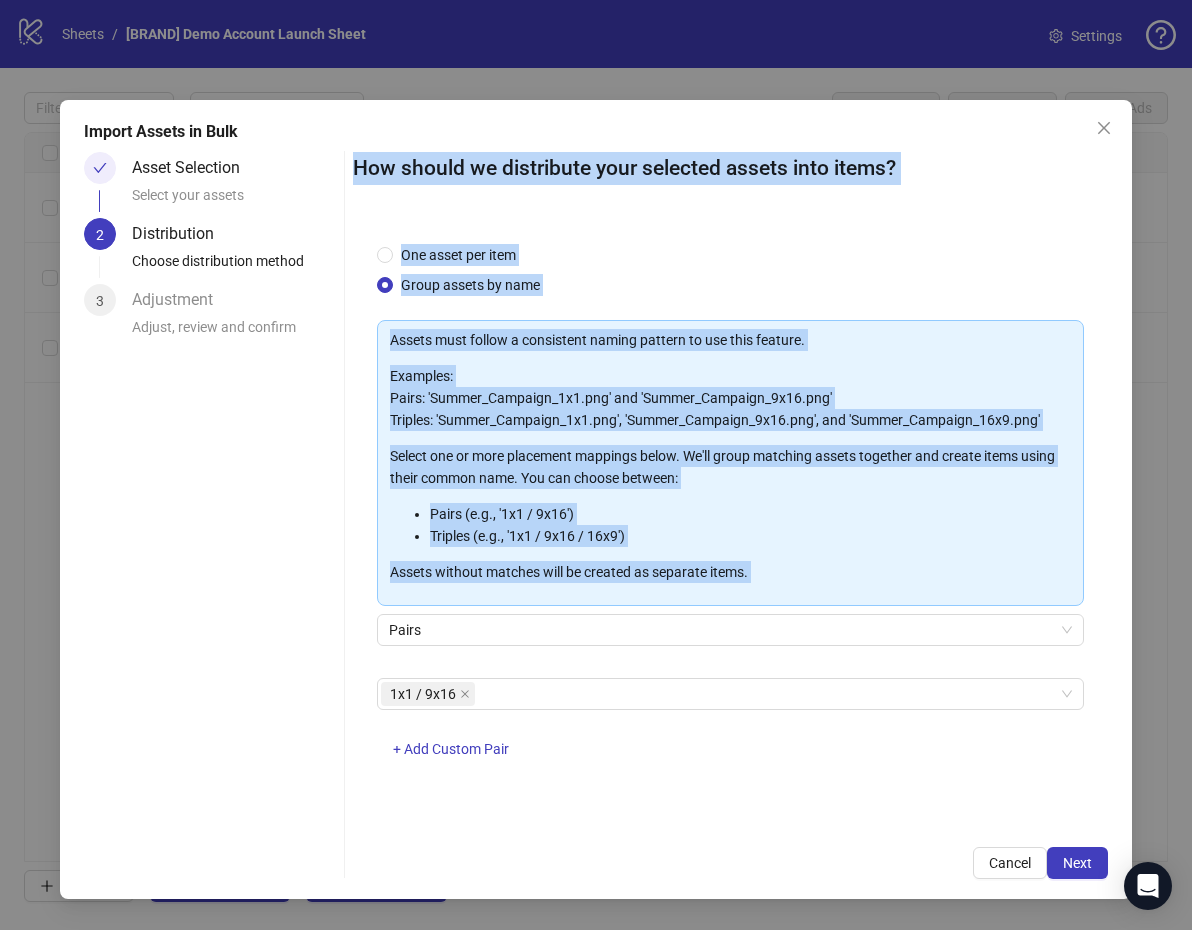 drag, startPoint x: 345, startPoint y: 809, endPoint x: 579, endPoint y: 816, distance: 234.10468 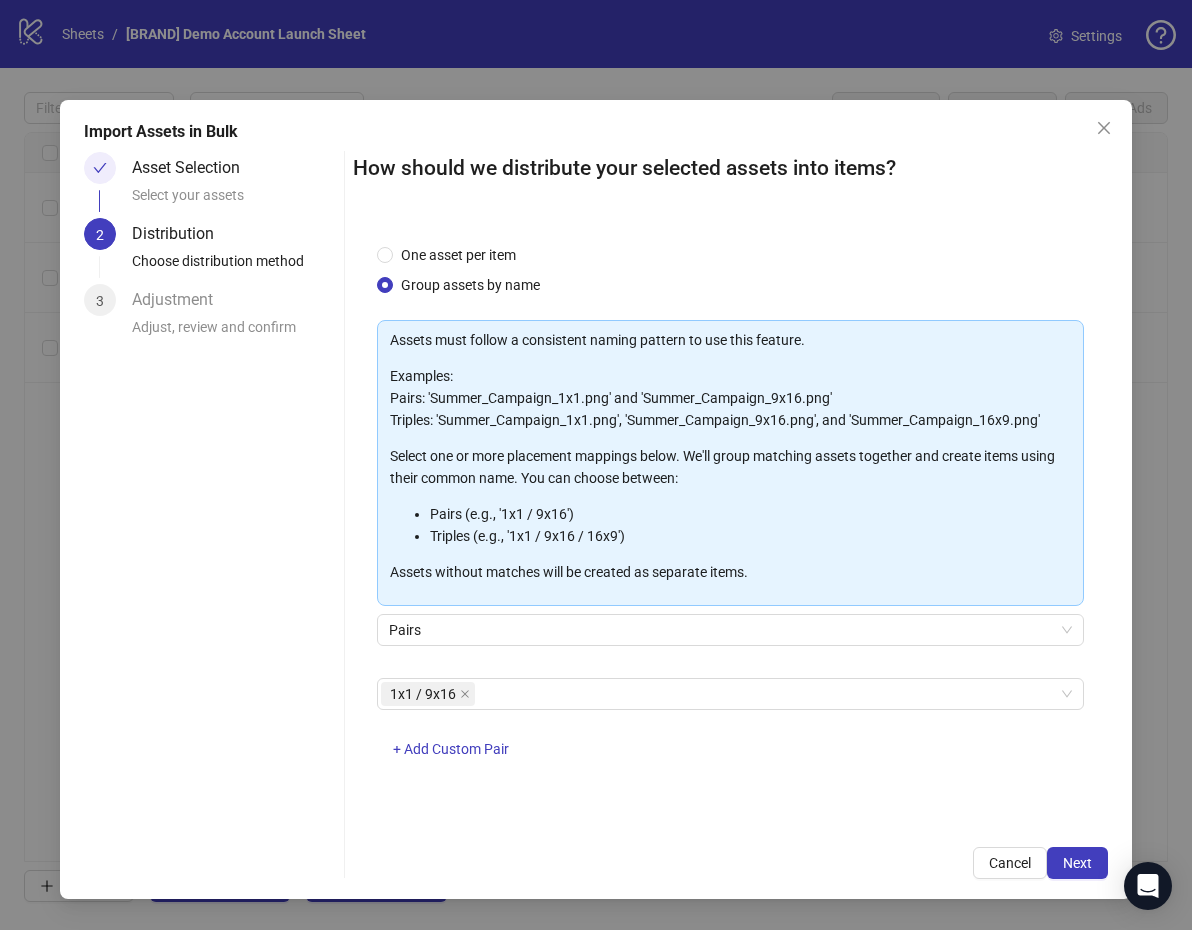 click on "1x1 / 9x16   + Add Custom Pair" at bounding box center [731, 730] 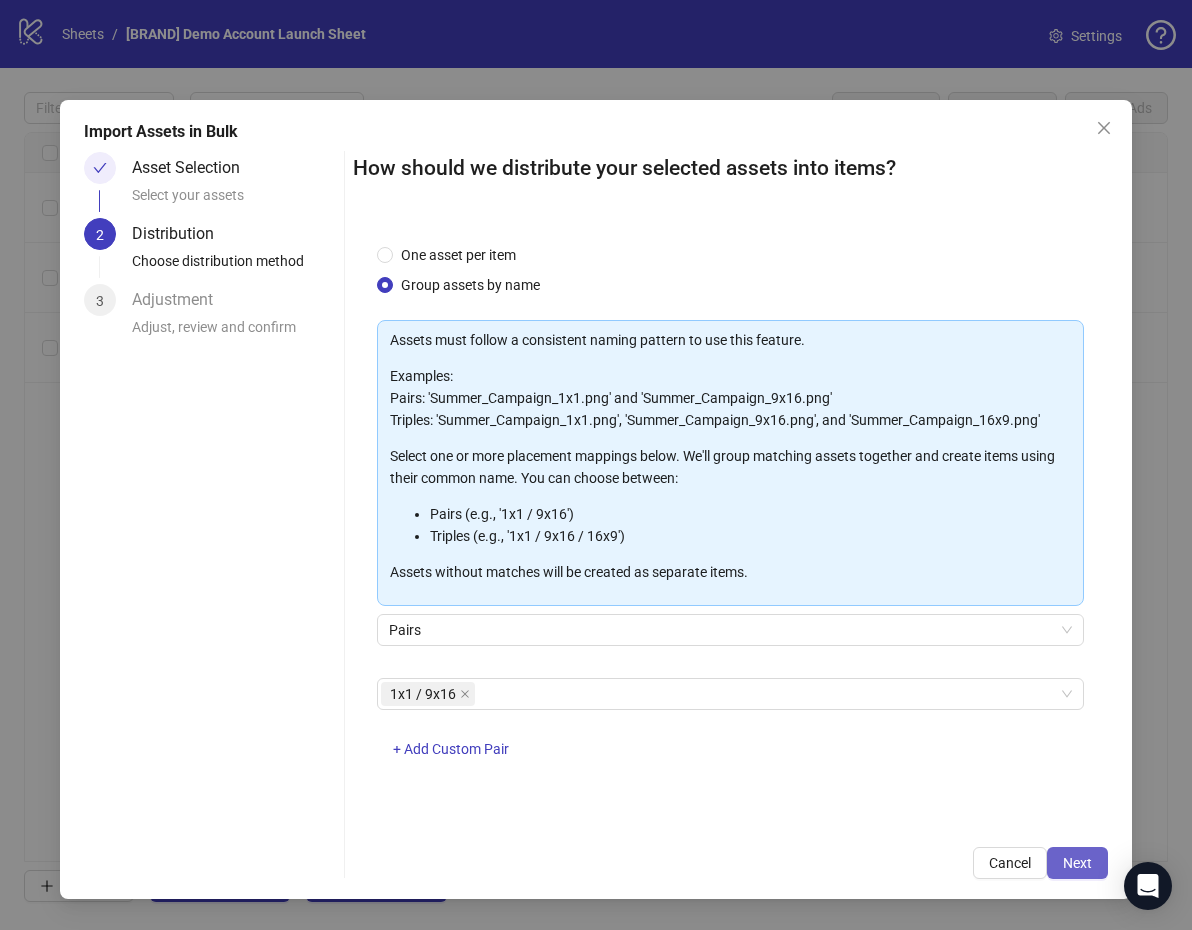 click on "Next" at bounding box center (1077, 863) 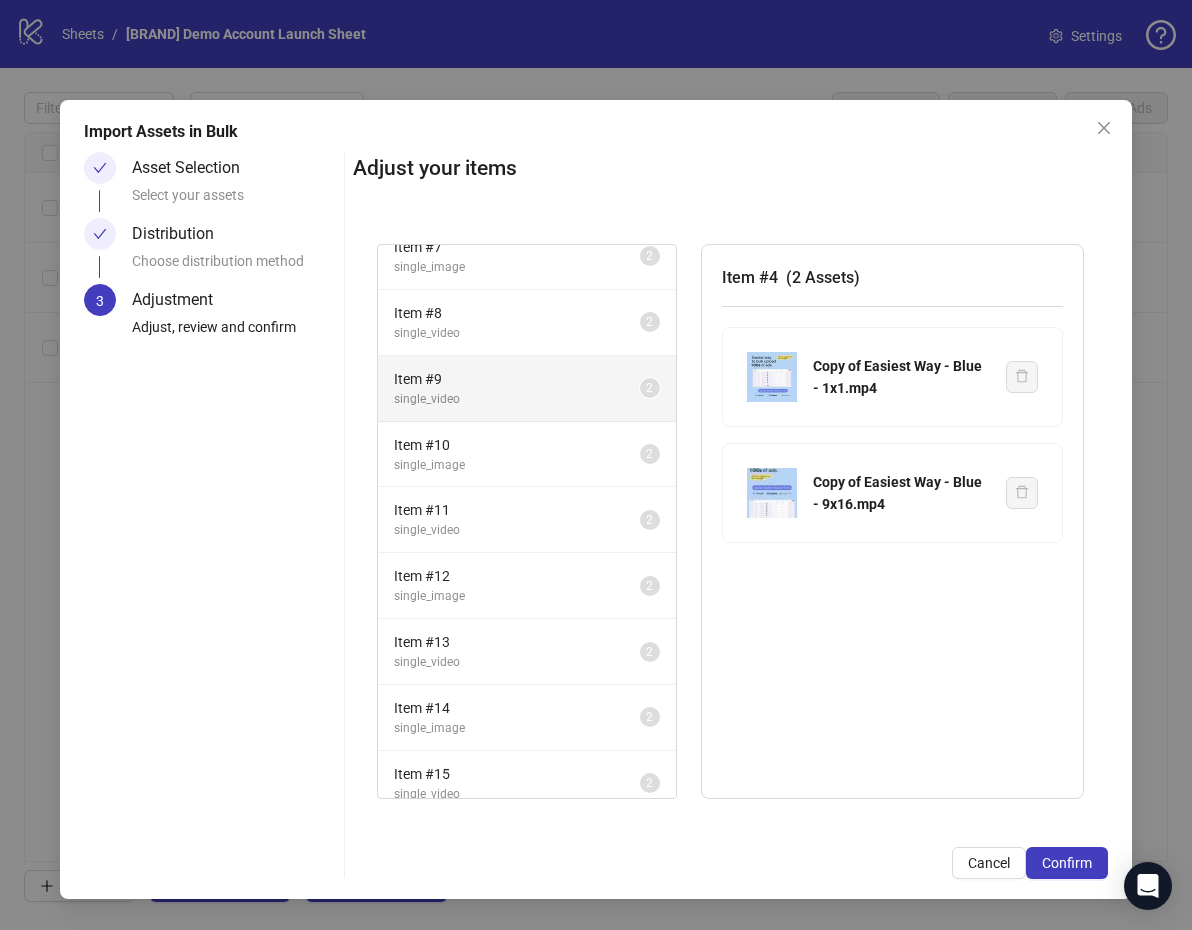 scroll, scrollTop: 0, scrollLeft: 0, axis: both 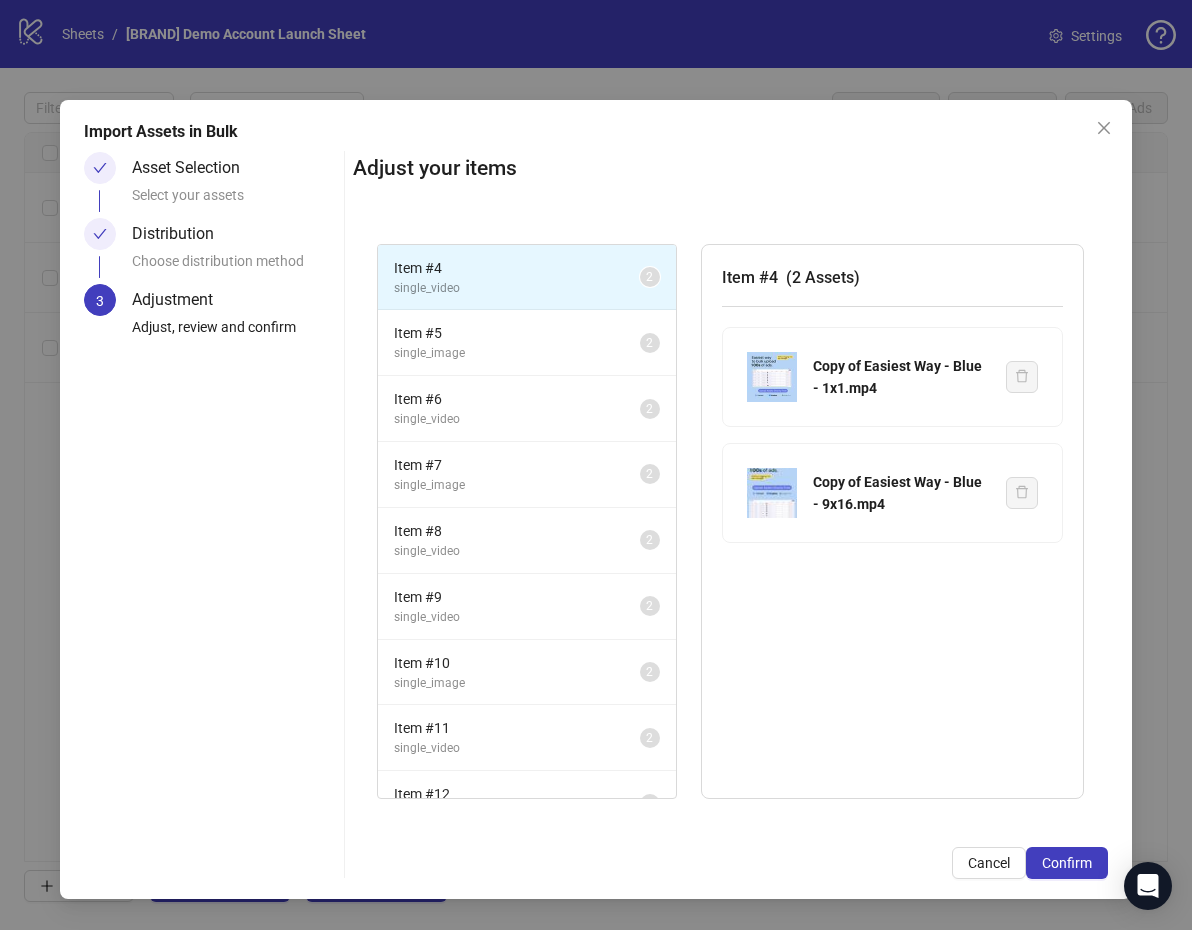 click on "Asset Selection" at bounding box center (194, 168) 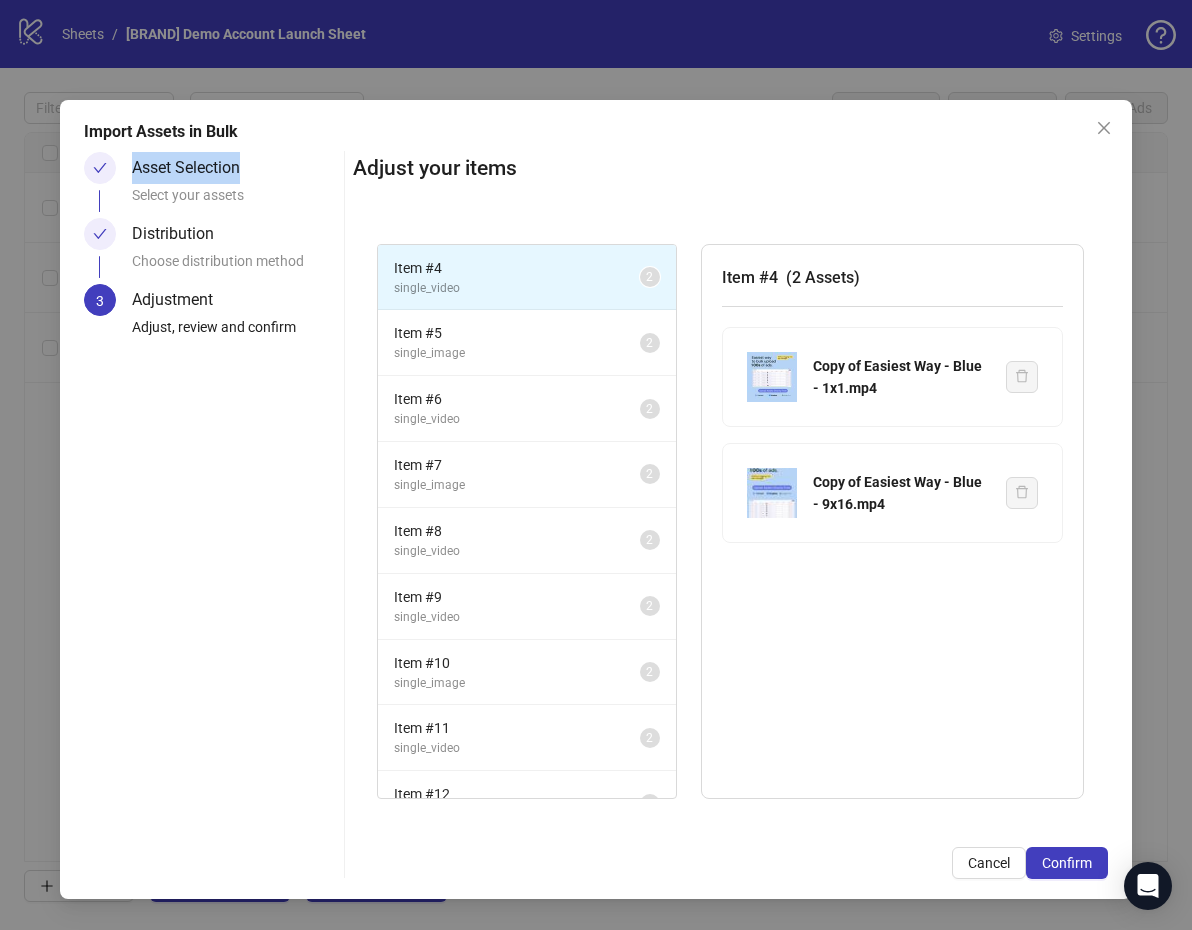 drag, startPoint x: 120, startPoint y: 166, endPoint x: 293, endPoint y: 165, distance: 173.00288 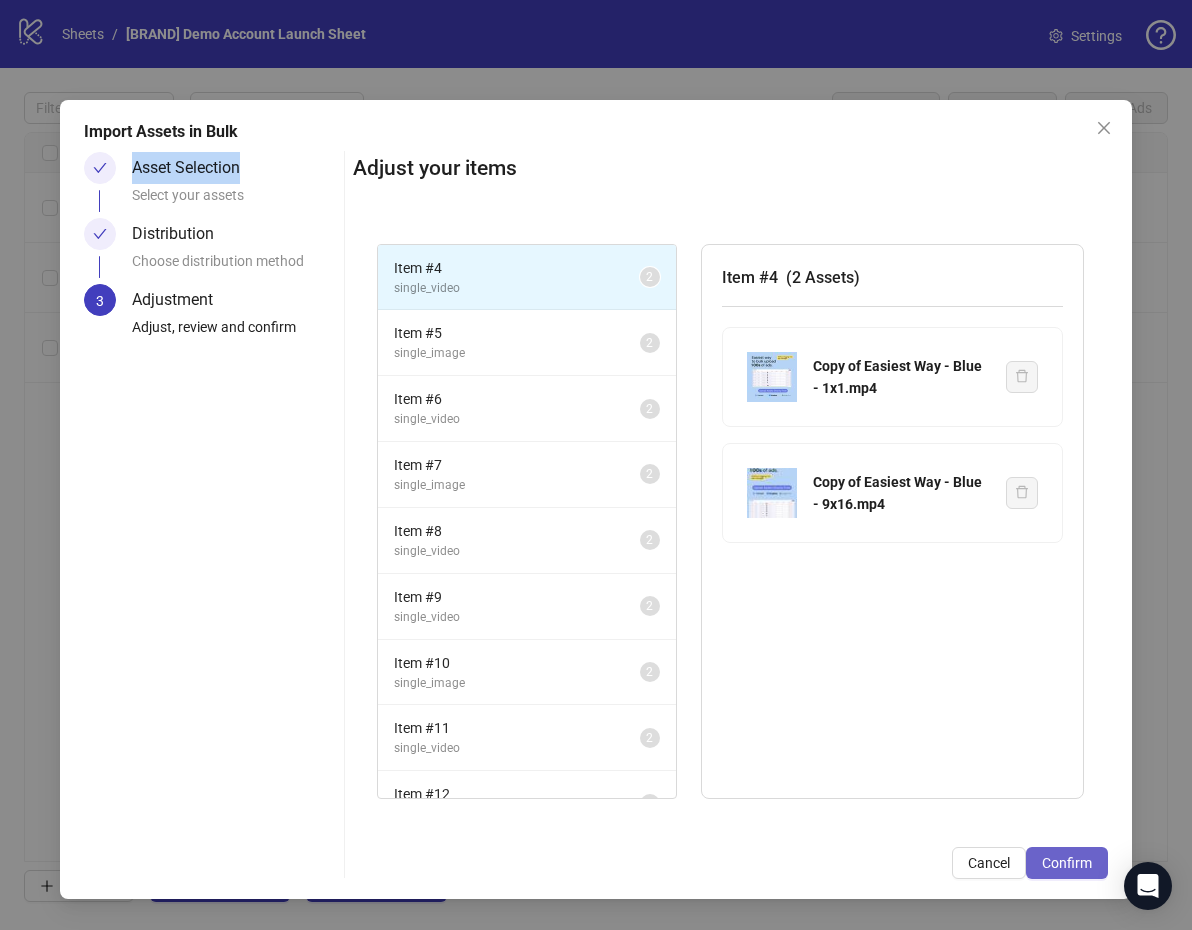 click on "Confirm" at bounding box center (1067, 863) 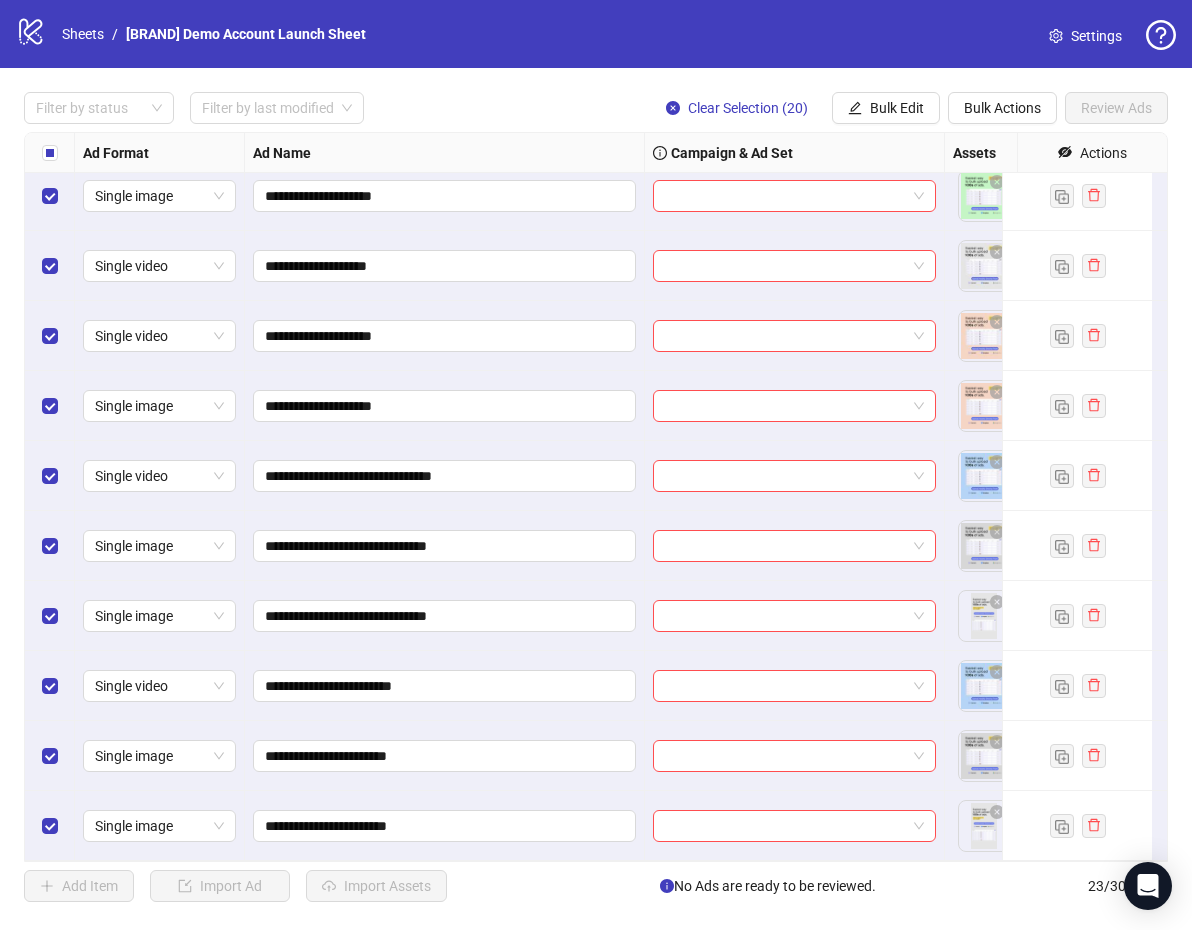 scroll, scrollTop: 0, scrollLeft: 0, axis: both 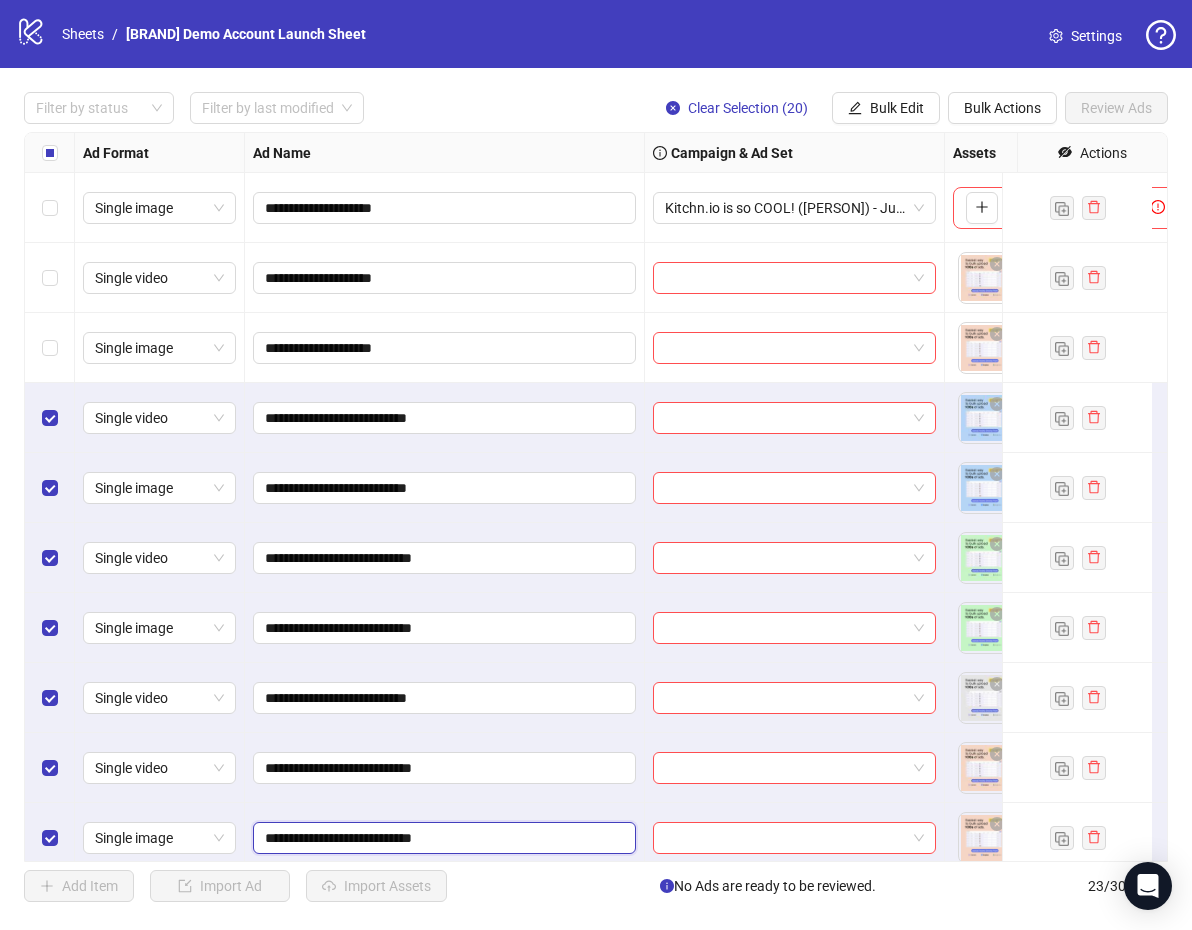 click on "**********" at bounding box center [442, 838] 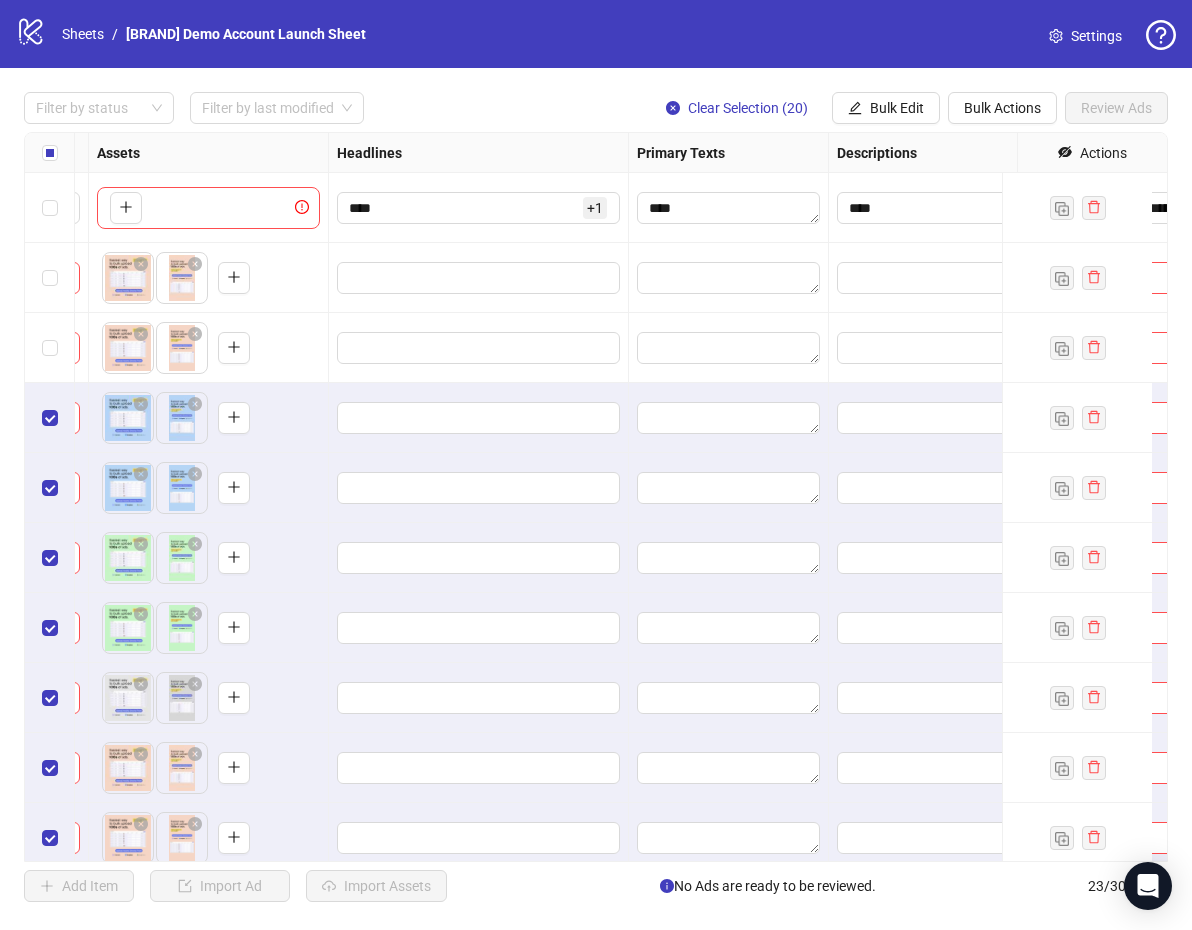 scroll, scrollTop: 0, scrollLeft: 886, axis: horizontal 